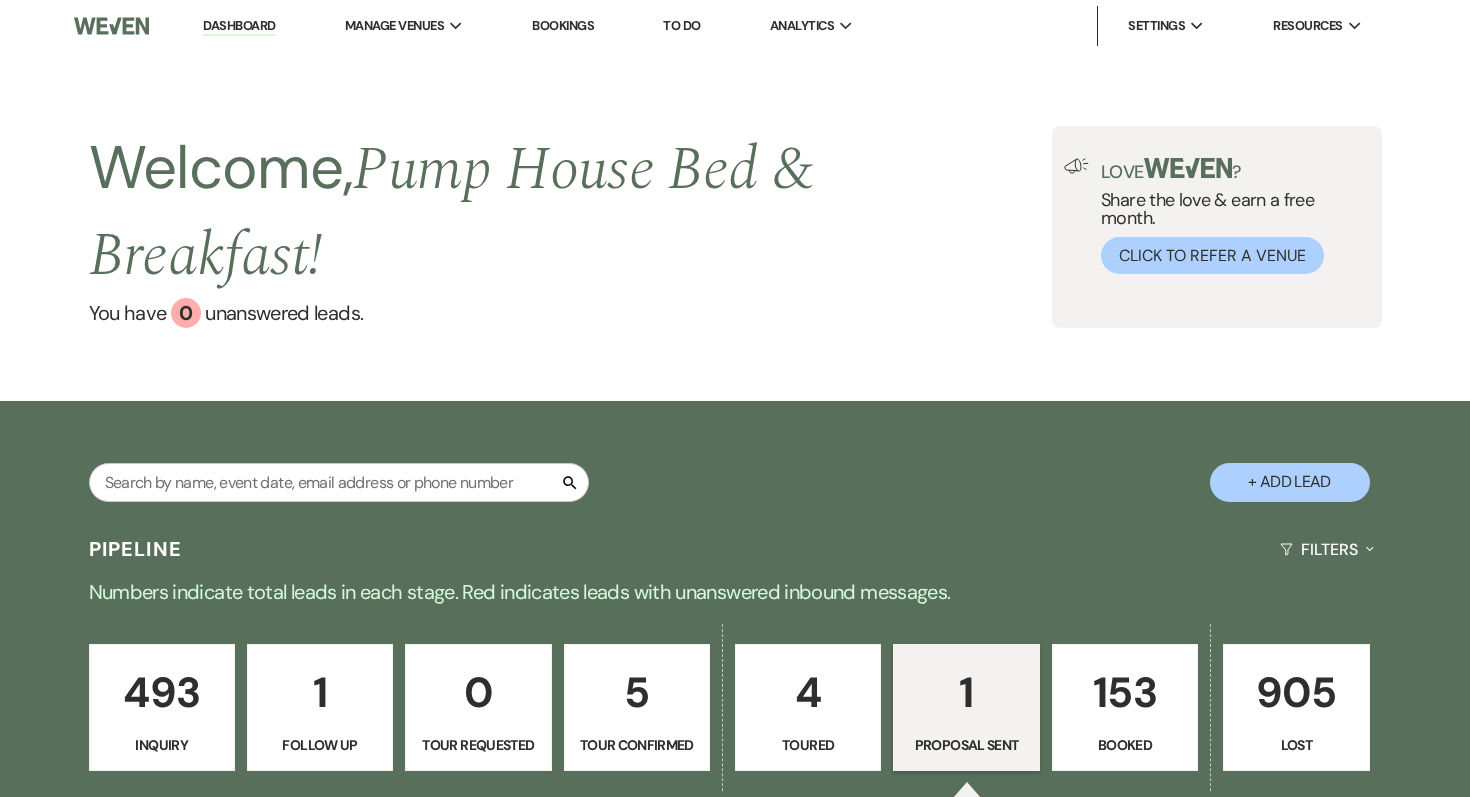 select on "6" 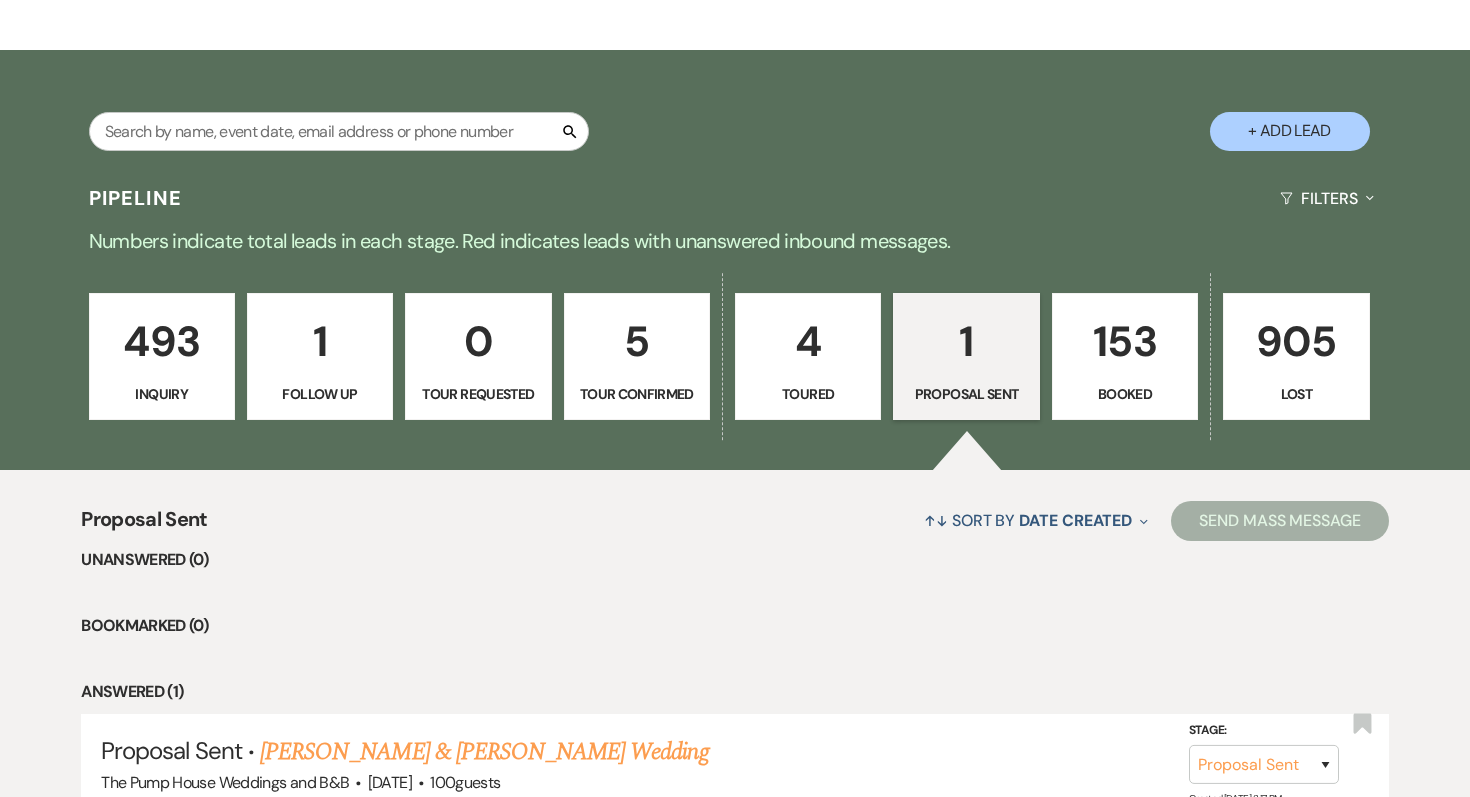 click on "4 Toured" at bounding box center (808, 357) 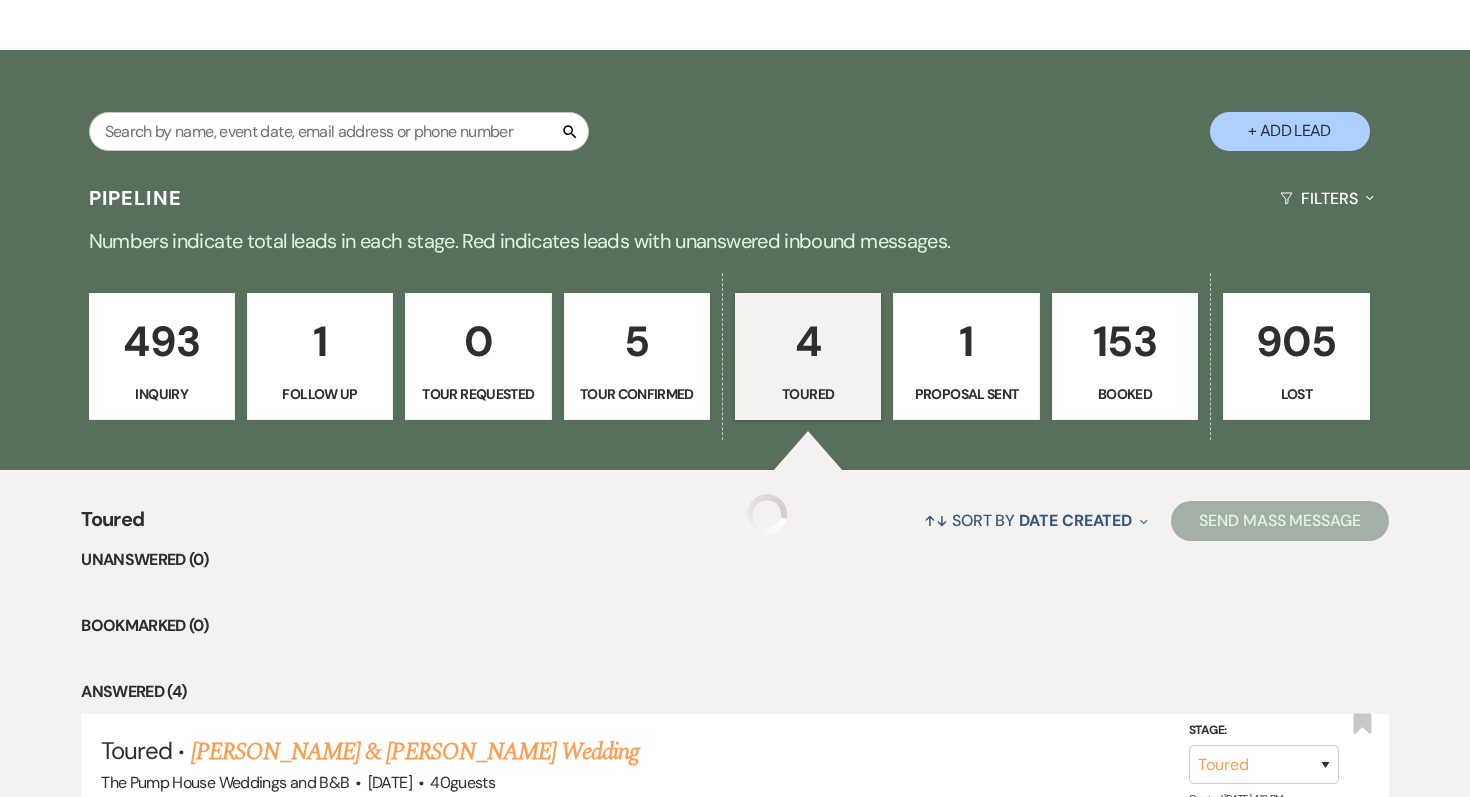 select on "5" 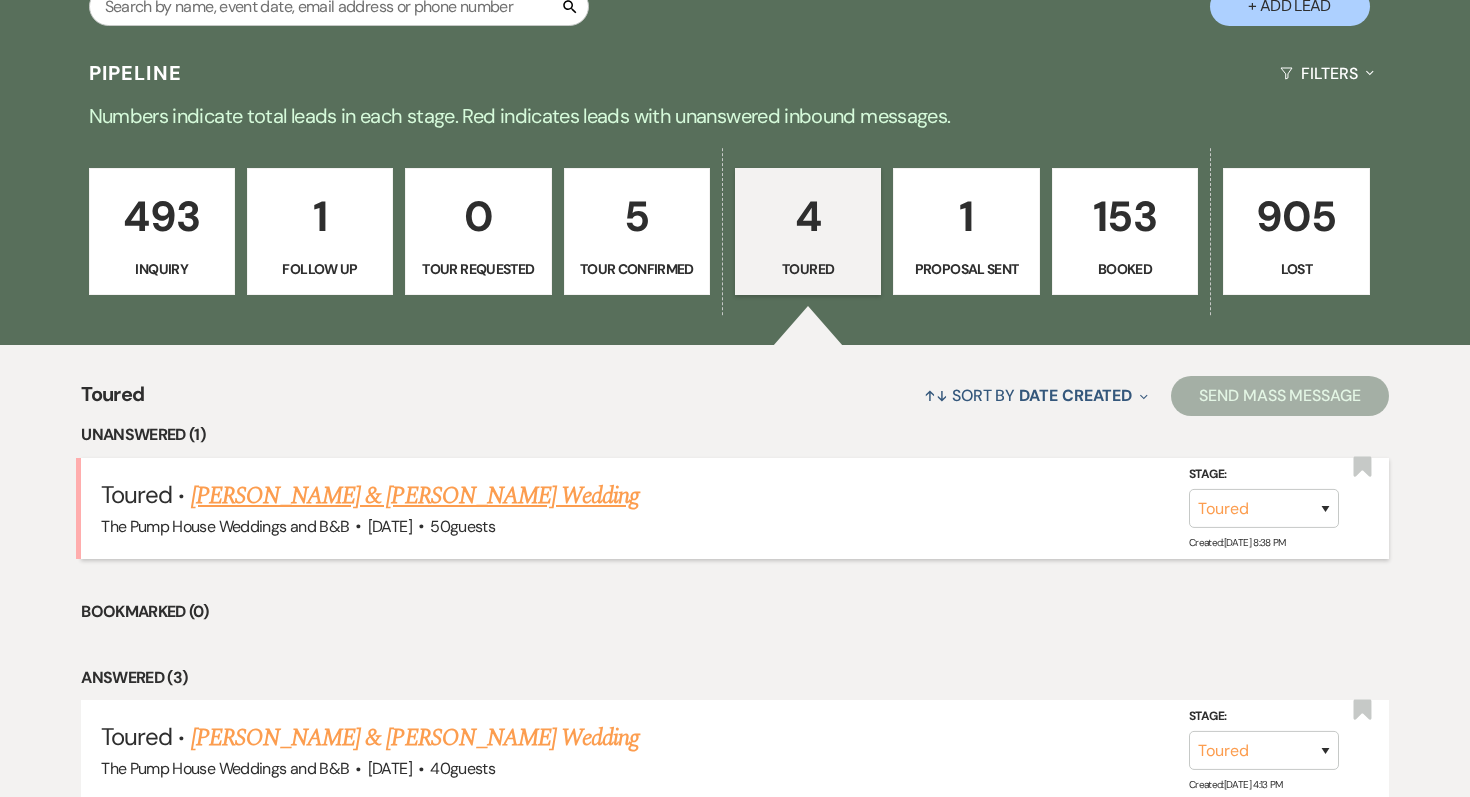 scroll, scrollTop: 478, scrollLeft: 0, axis: vertical 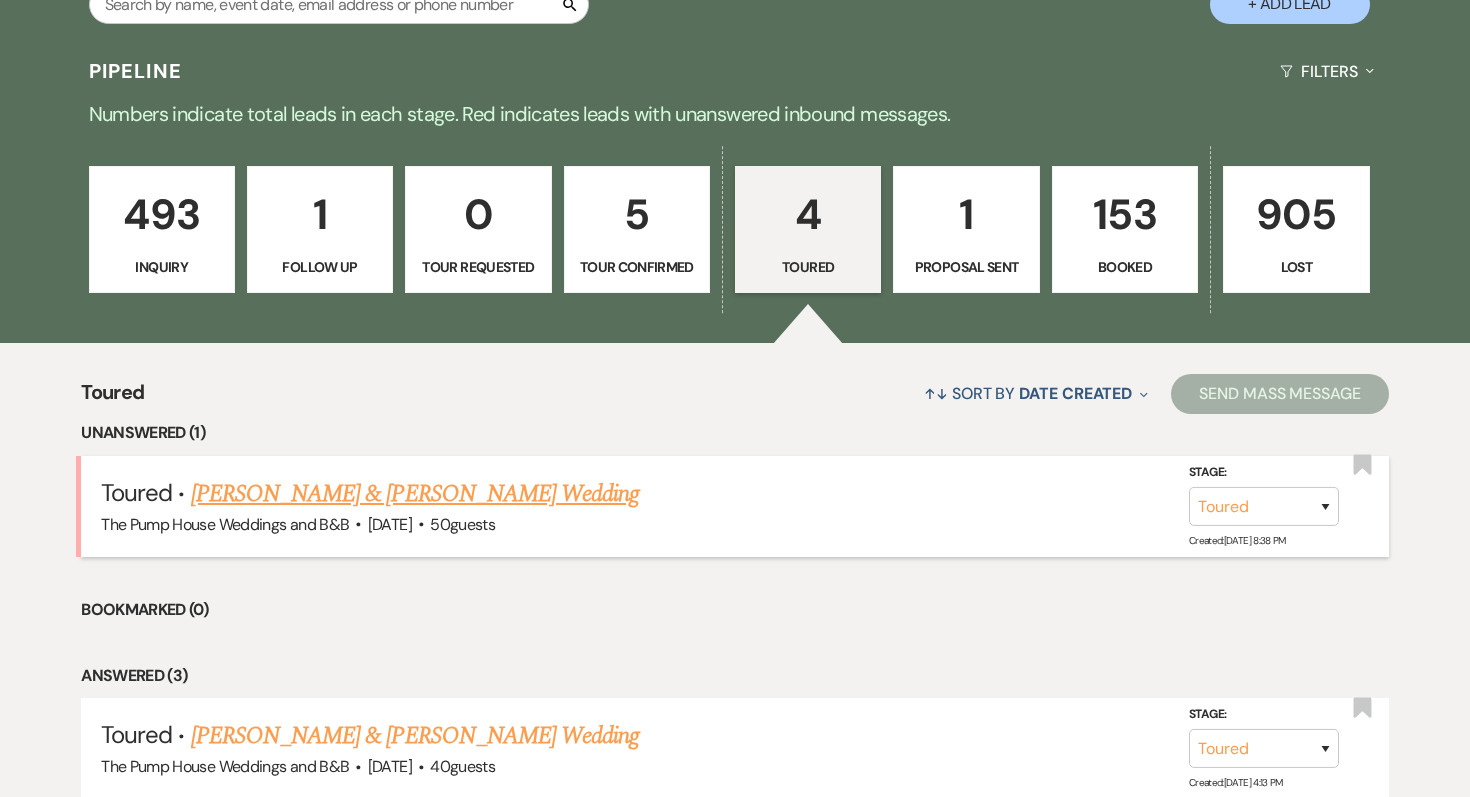 click on "[PERSON_NAME] & [PERSON_NAME] Wedding" at bounding box center [415, 494] 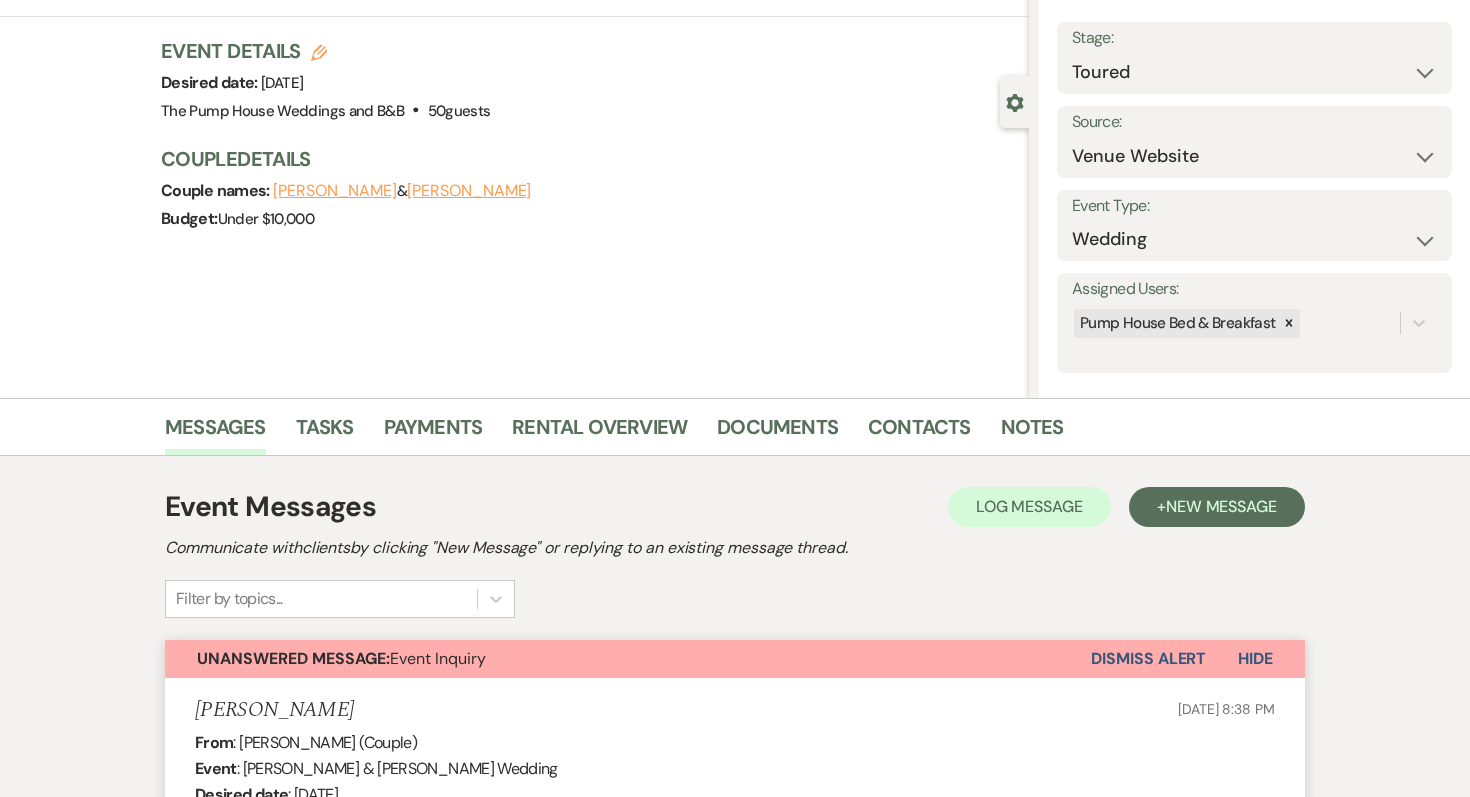 scroll, scrollTop: 103, scrollLeft: 0, axis: vertical 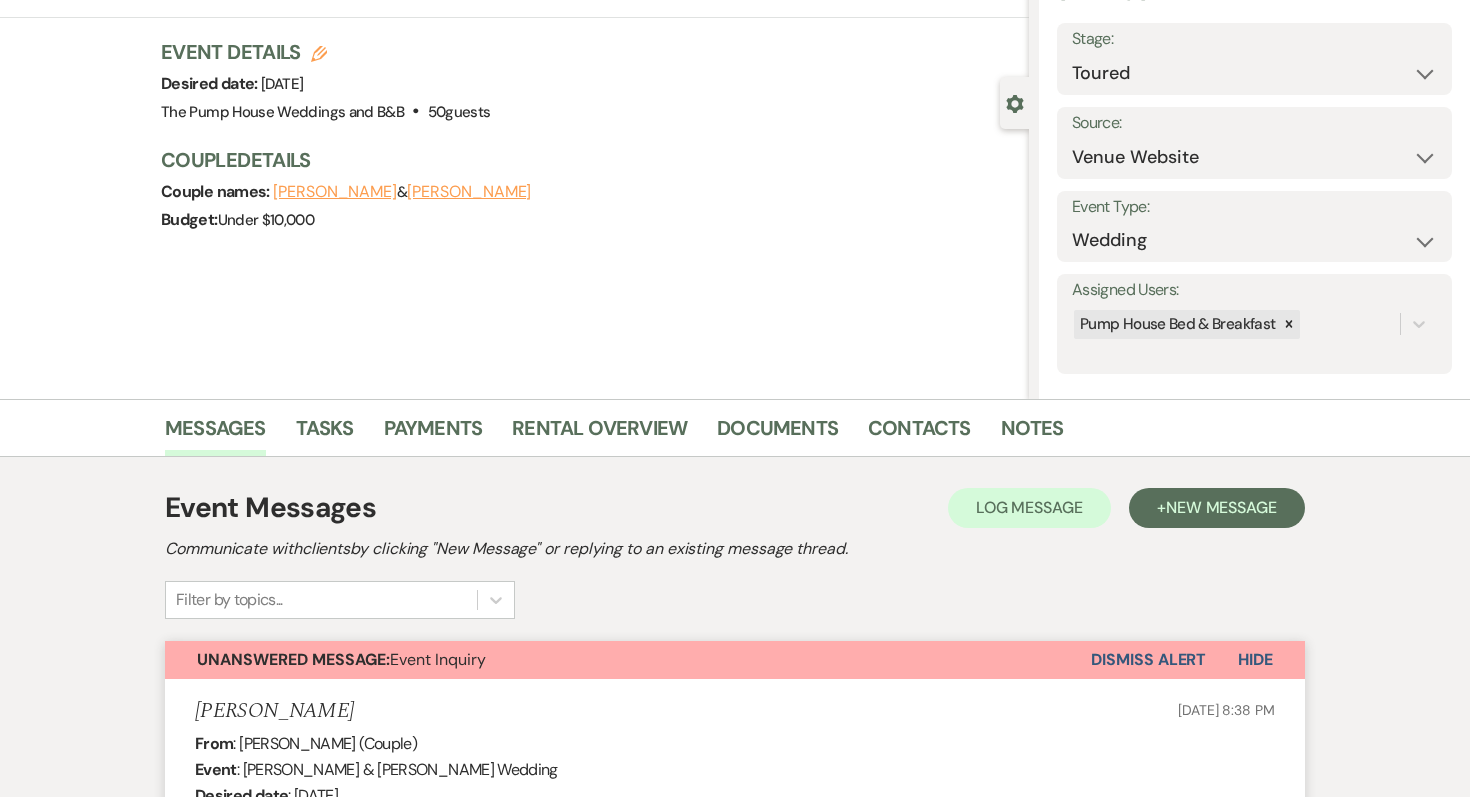 click 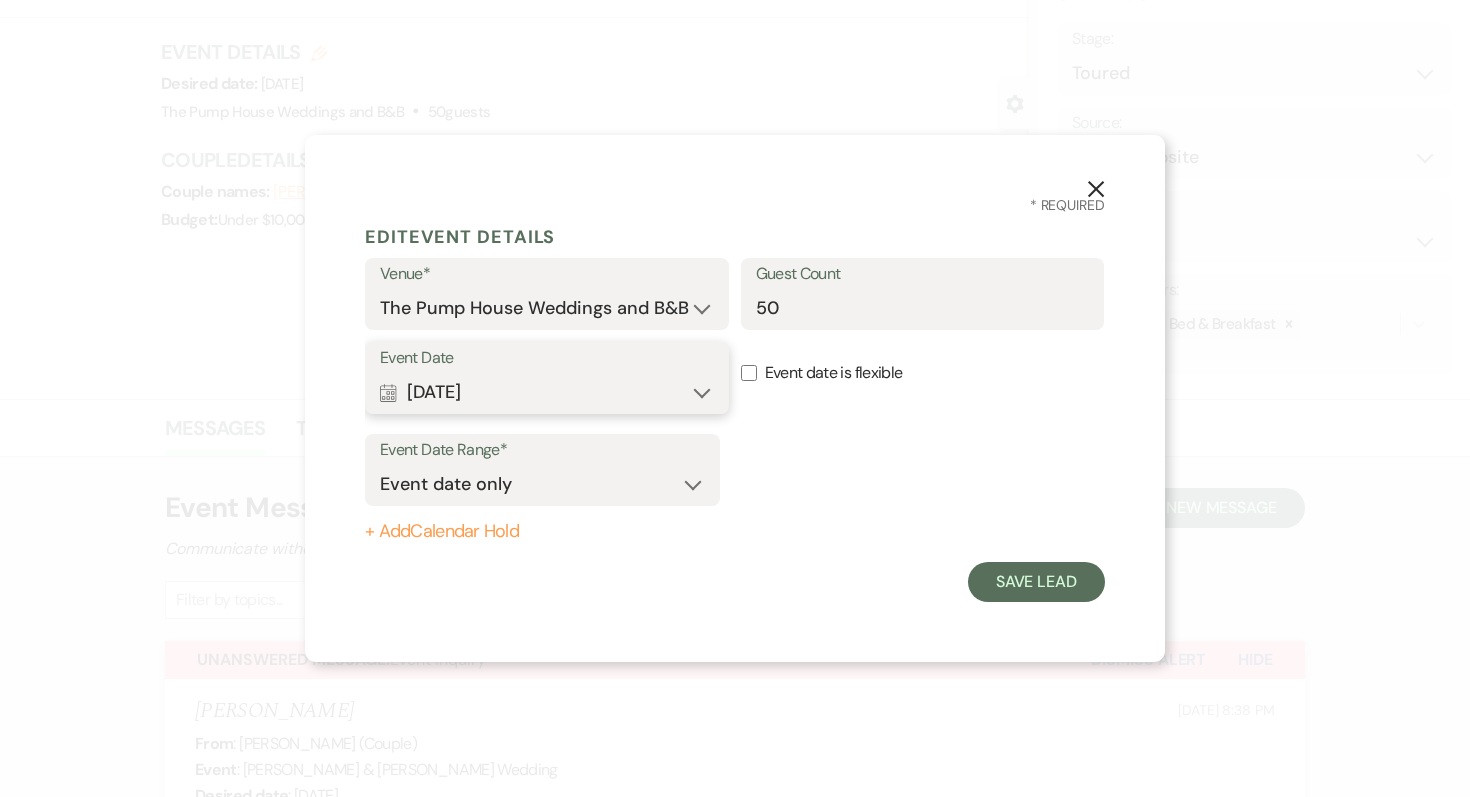 click on "Calendar [DATE] Expand" at bounding box center (547, 392) 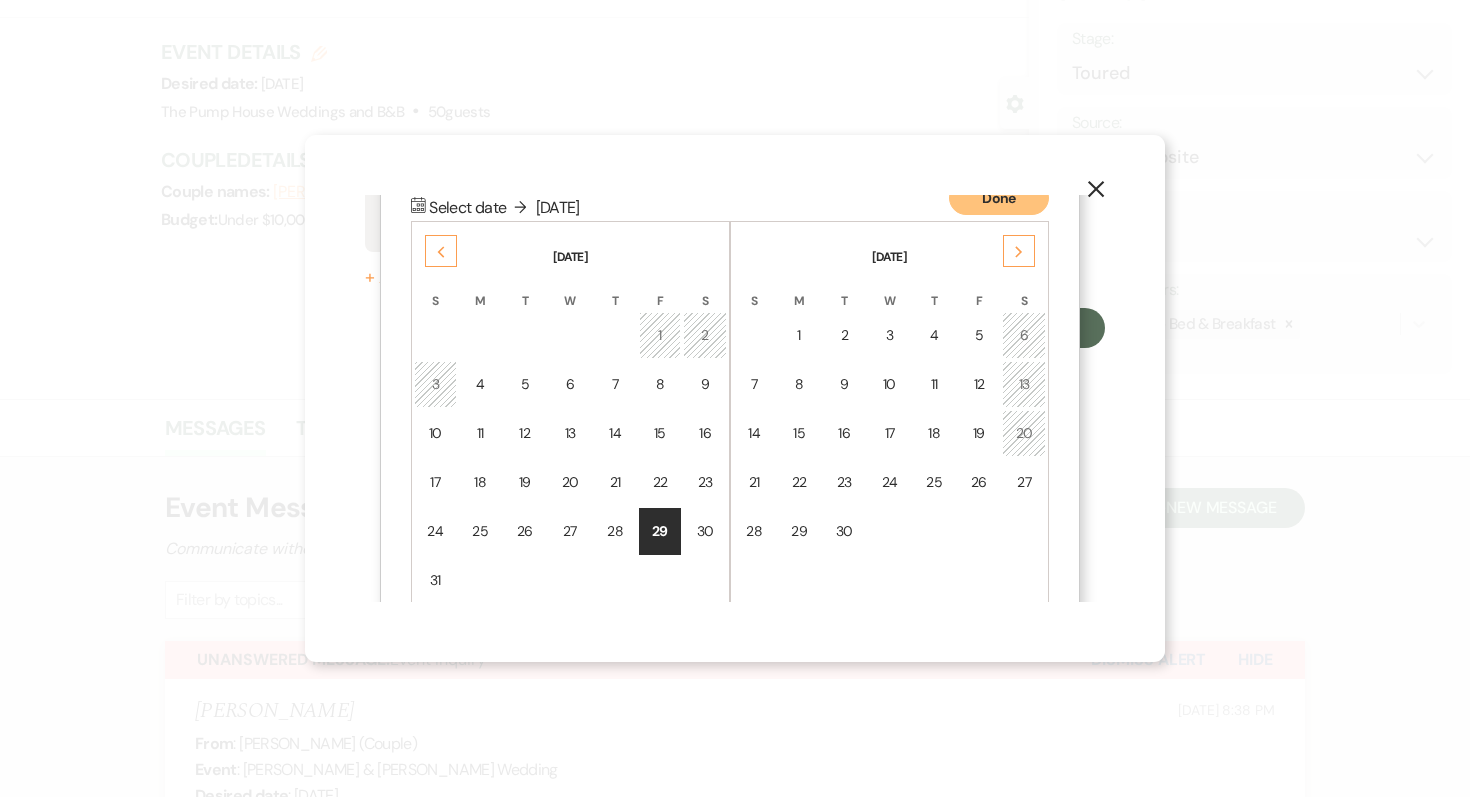 scroll, scrollTop: 256, scrollLeft: 0, axis: vertical 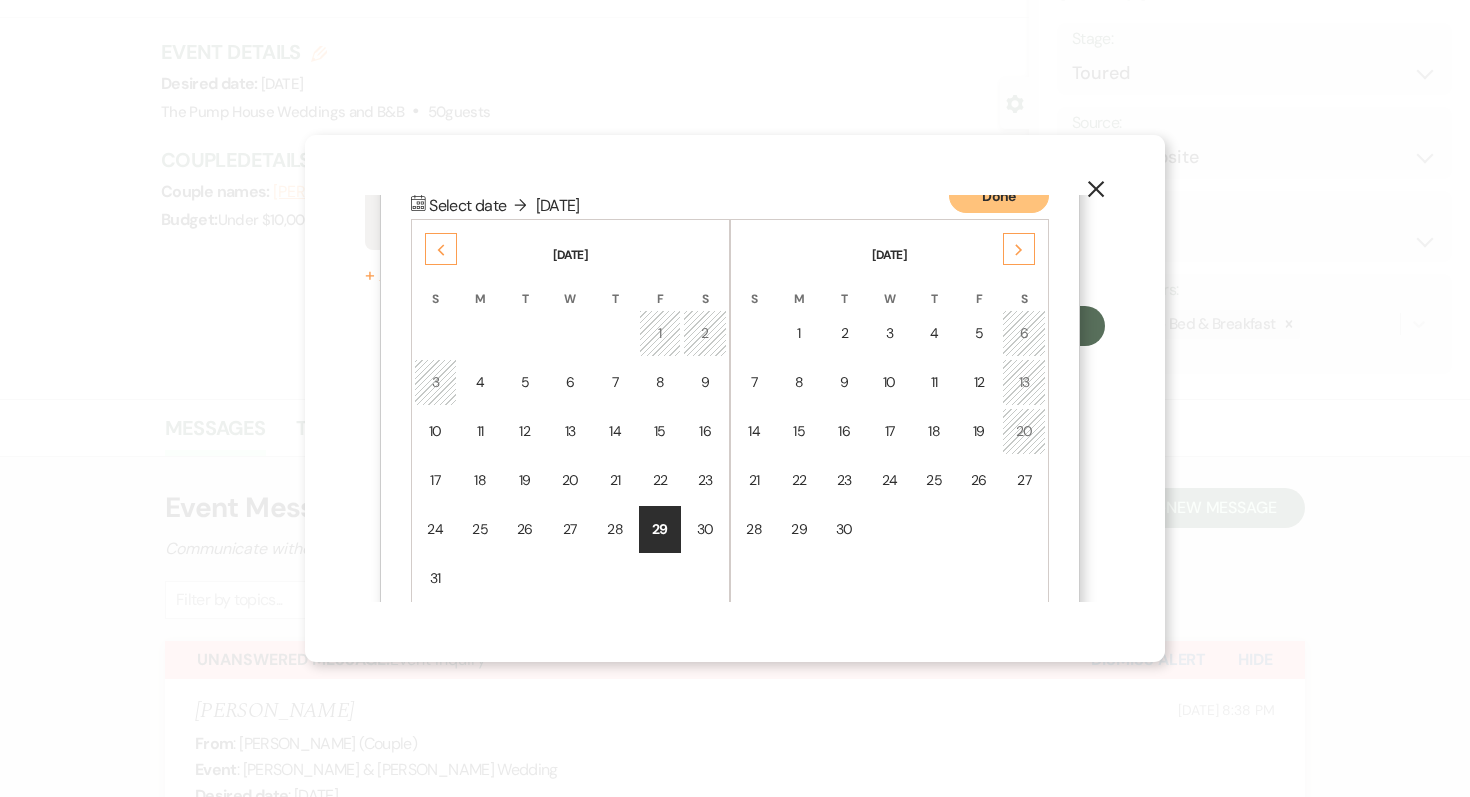 click on "Next" 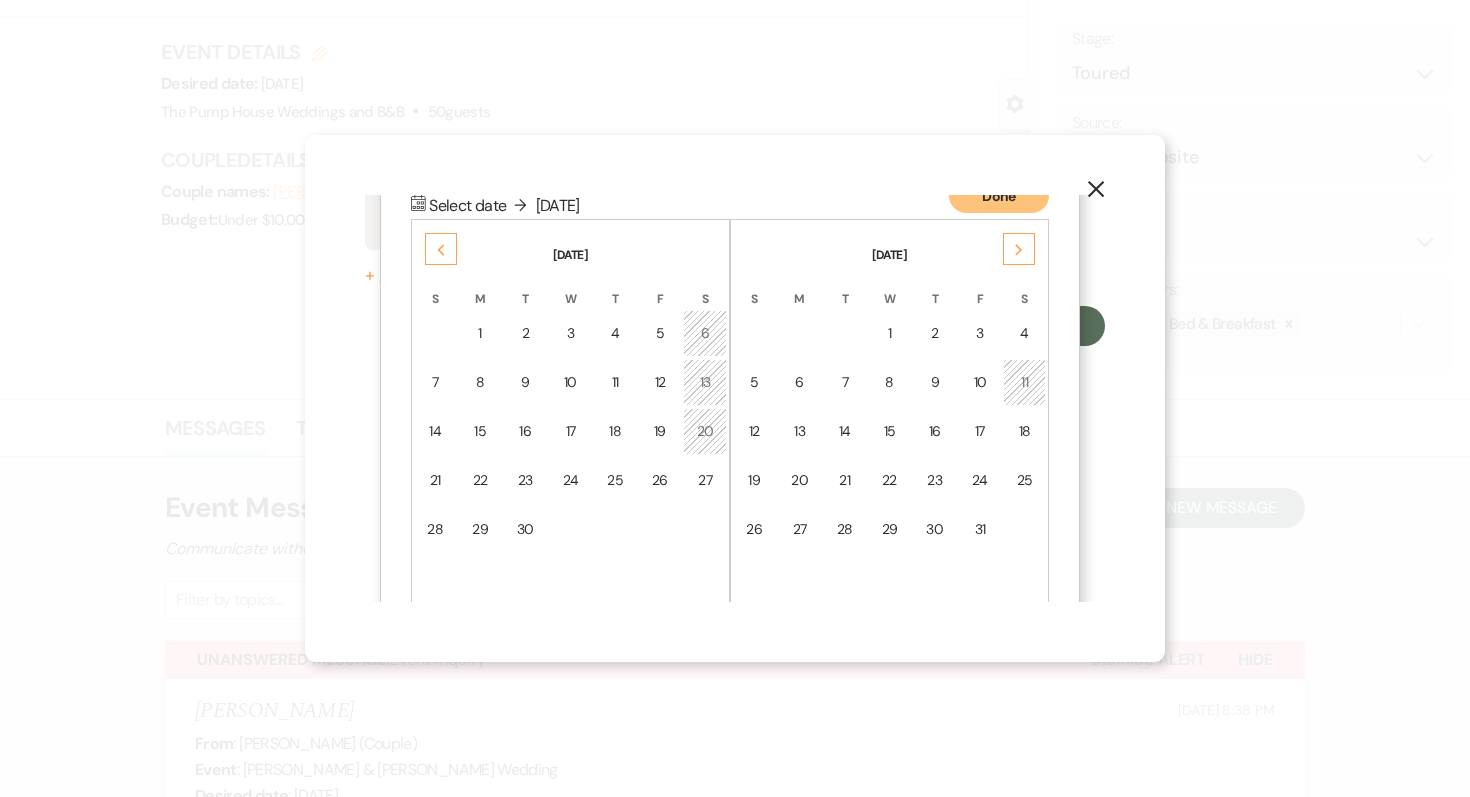 click on "Next" 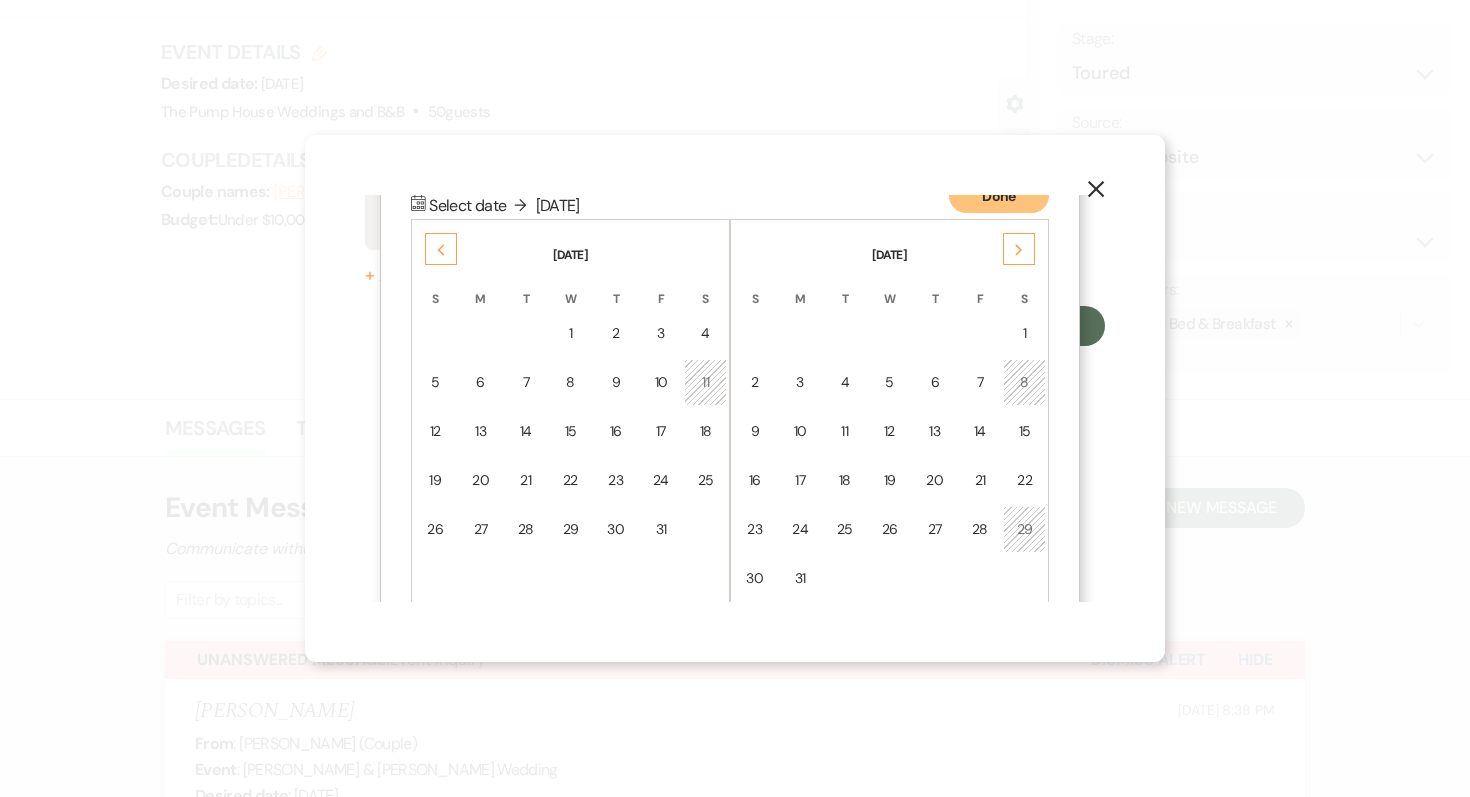 click on "Next" 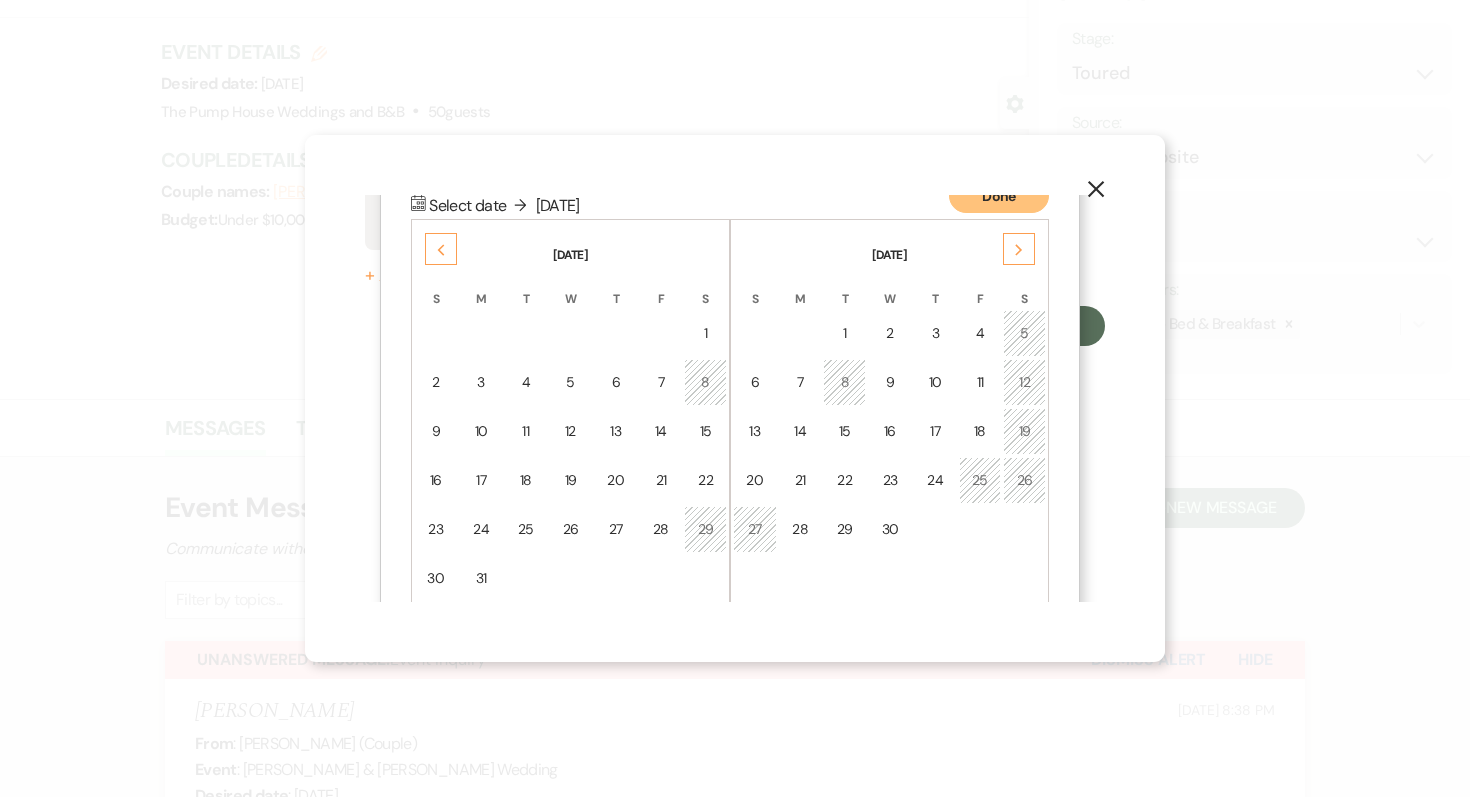 click on "Next" 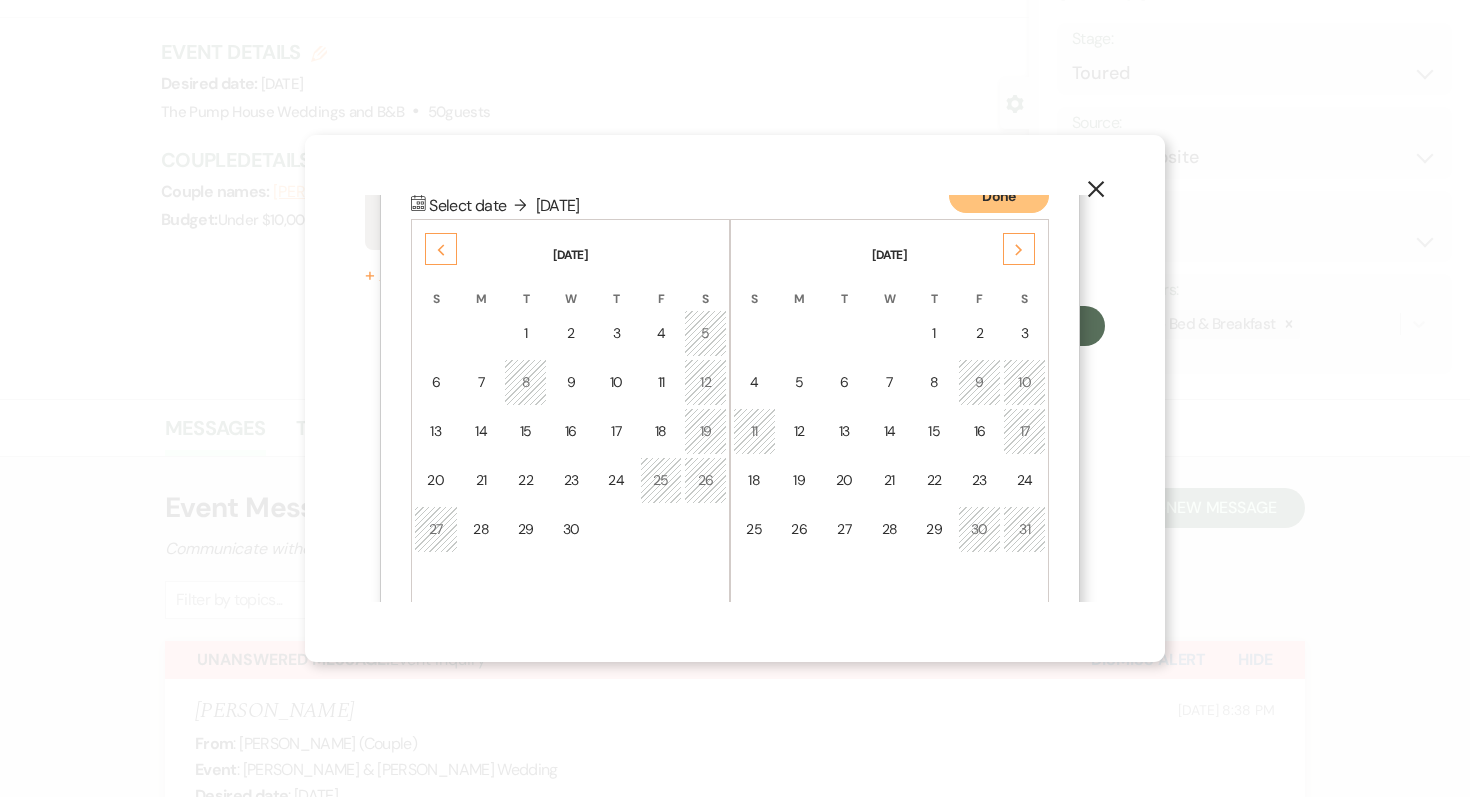 click on "Previous" 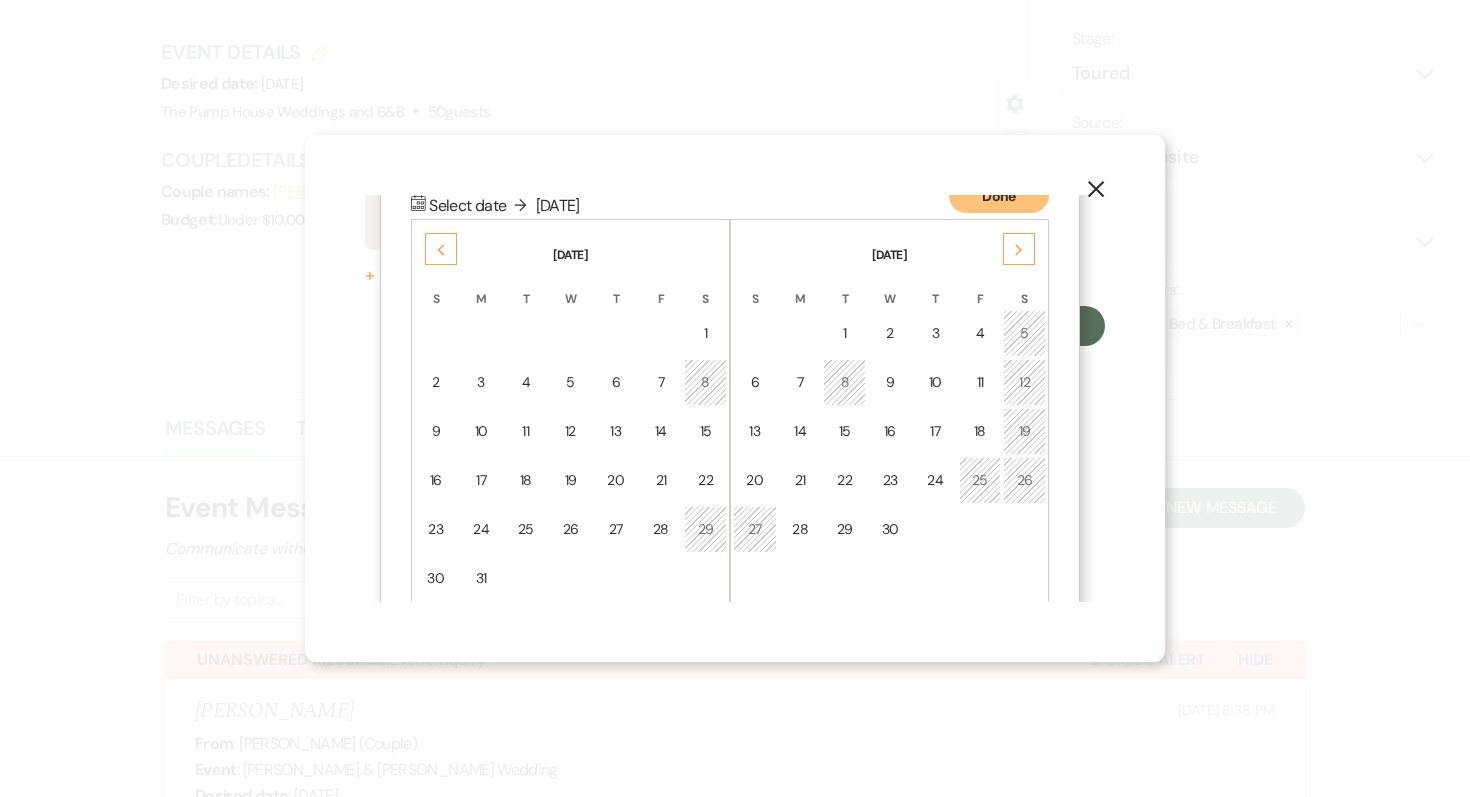 click on "Previous" 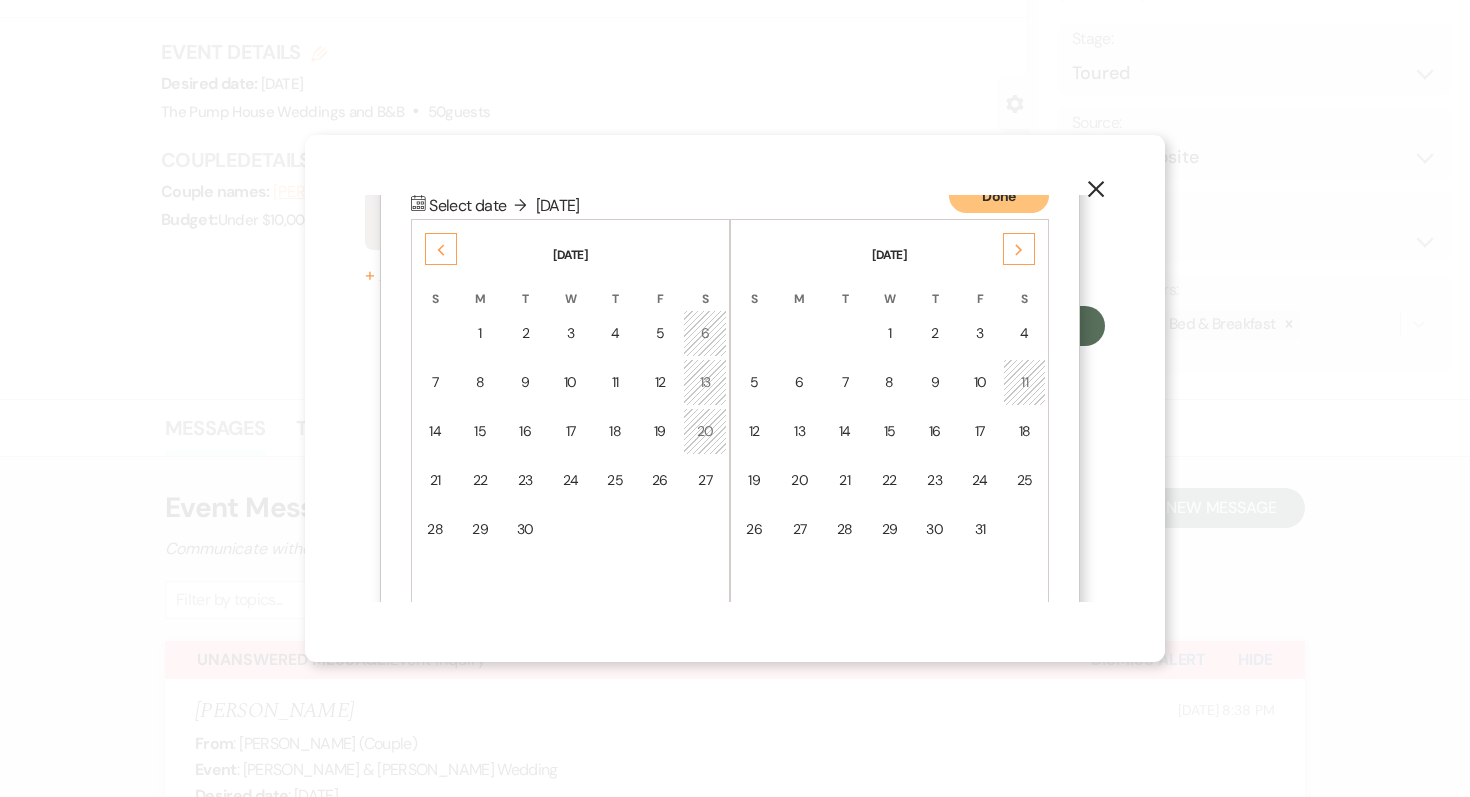 click on "Previous" 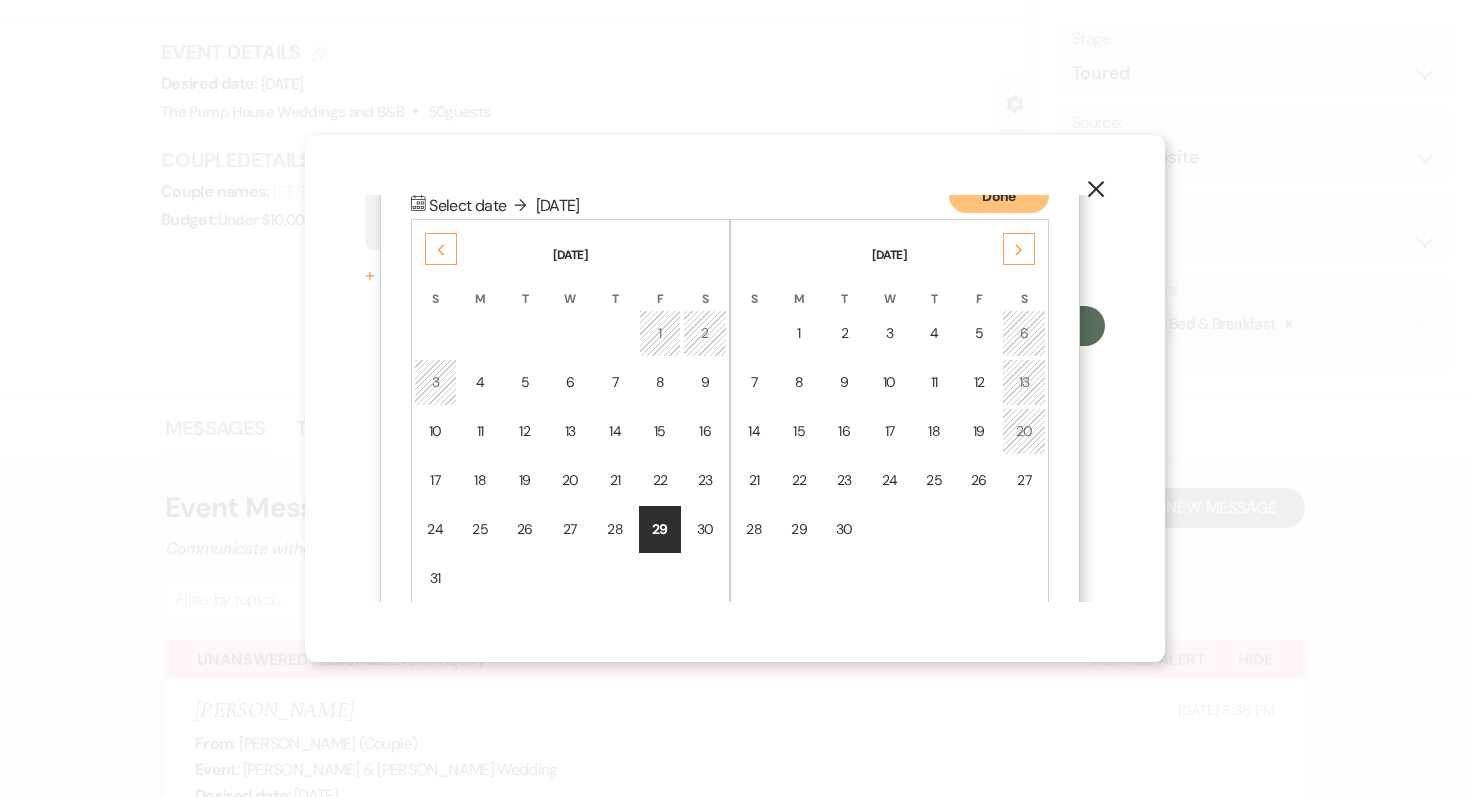 click on "Previous" 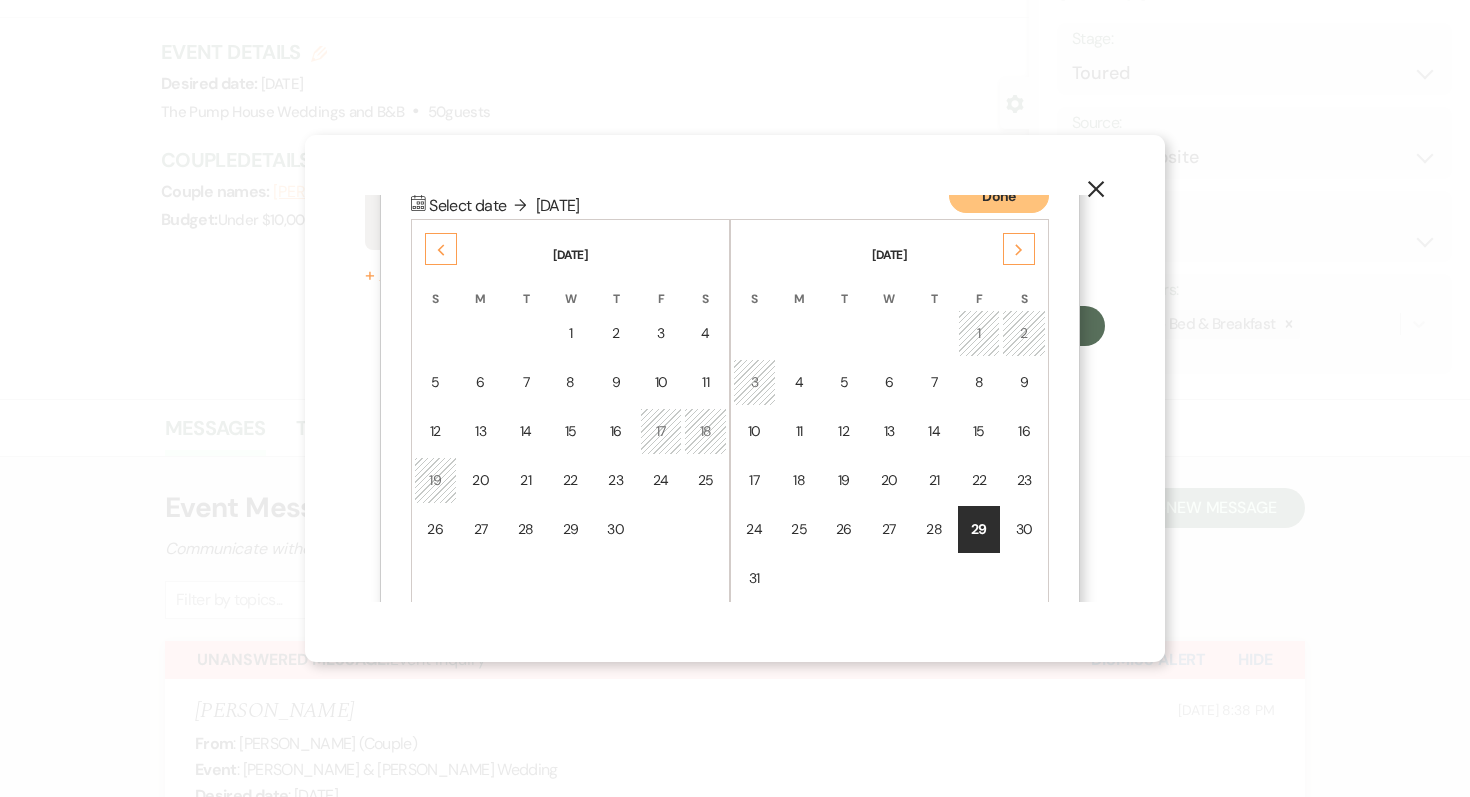 click on "Previous" 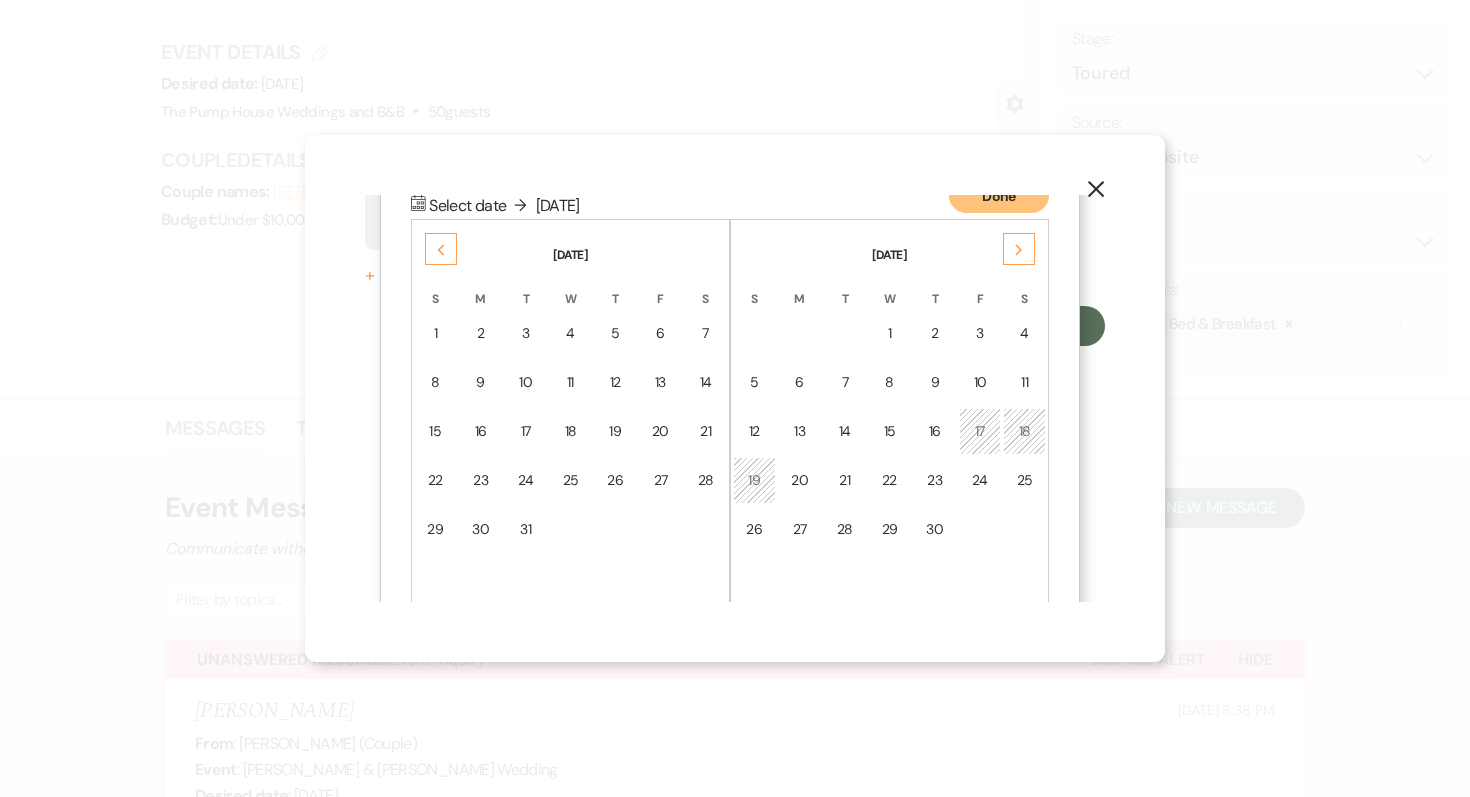 click on "Previous" 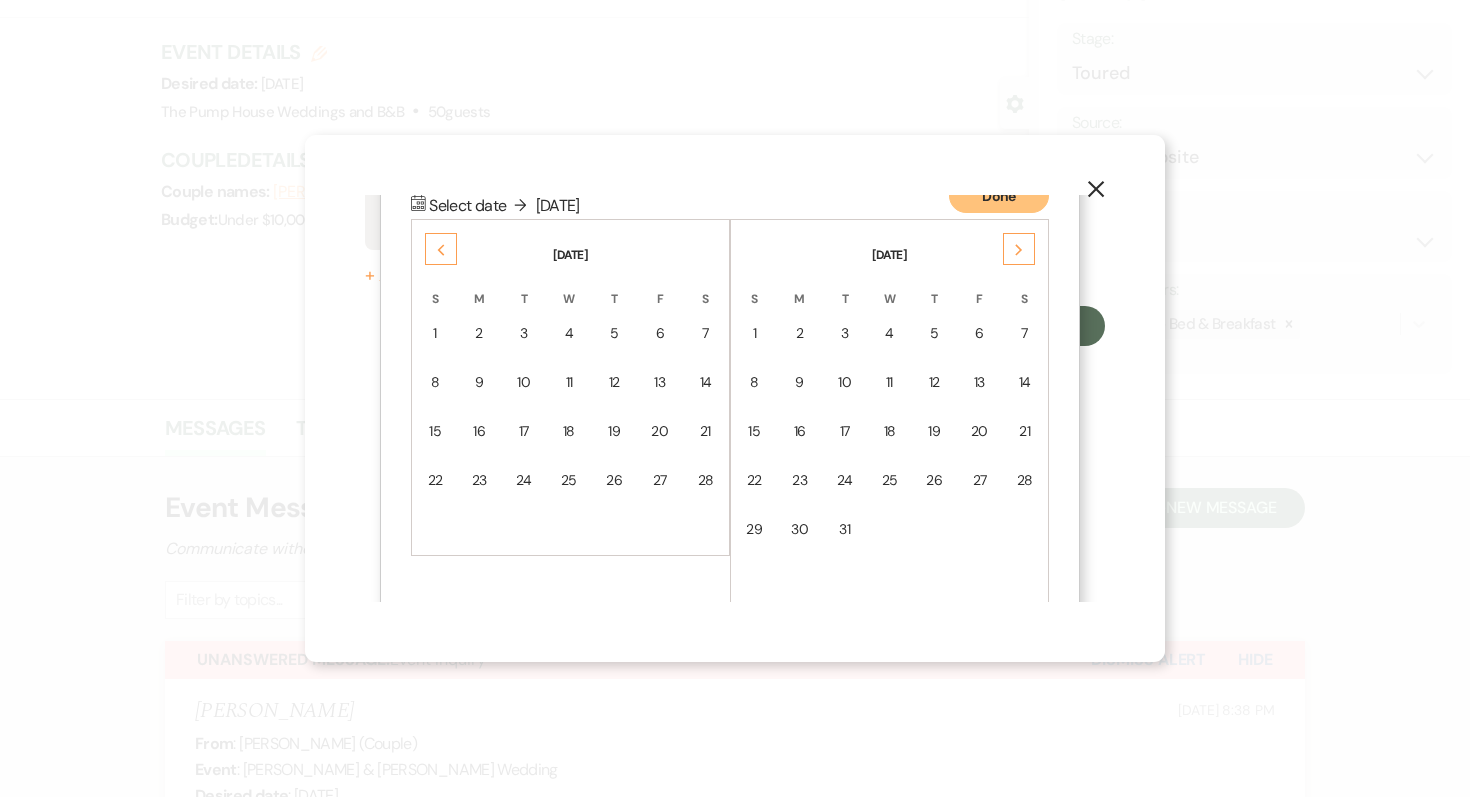 click on "Previous" 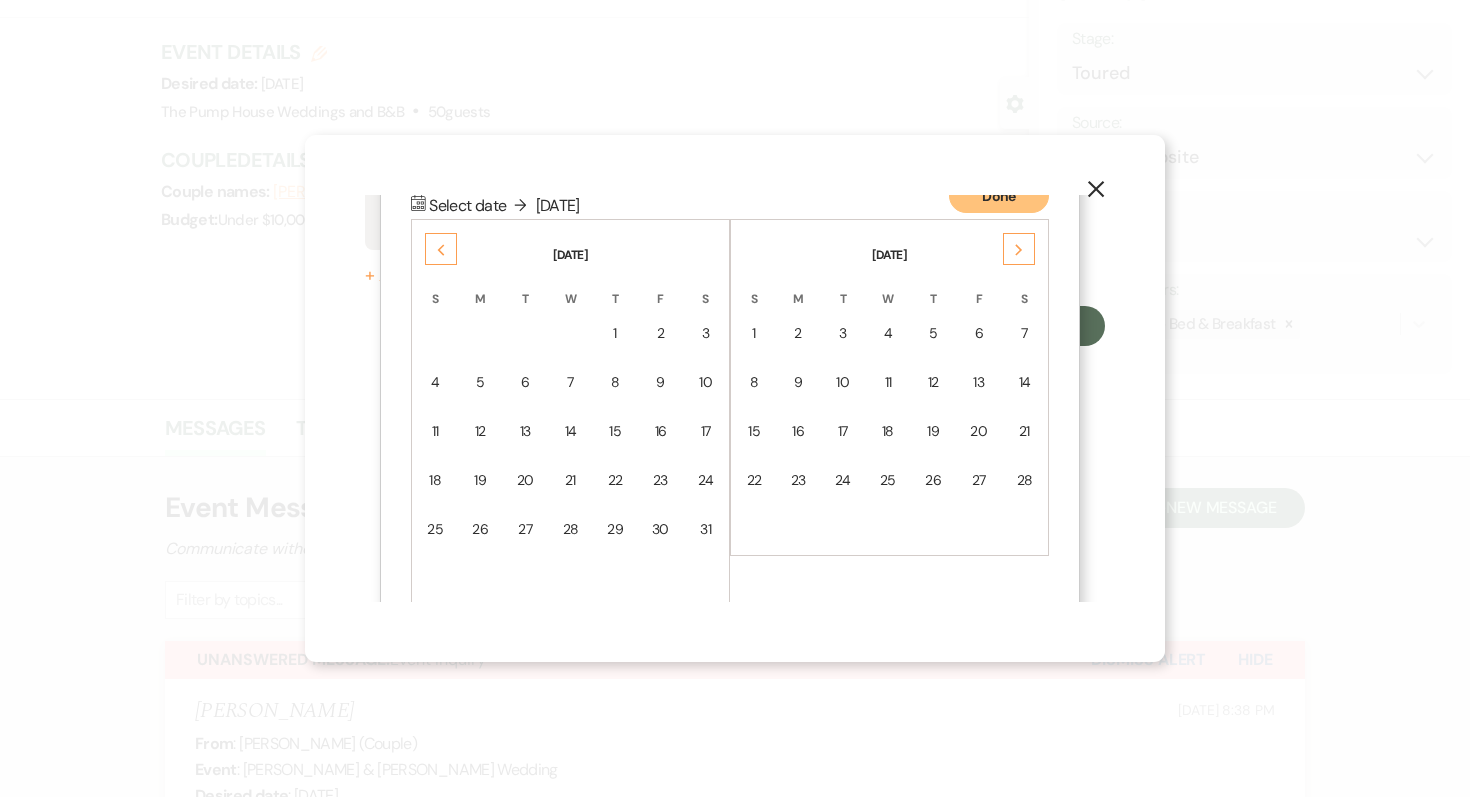 click on "Previous" 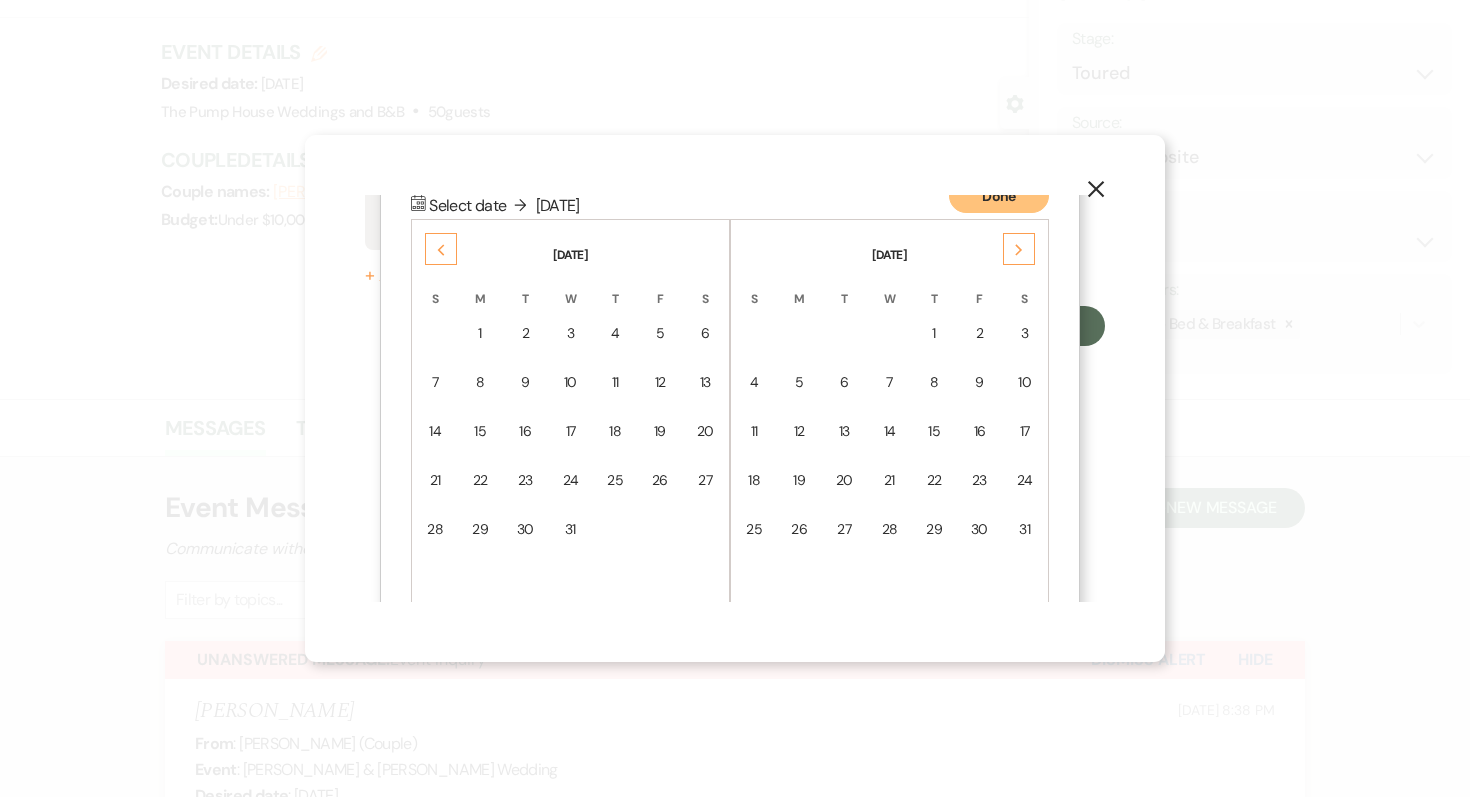 click on "Previous" 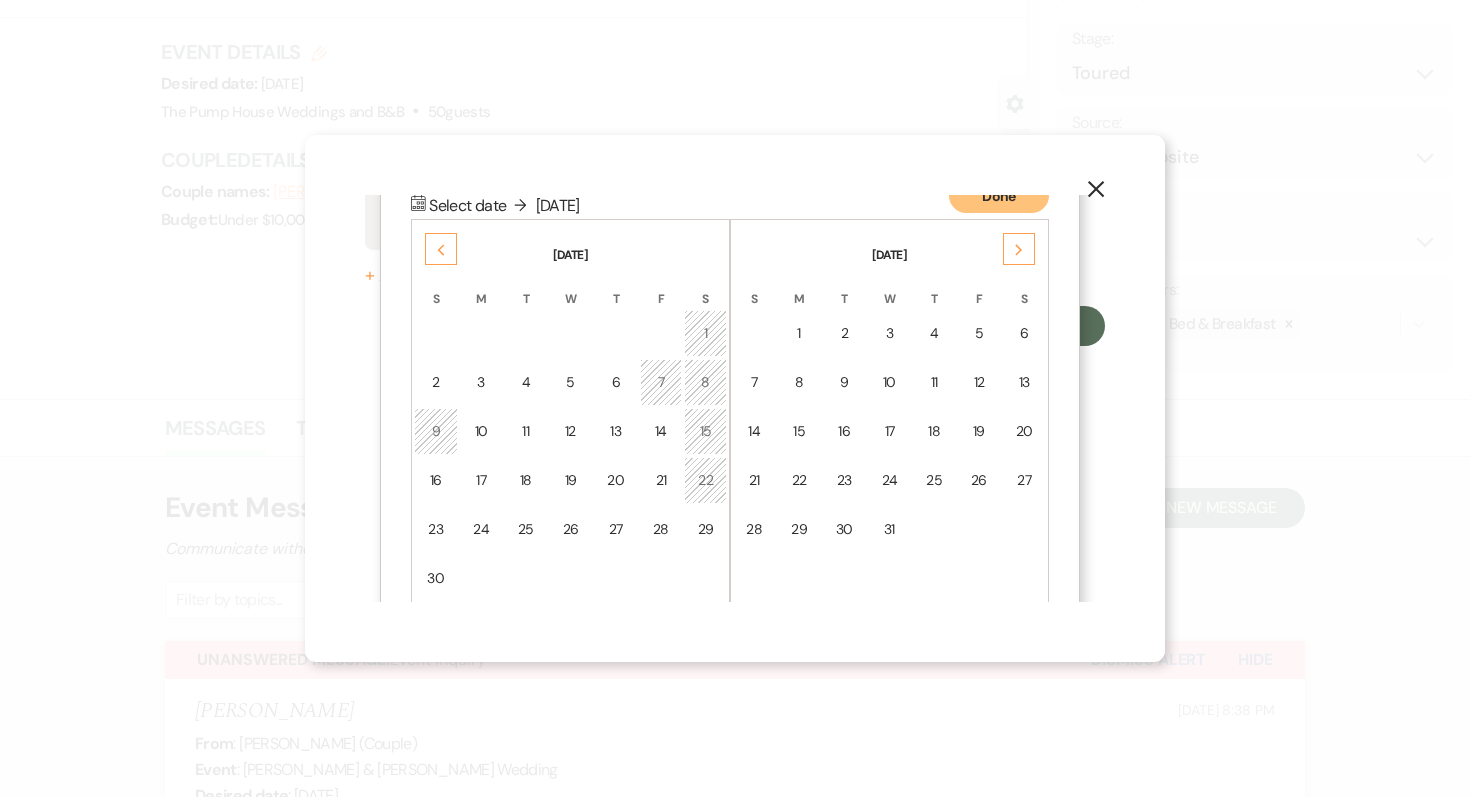 click on "Previous" 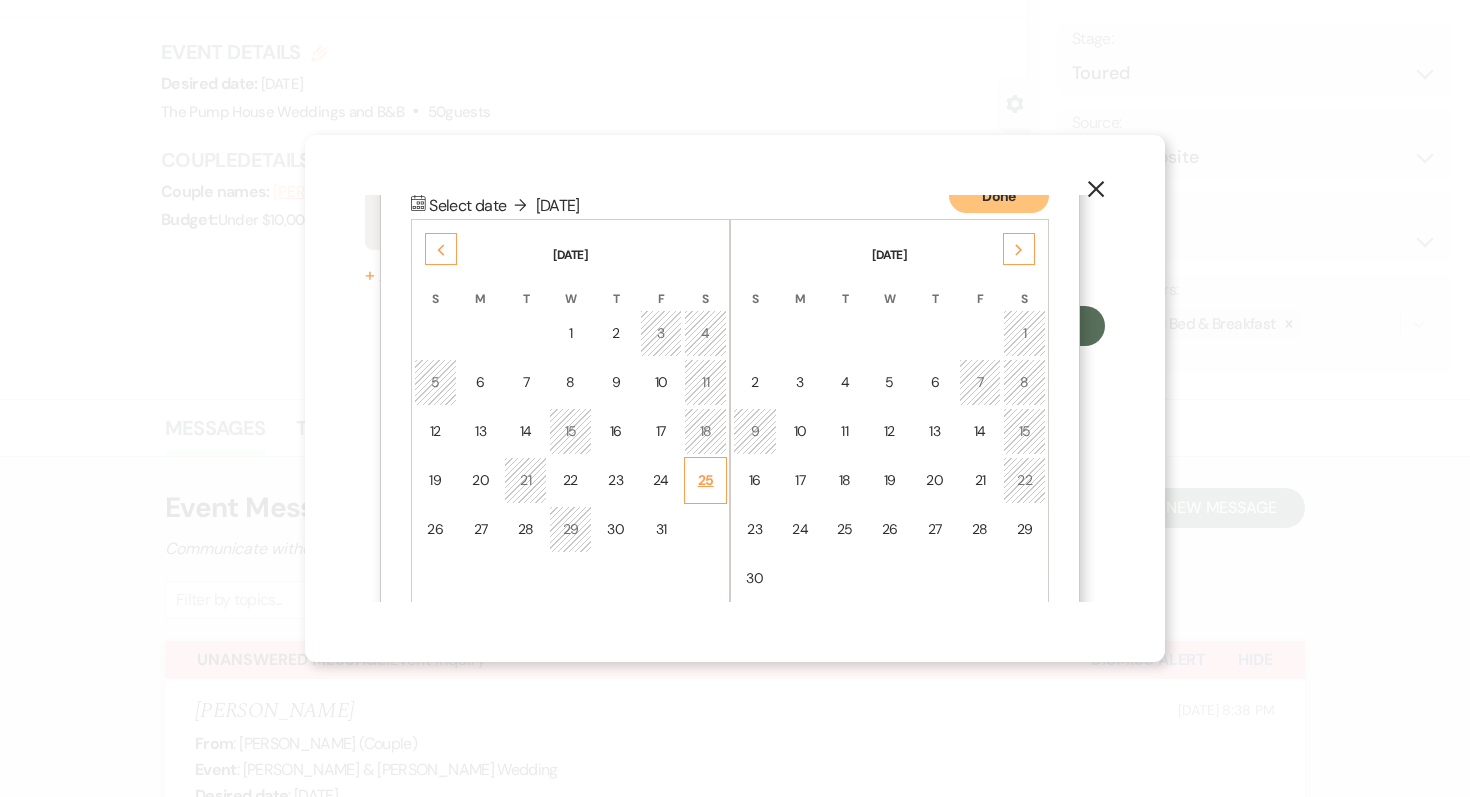 click on "25" at bounding box center [705, 480] 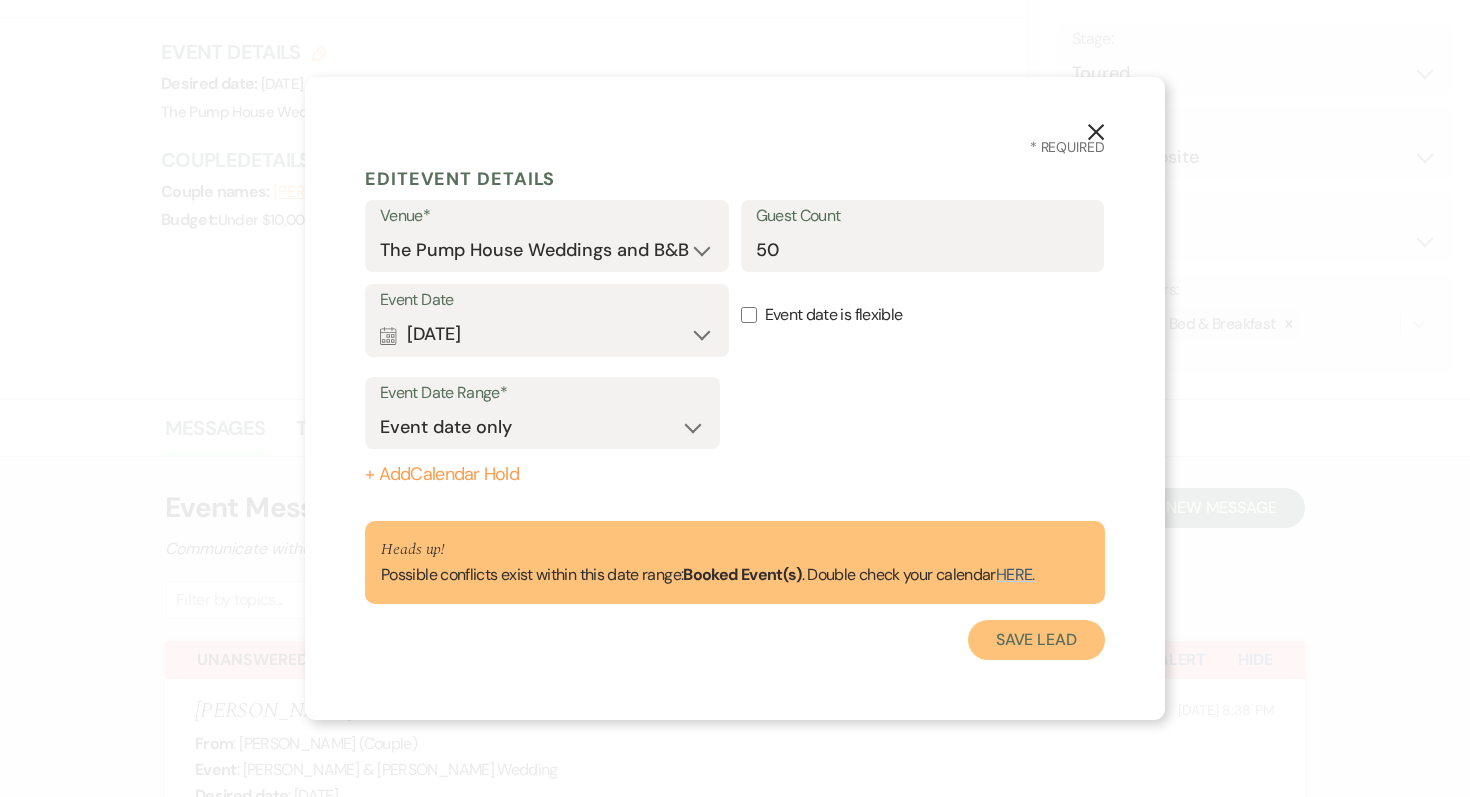 click on "Save Lead" at bounding box center [1036, 640] 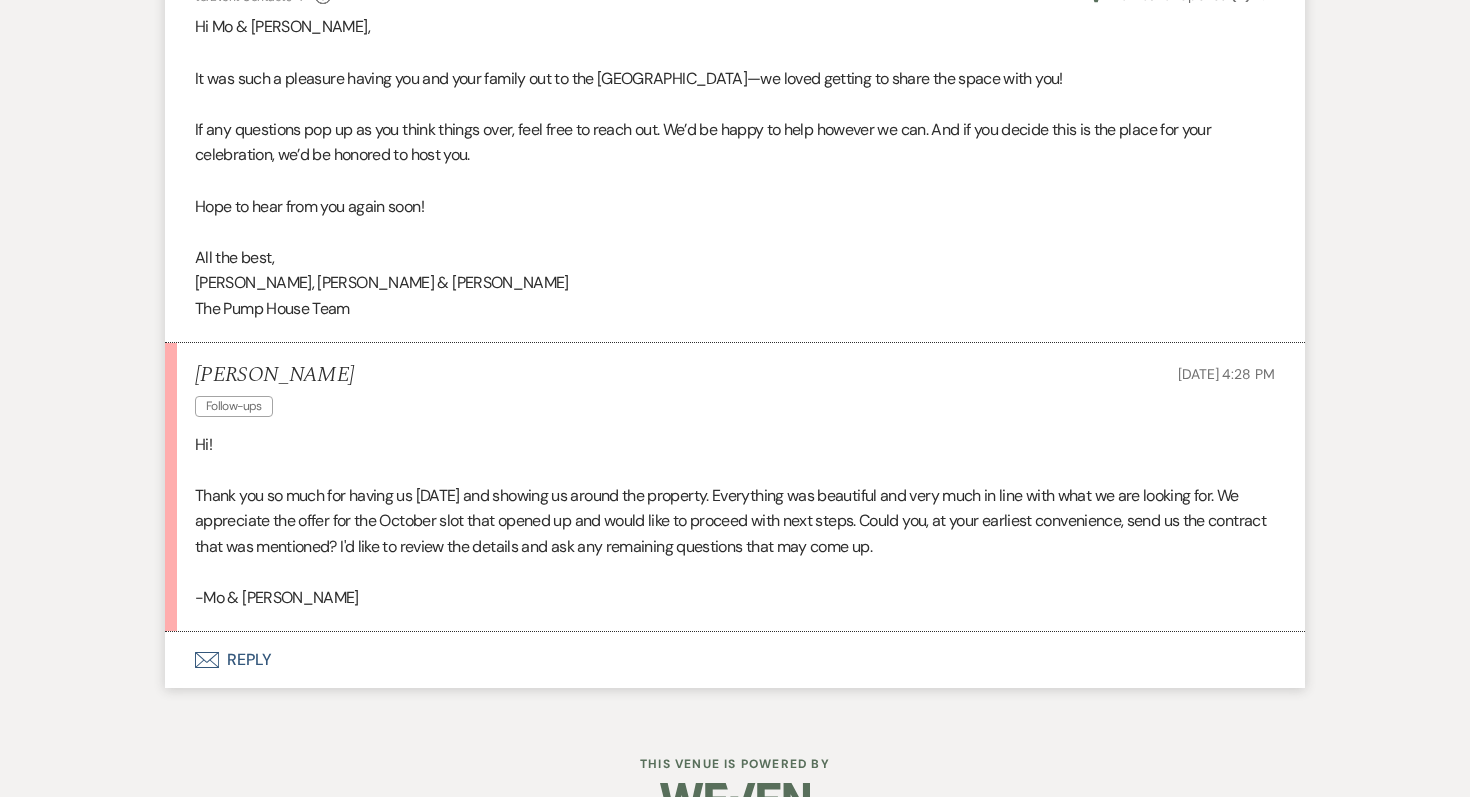 scroll, scrollTop: 3133, scrollLeft: 0, axis: vertical 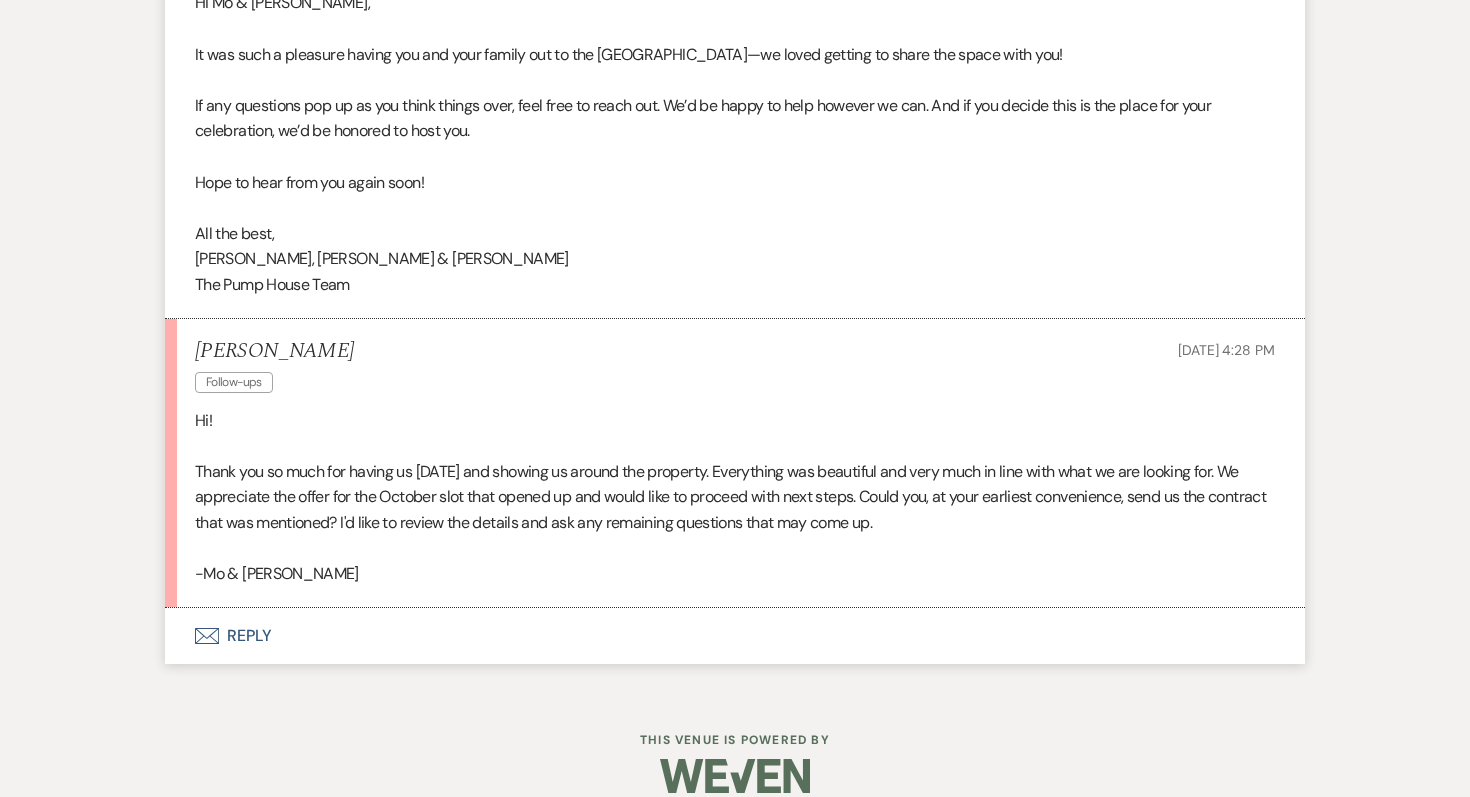 click on "Envelope Reply" at bounding box center [735, 636] 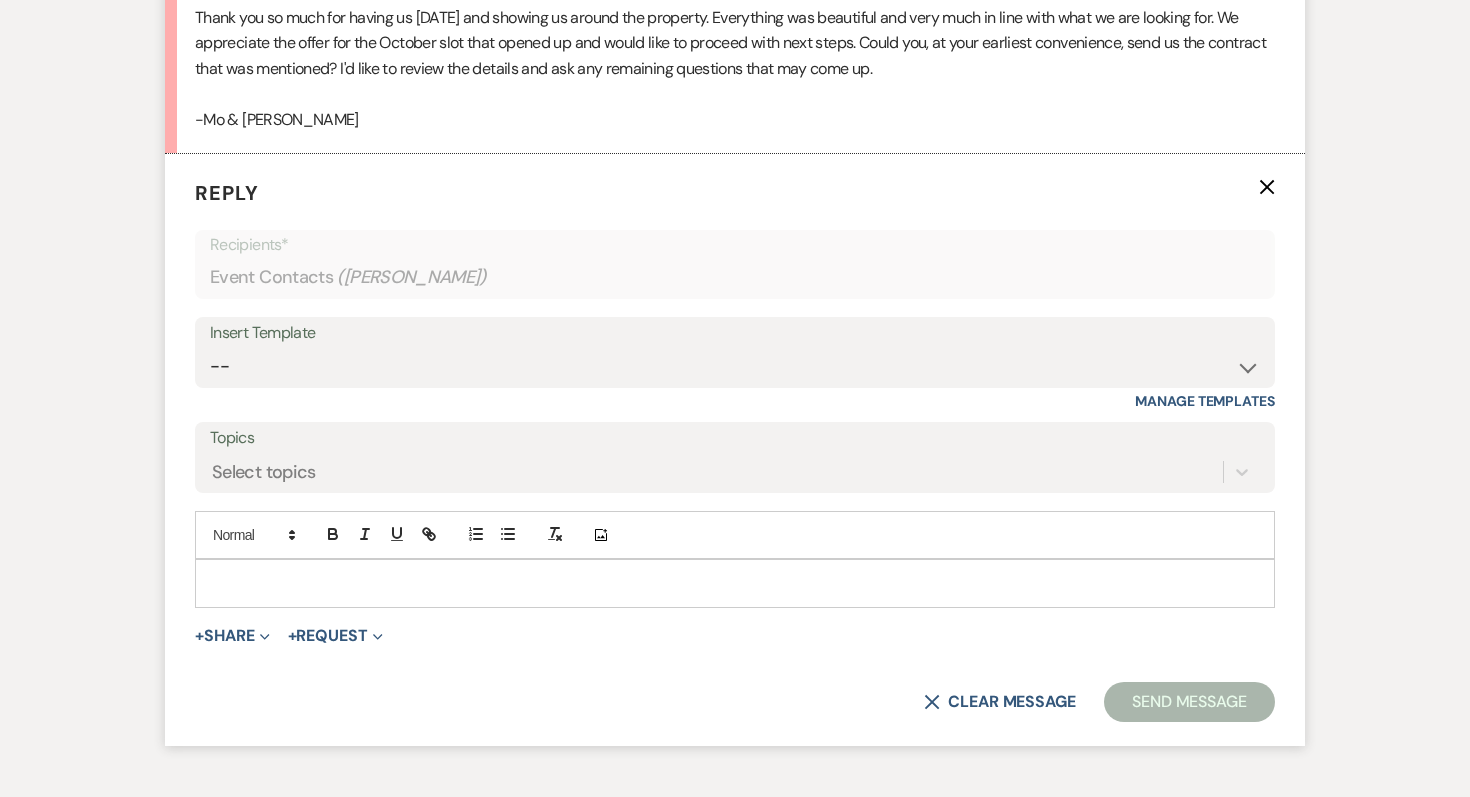 scroll, scrollTop: 3613, scrollLeft: 0, axis: vertical 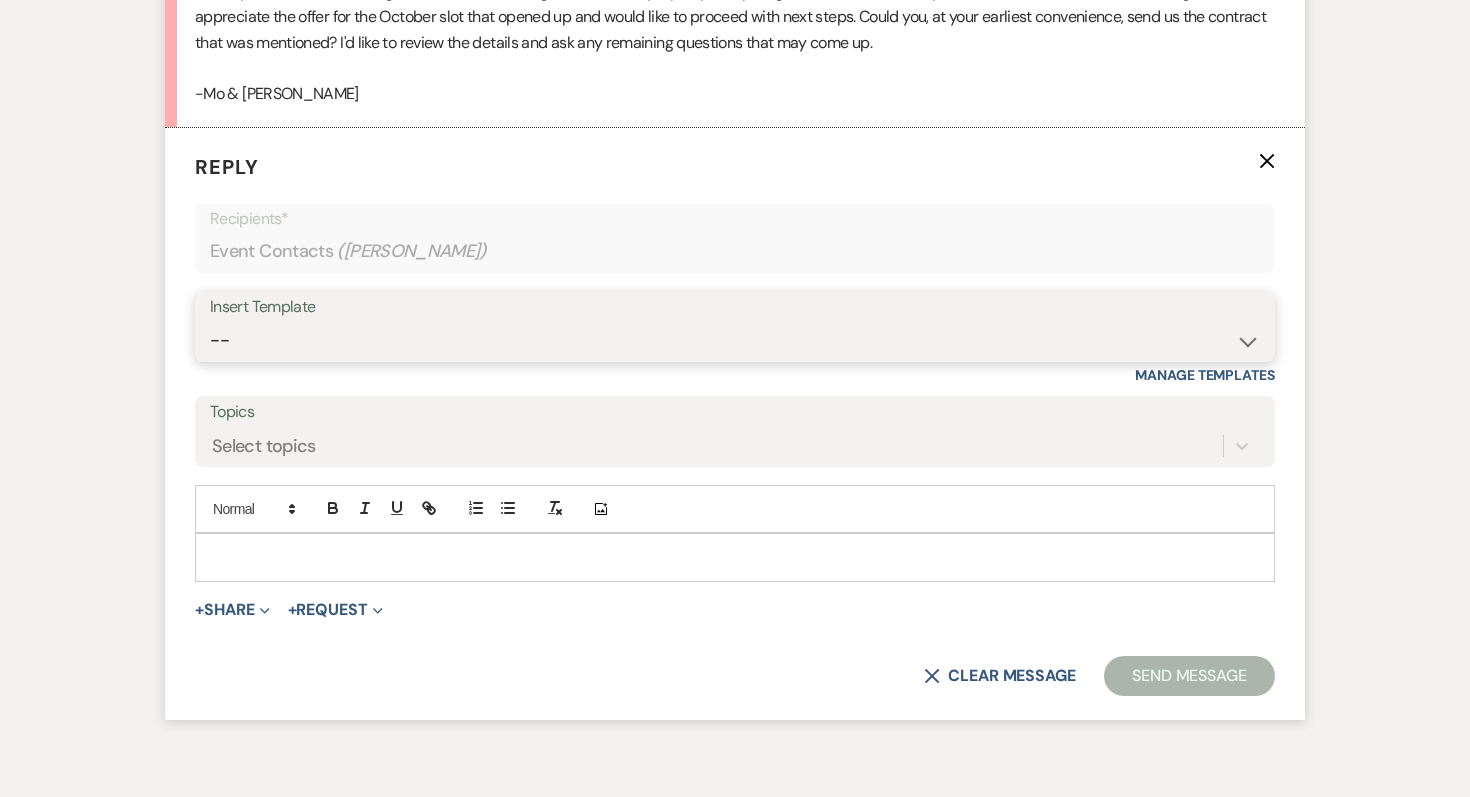 click on "-- Weven Planning Portal Introduction (Booked Events) Initial Inquiry Response Follow Up- Initial  Pump House Weddings Portal Introduction Follow Up Portal Intro Contract (Pre-Booked Leads) Long initial response ai long response New response [DATE] Second Outreach- USE [DATE]-[DATE] Micro Weddings Response- USE [DATE]-[DATE] [PERSON_NAME] & [PERSON_NAME]-July Response Template [PERSON_NAME]'s May-July Response Template Elopement Response- USE [DATE]-[DATE] Wedding Questionairre Follow-up, positive tour Full Wedding with Micro Wedding PS Tour Book Confirmation Proposal Template" at bounding box center (735, 340) 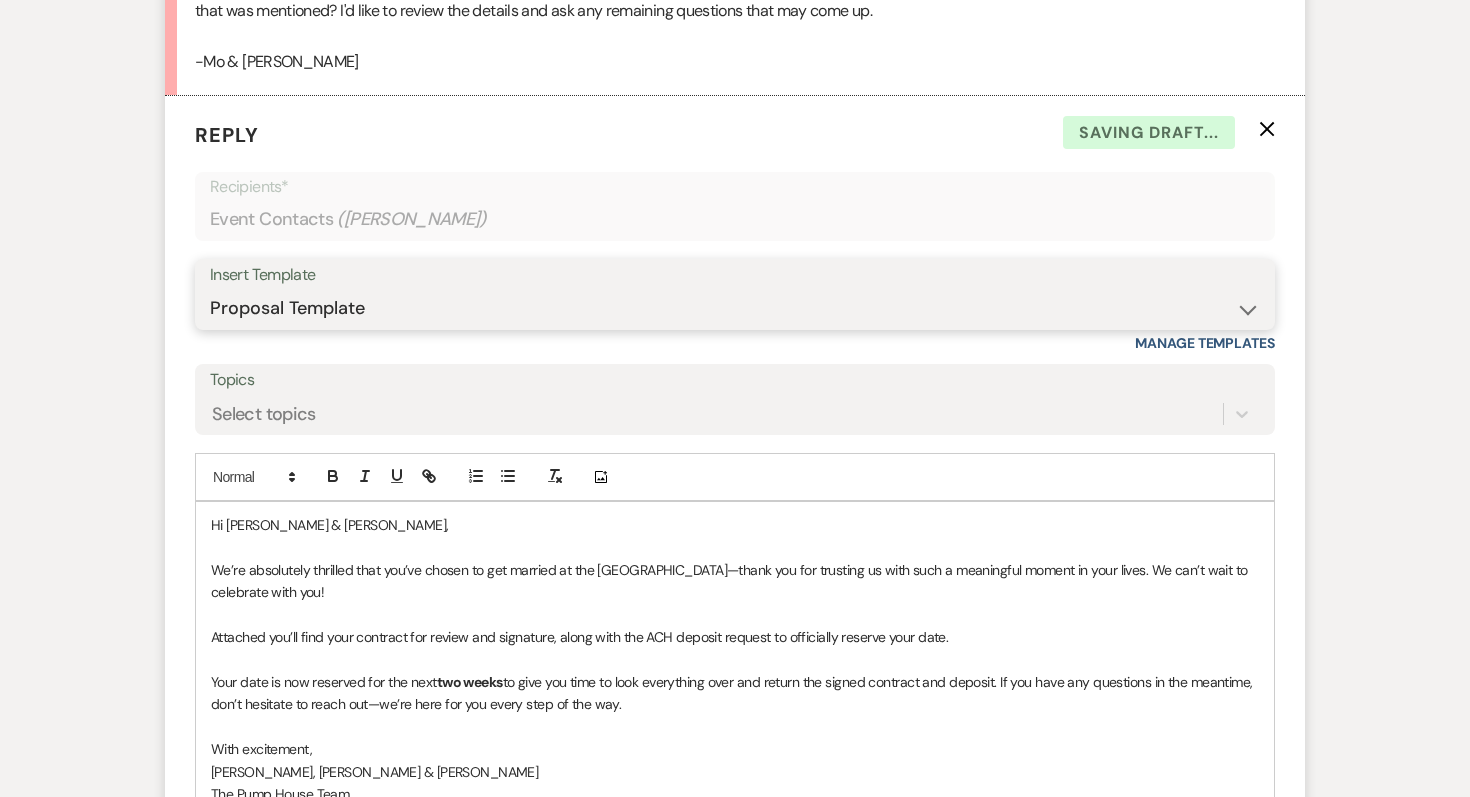 scroll, scrollTop: 3646, scrollLeft: 0, axis: vertical 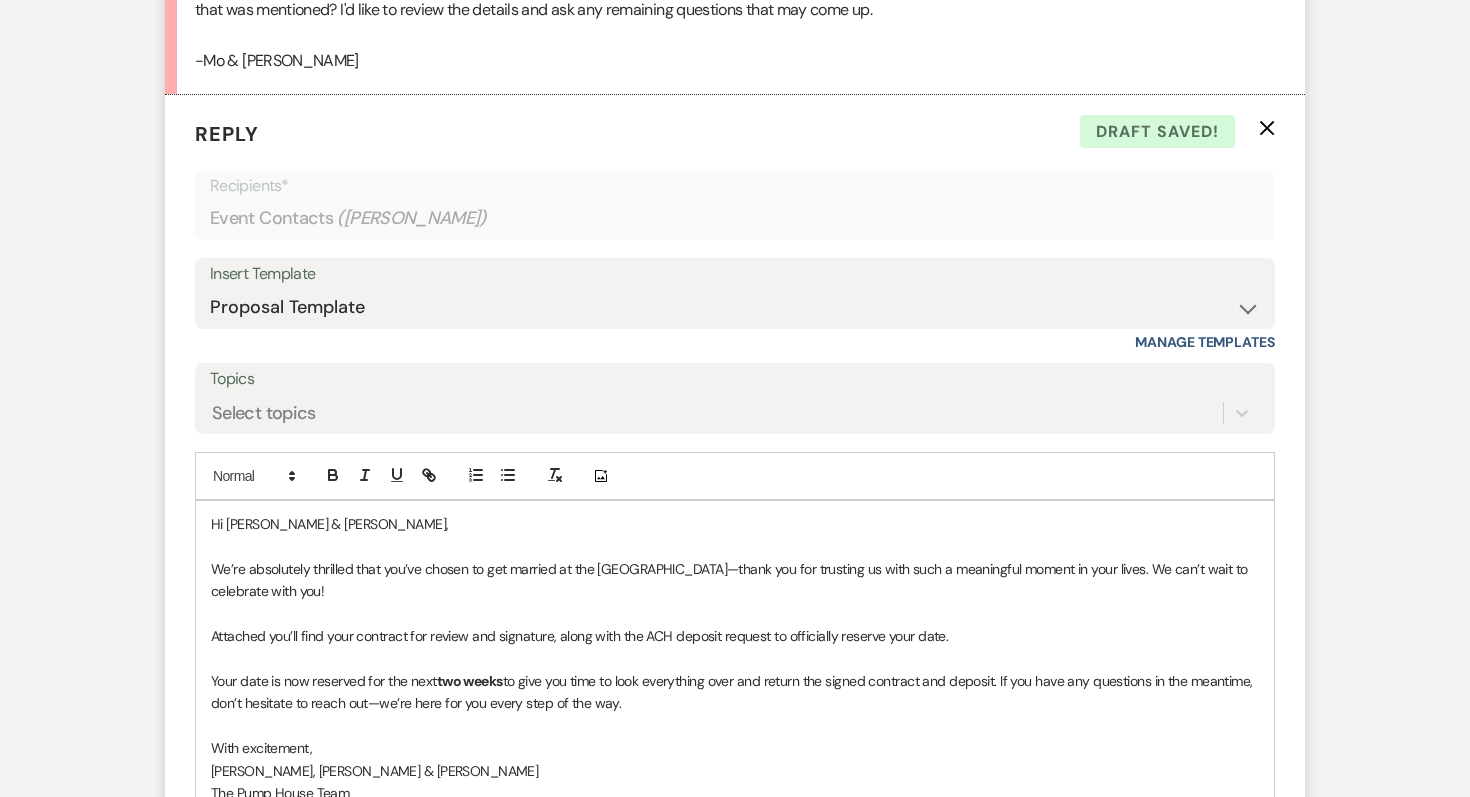 click on "We’re absolutely thrilled that you’ve chosen to get married at the [GEOGRAPHIC_DATA]—thank you for trusting us with such a meaningful moment in your lives. We can’t wait to celebrate with you!" at bounding box center [735, 580] 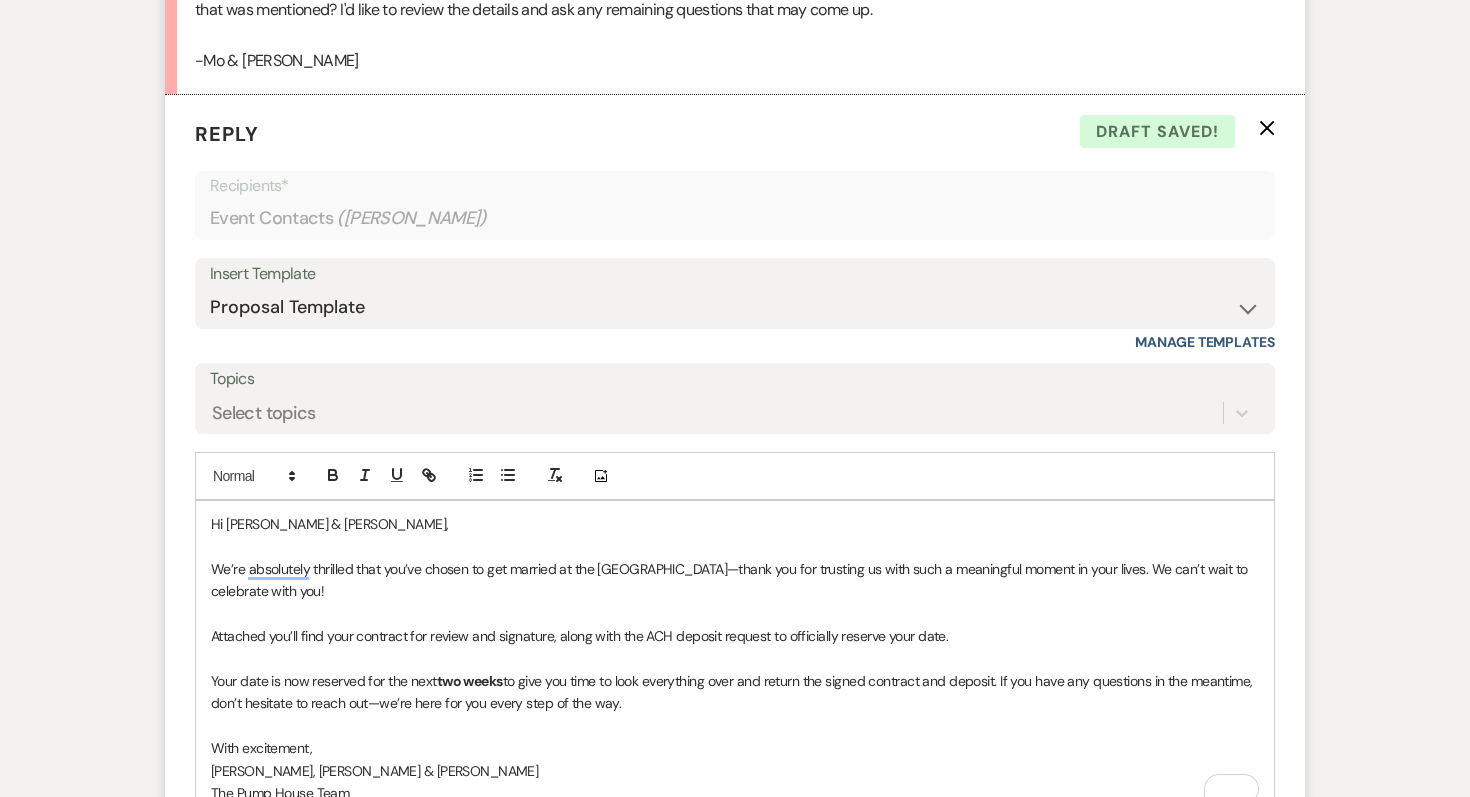type 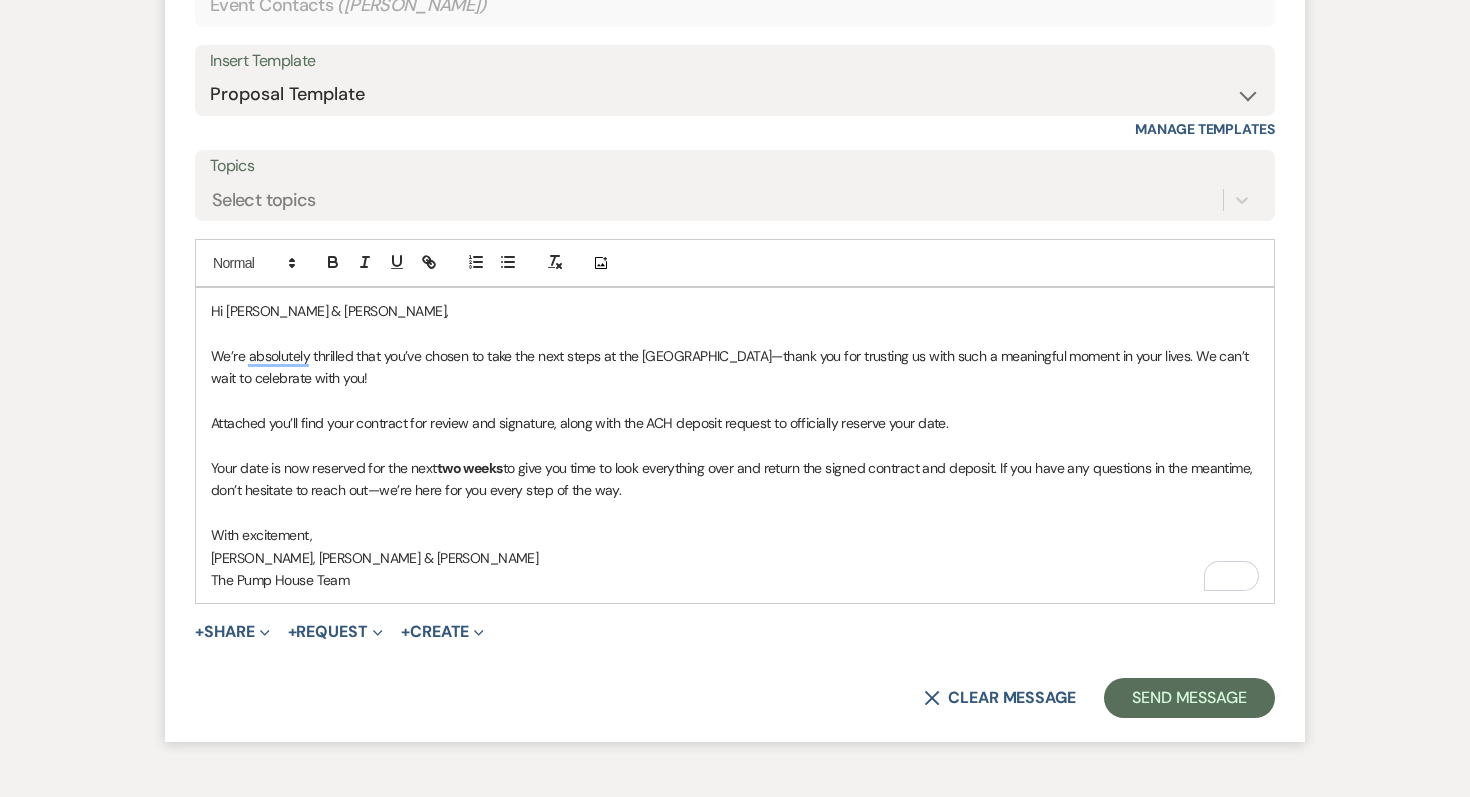 scroll, scrollTop: 3872, scrollLeft: 0, axis: vertical 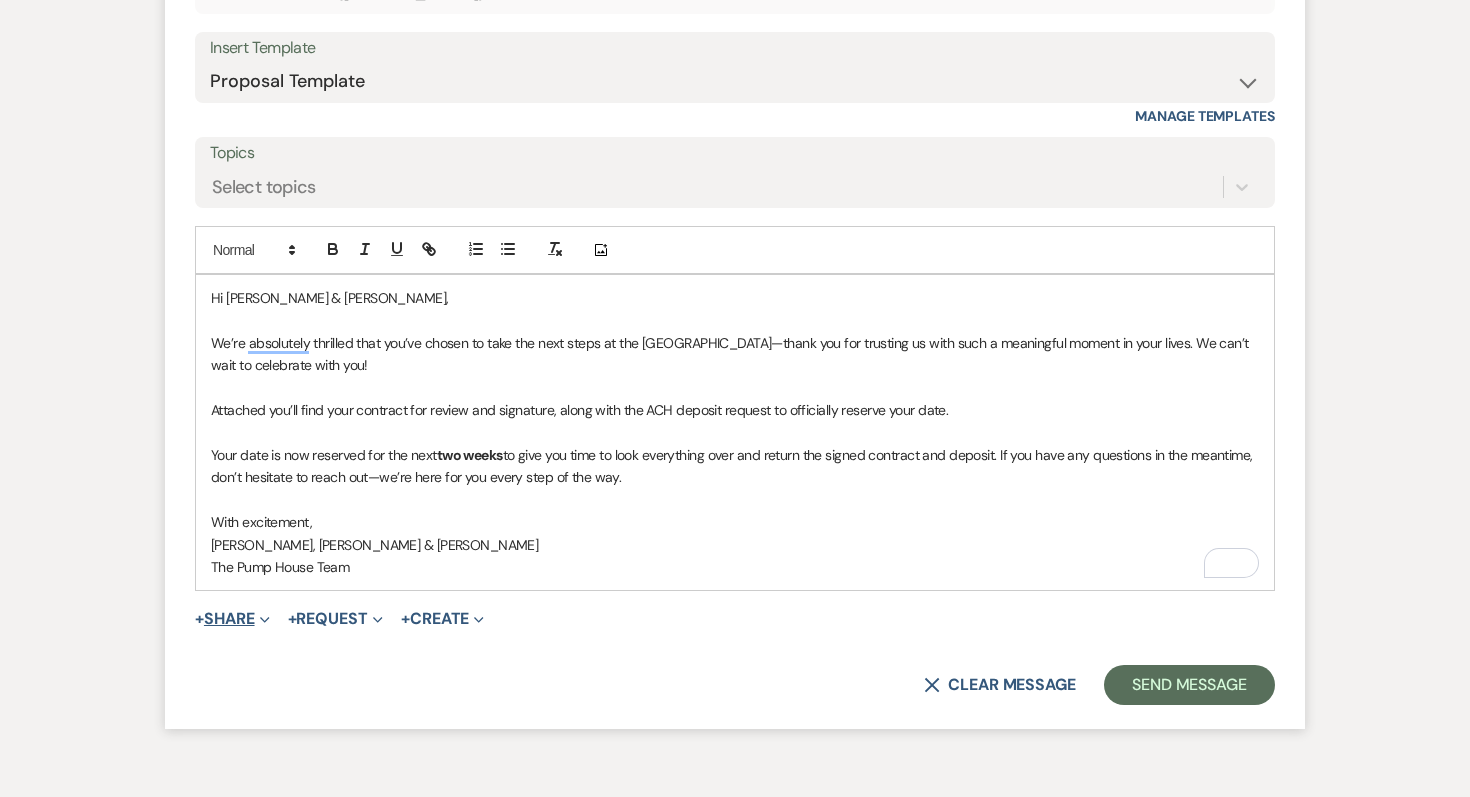 click on "+  Share Expand" at bounding box center [232, 619] 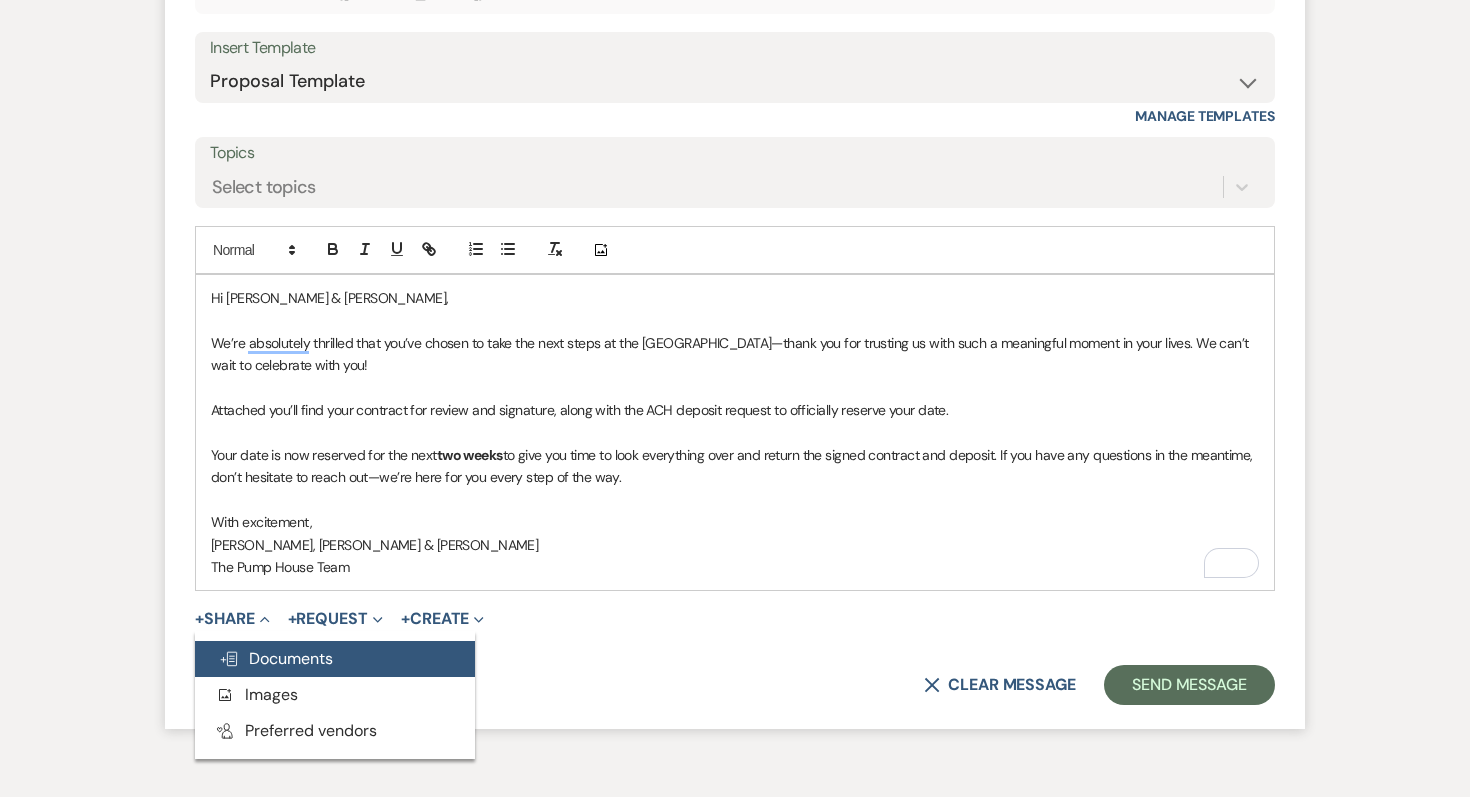 click on "Doc Upload Documents" at bounding box center (276, 658) 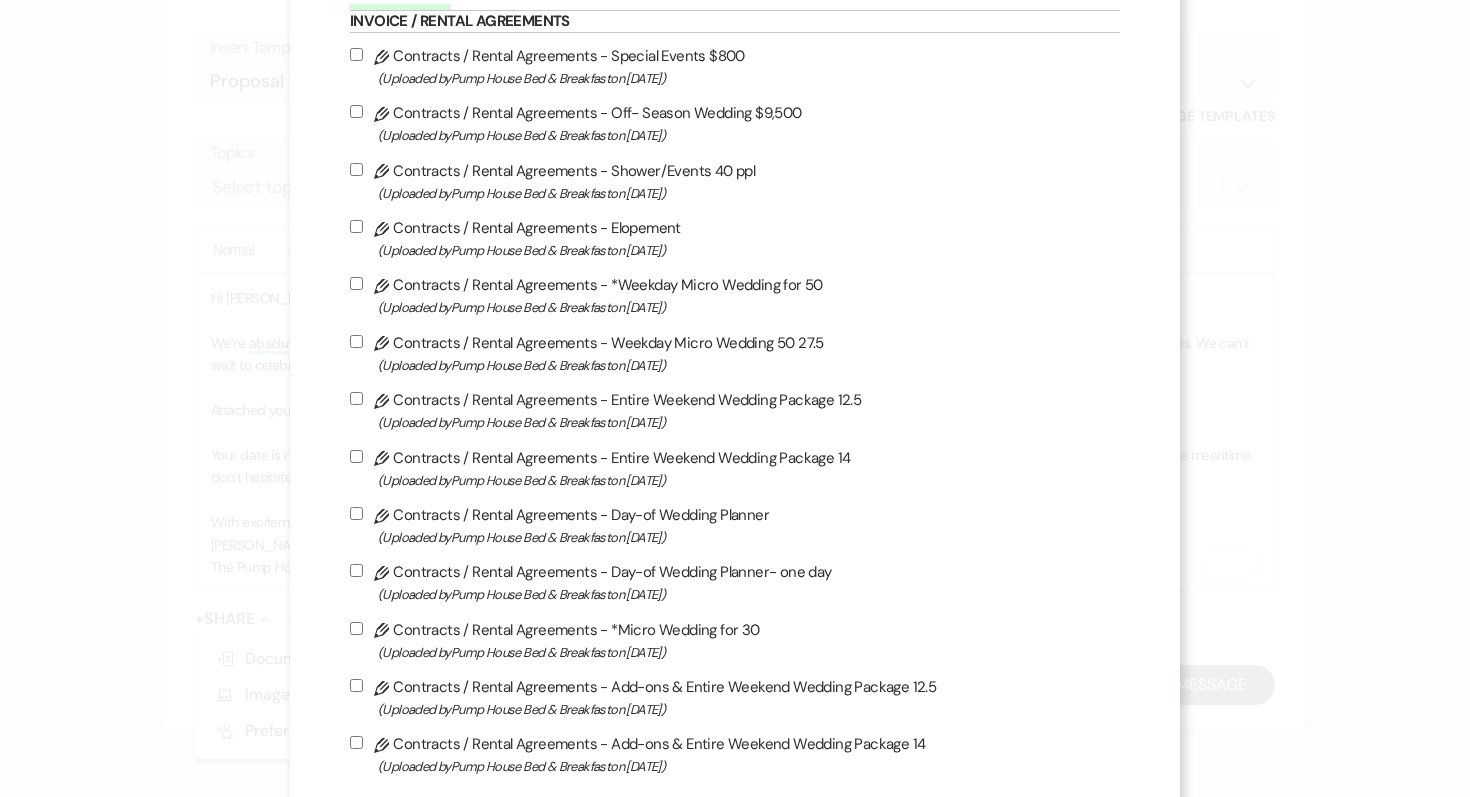 scroll, scrollTop: 147, scrollLeft: 0, axis: vertical 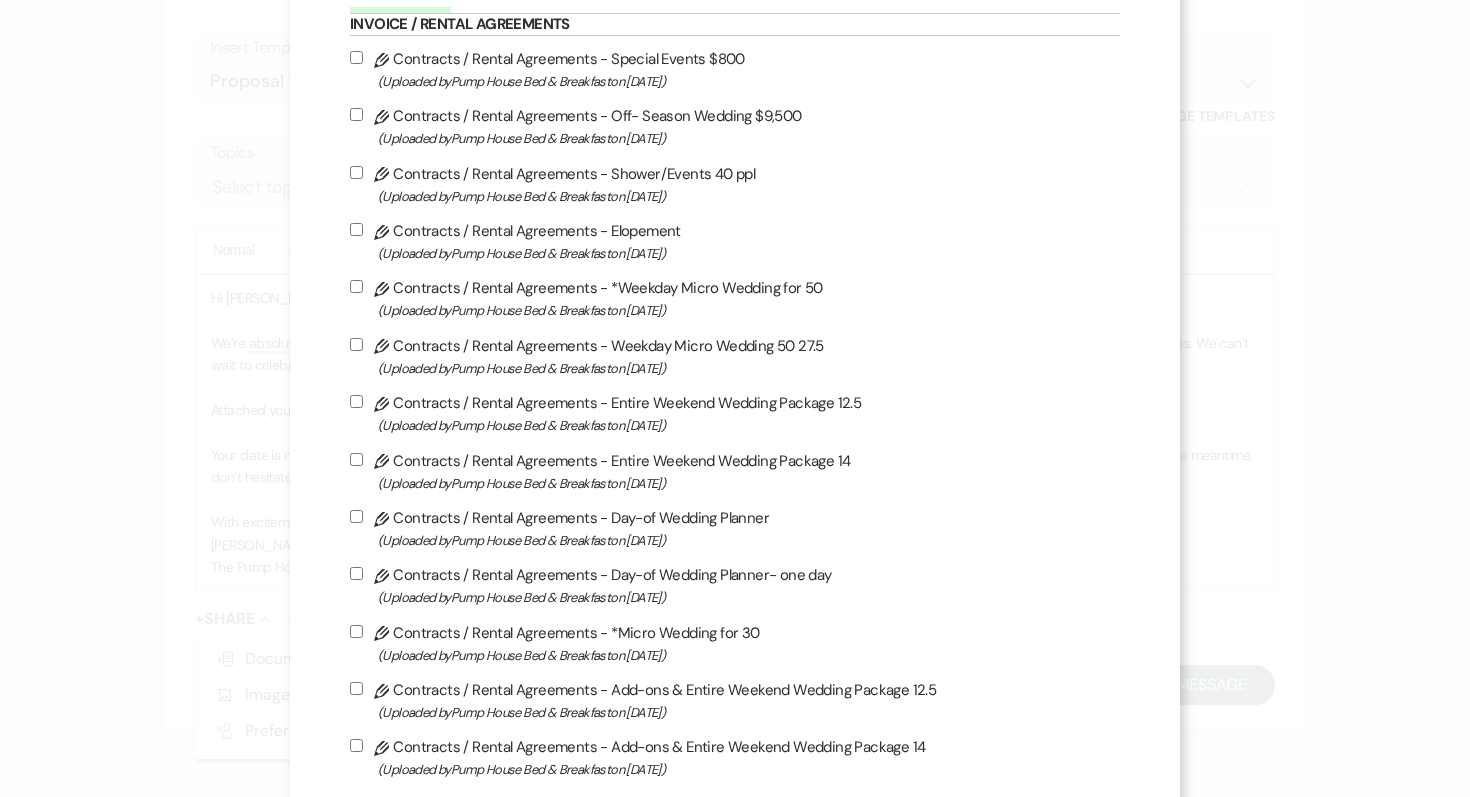 click on "Pencil Contracts / Rental Agreements - *Weekday Micro Wedding for 50 (Uploaded by  Pump House Bed & Breakfast  on   [DATE] )" at bounding box center [356, 286] 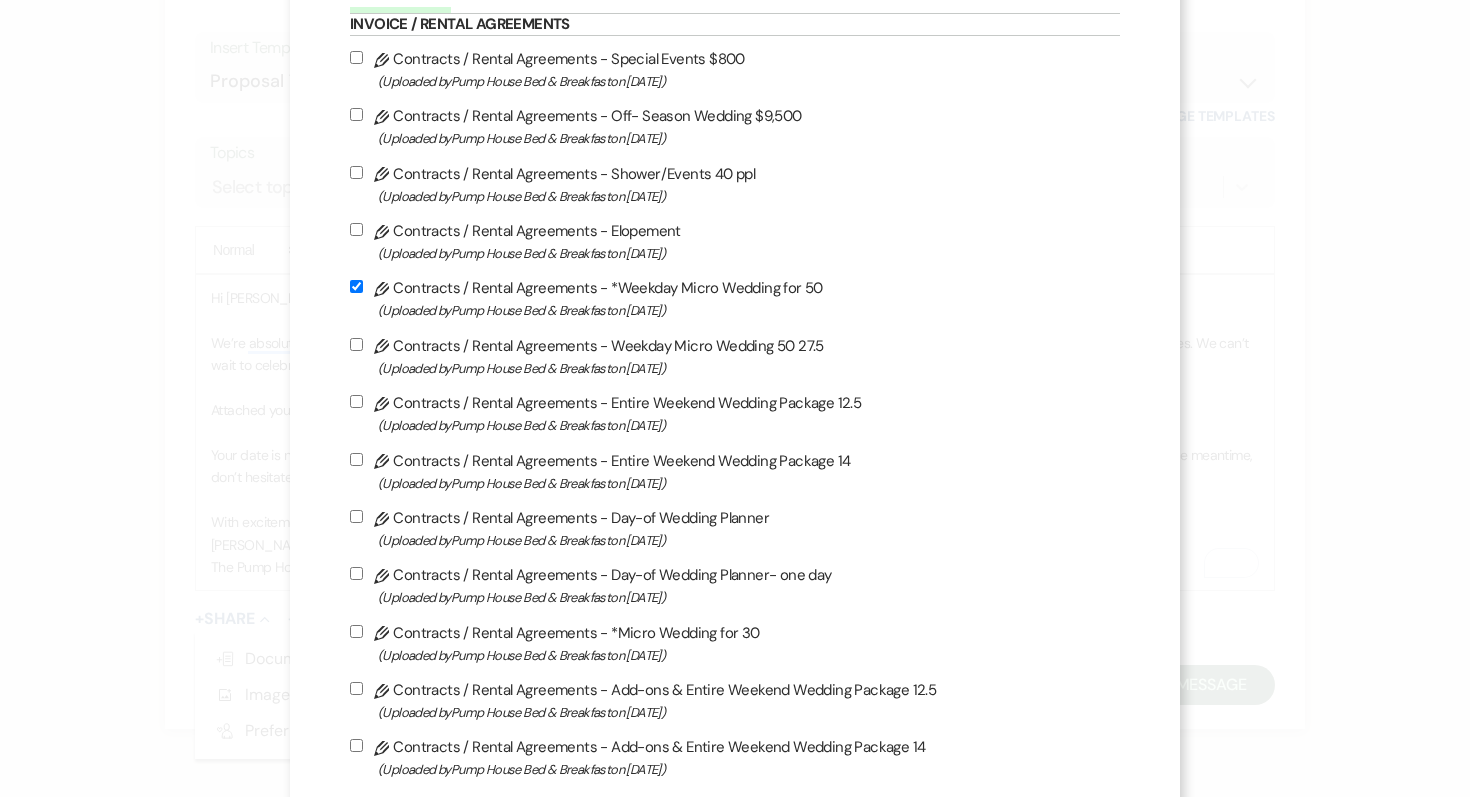 checkbox on "true" 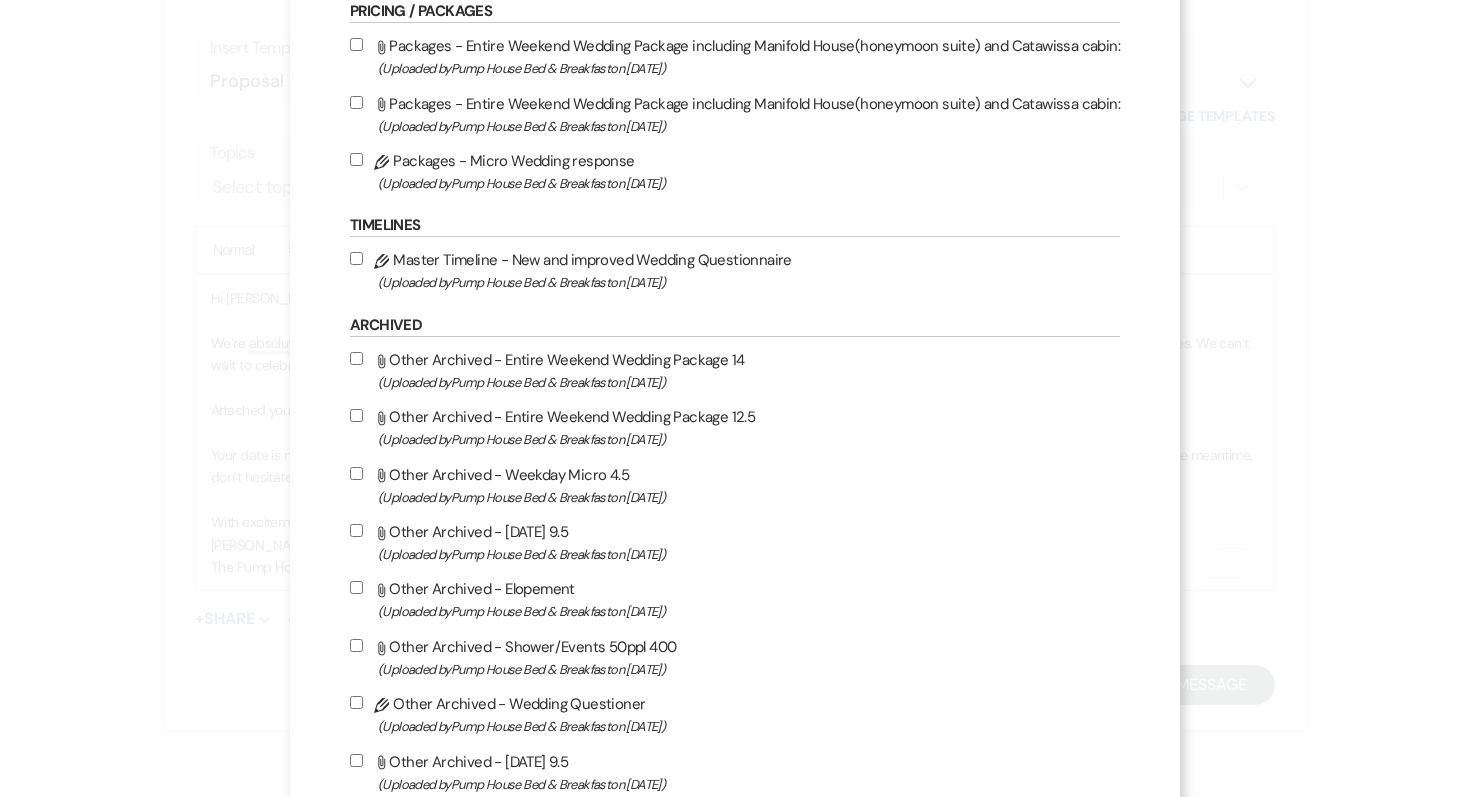 scroll, scrollTop: 1178, scrollLeft: 0, axis: vertical 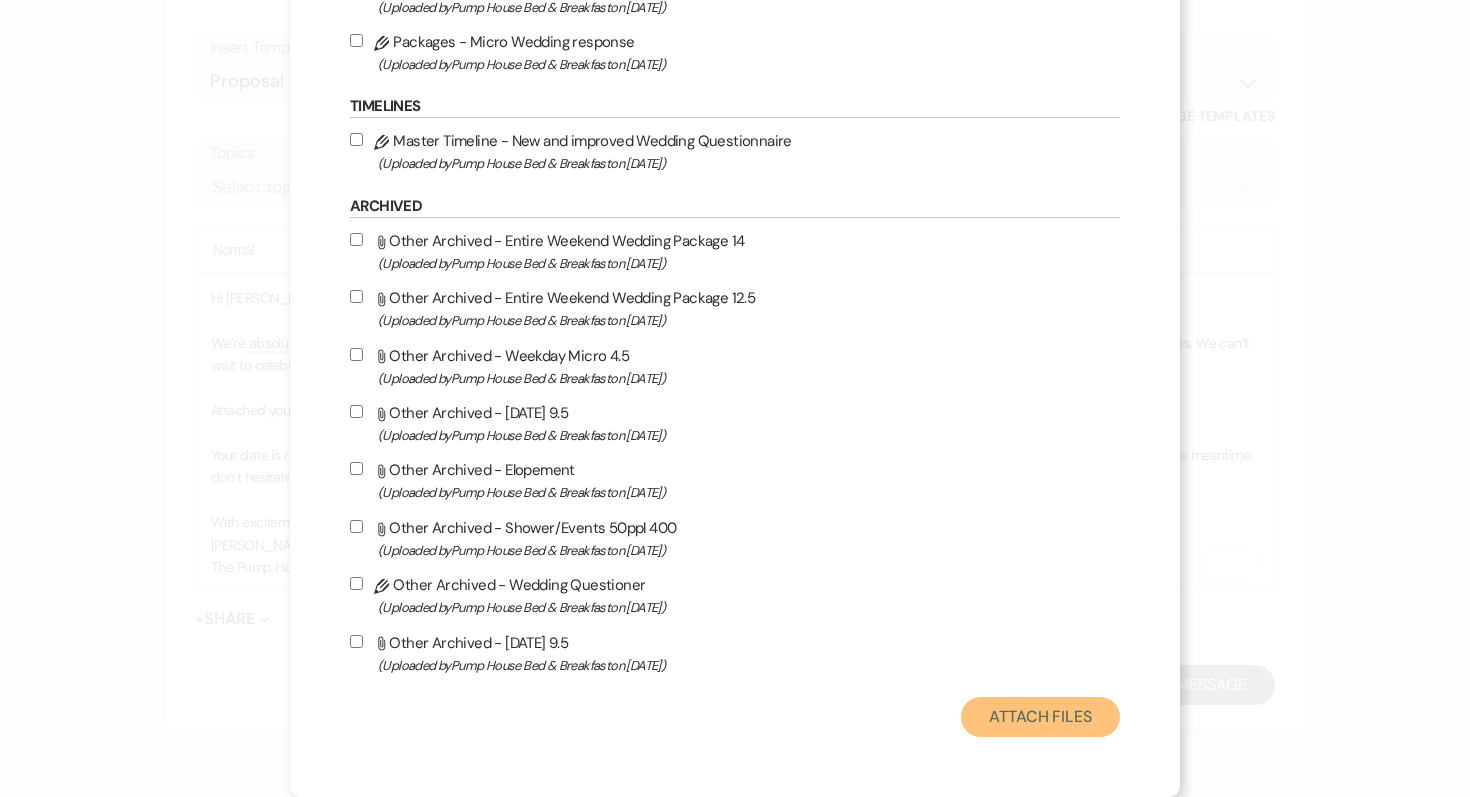 click on "Attach Files" at bounding box center (1040, 717) 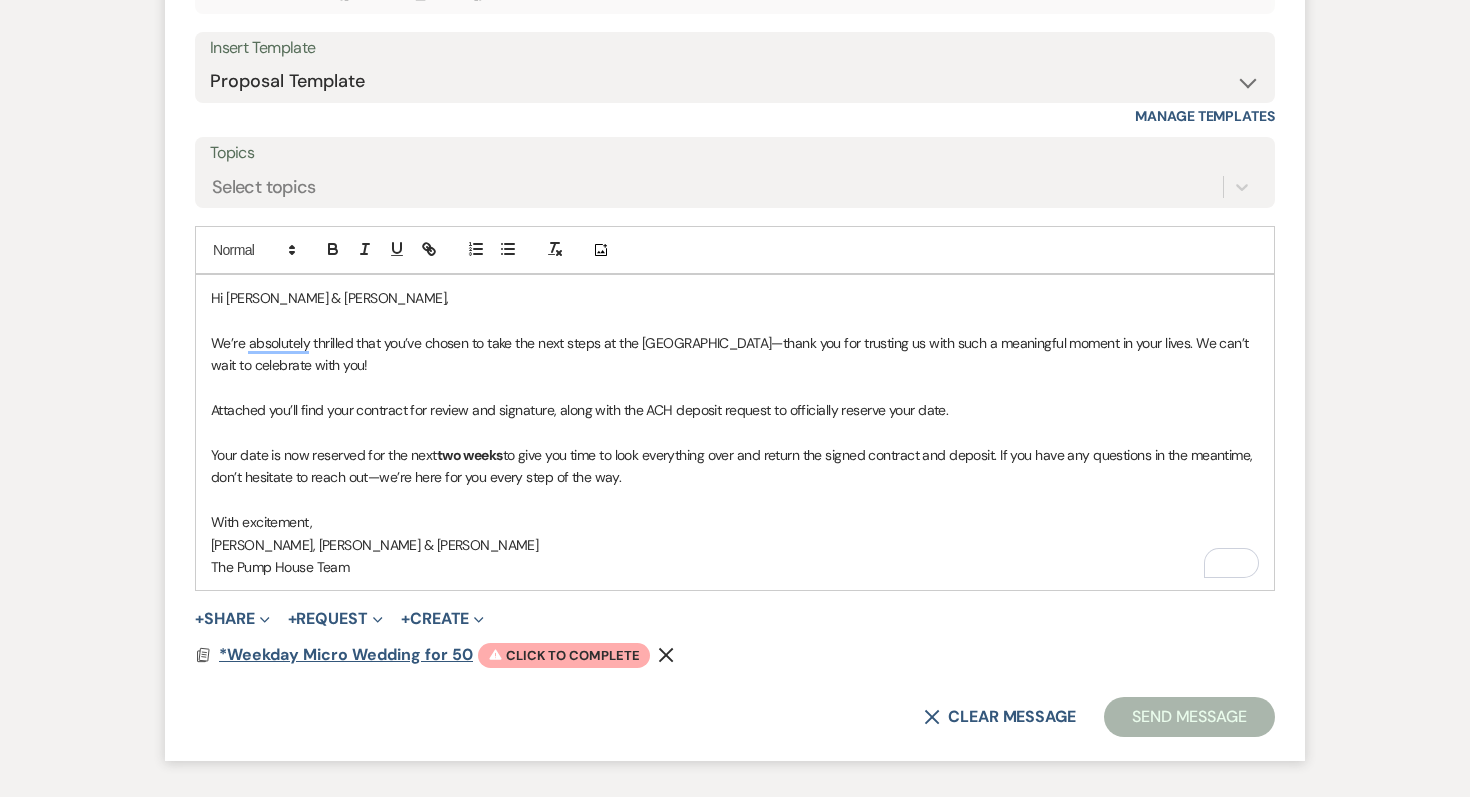 click on "*Weekday Micro Wedding for 50" at bounding box center (346, 654) 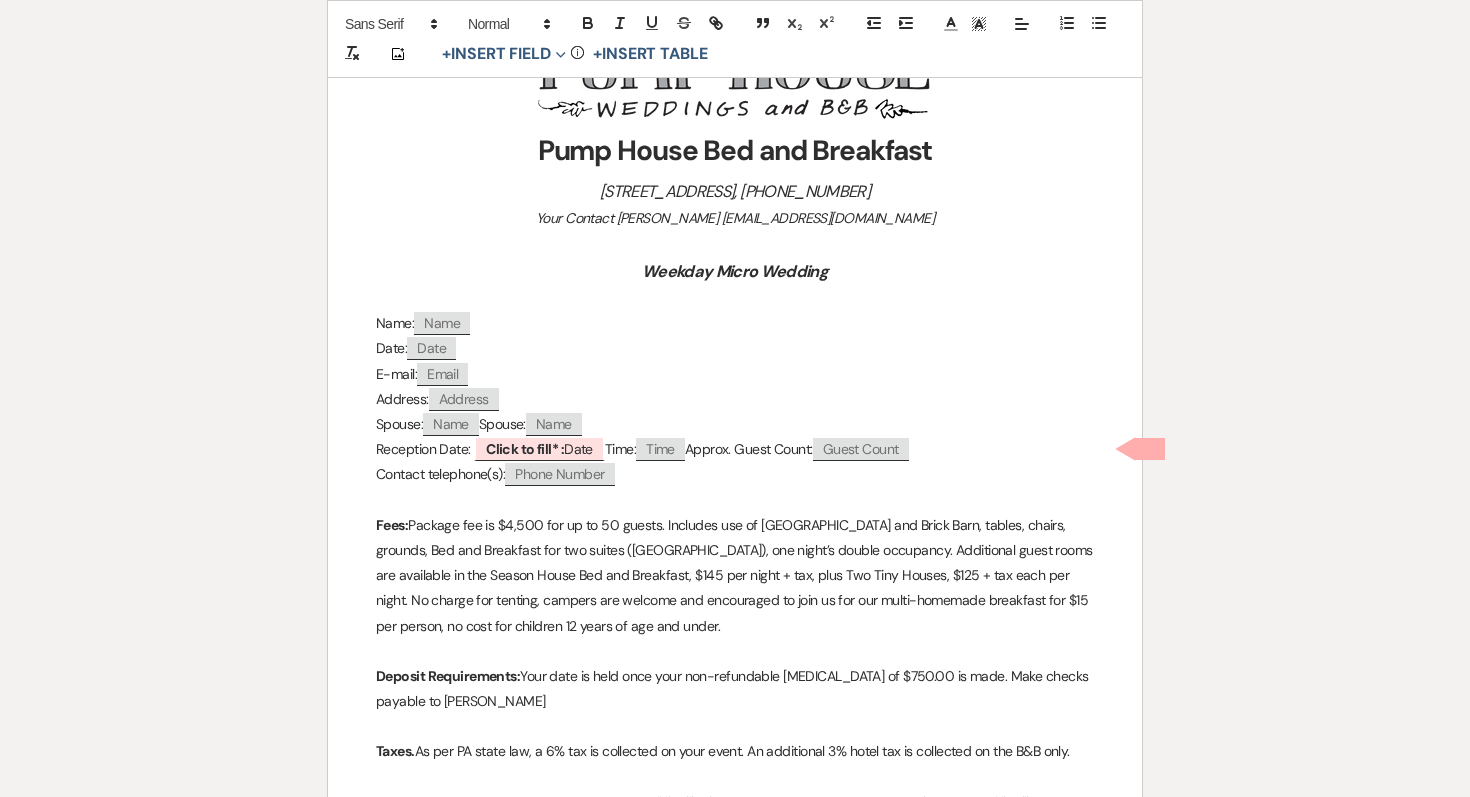 scroll, scrollTop: 445, scrollLeft: 0, axis: vertical 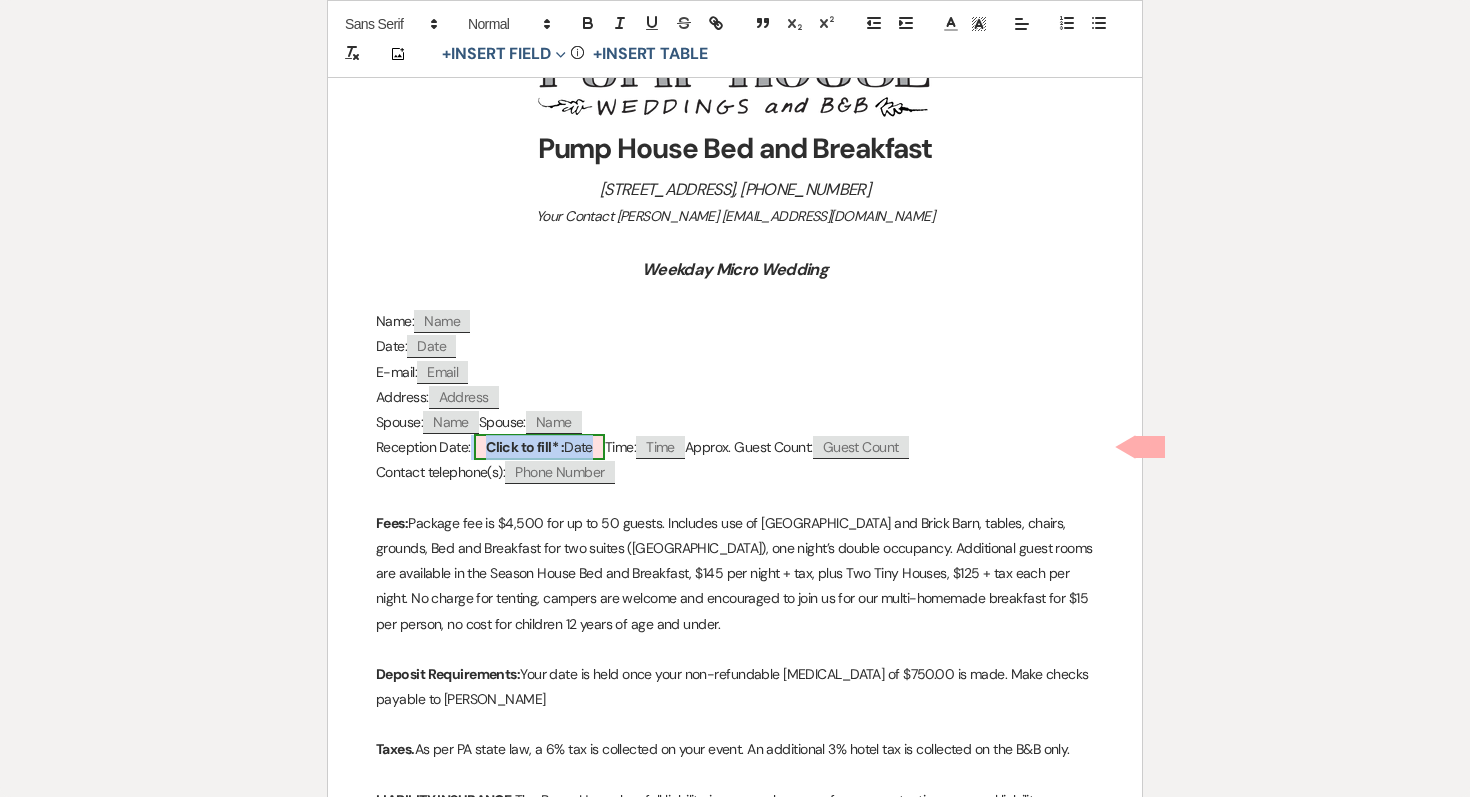 click on "Click to fill* :" at bounding box center [525, 447] 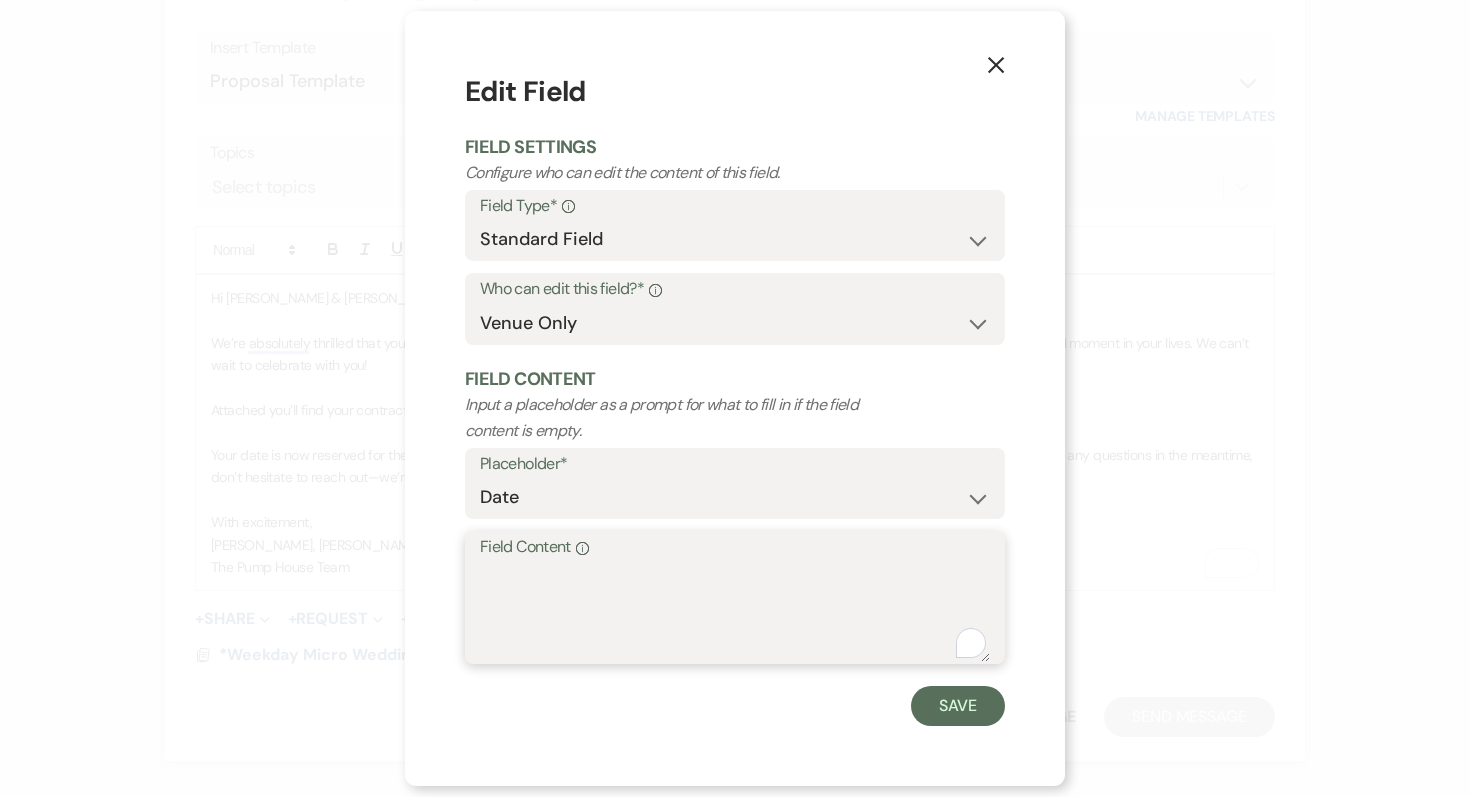 click on "Field Content Info" at bounding box center (735, 612) 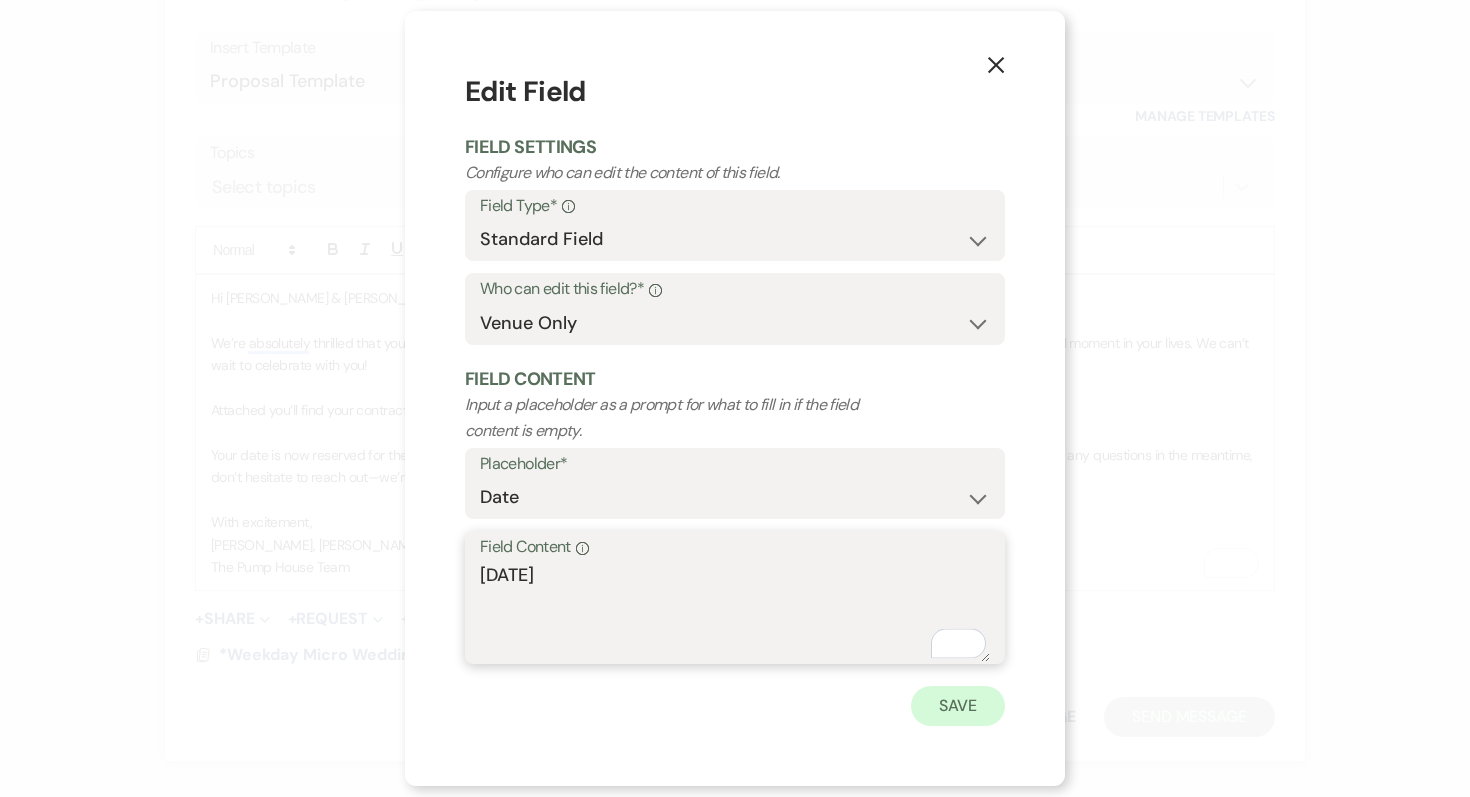 type on "[DATE]" 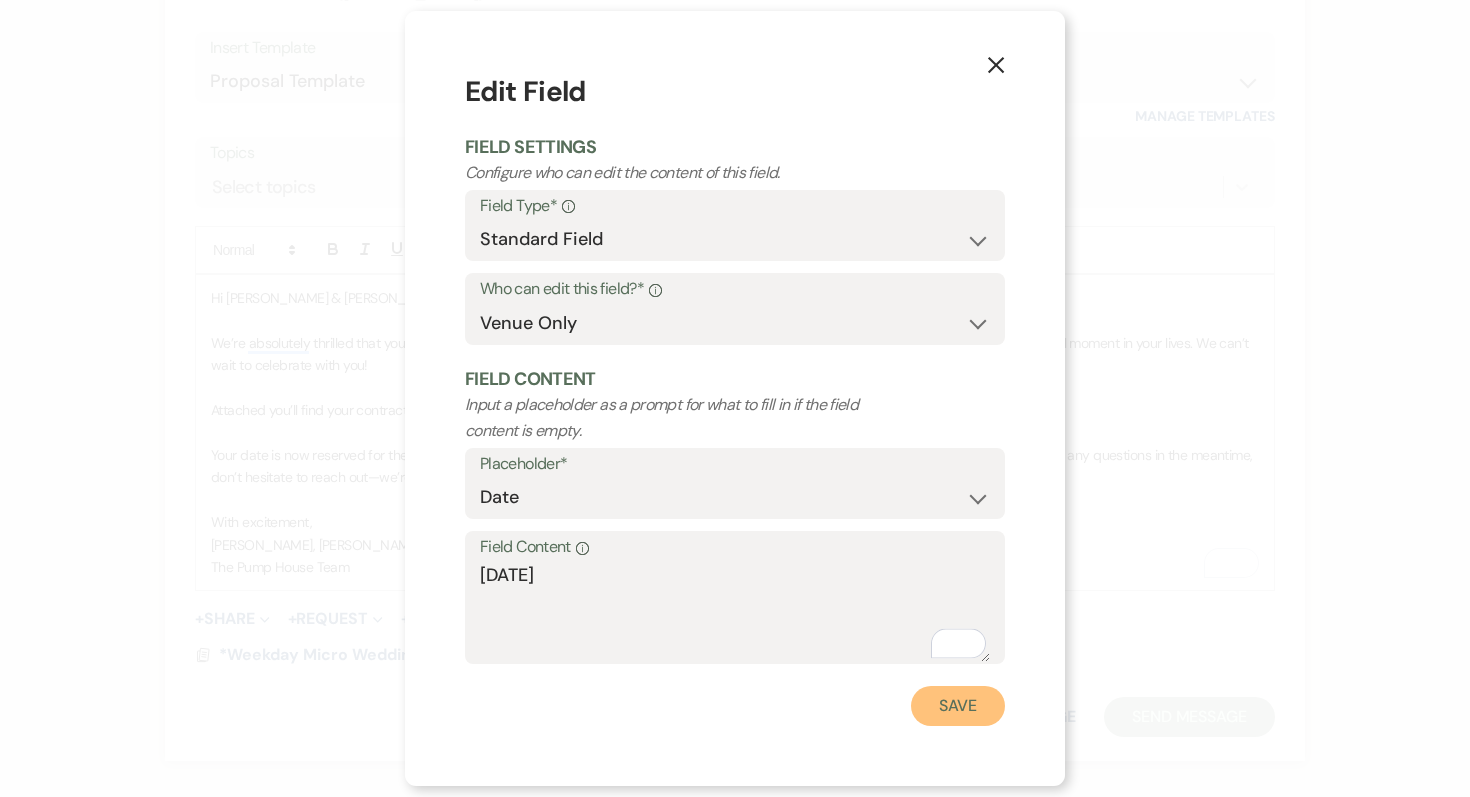 click on "Save" at bounding box center (958, 706) 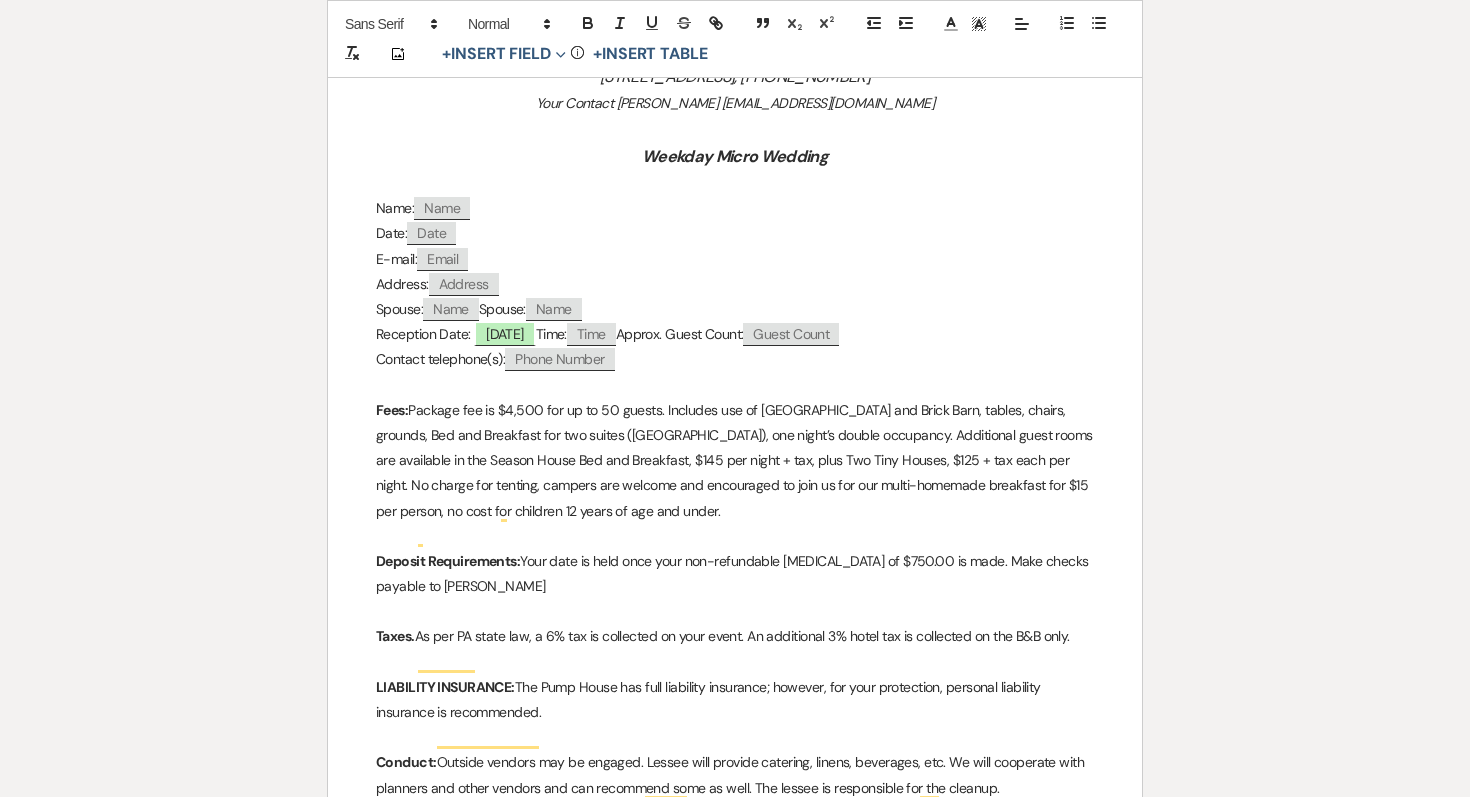 scroll, scrollTop: 561, scrollLeft: 0, axis: vertical 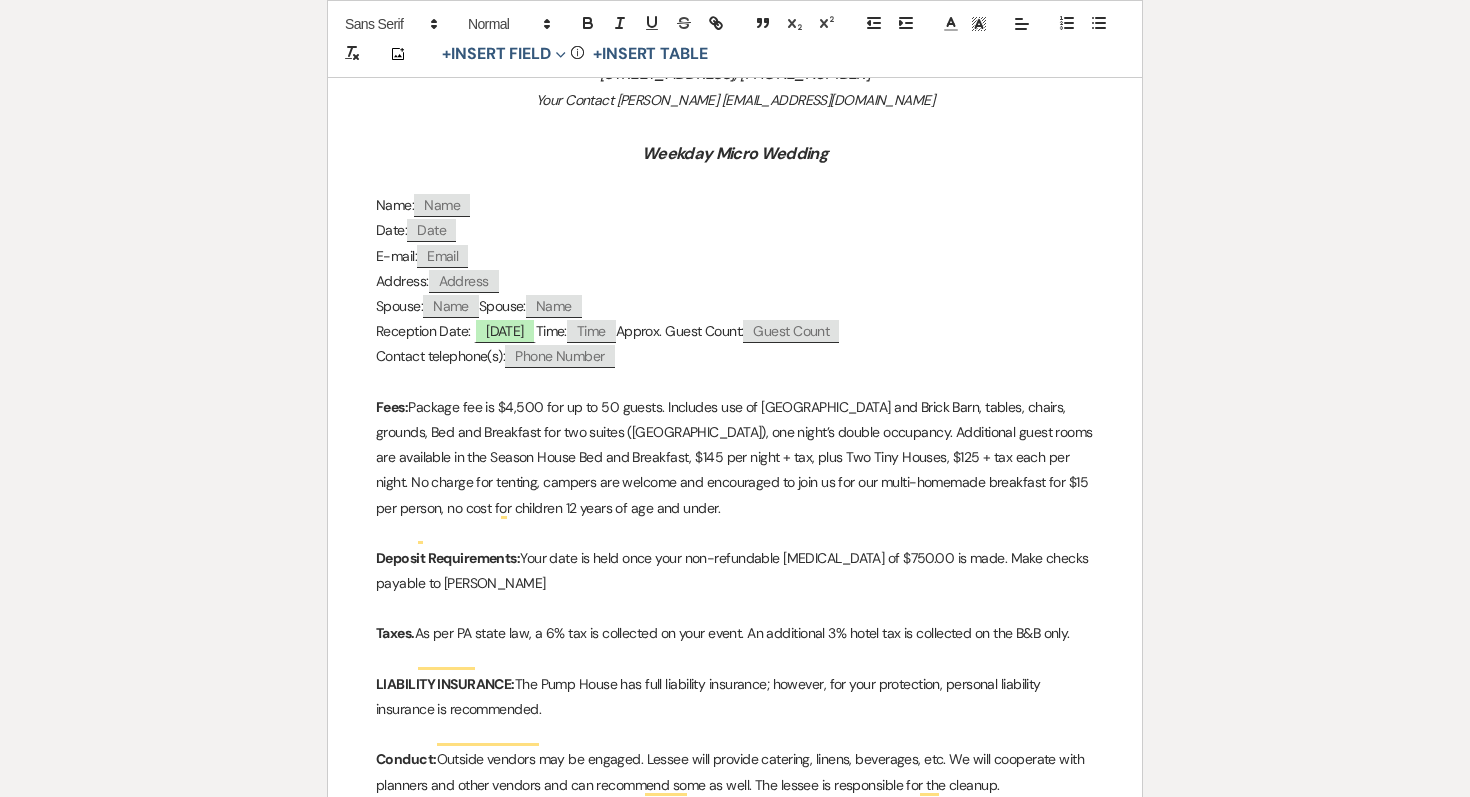 click on "Fees:   Package fee is $4,500 for up to 50 guests. Includes use of [GEOGRAPHIC_DATA] and Brick Barn, tables, chairs, grounds, Bed and Breakfast for two suites ([GEOGRAPHIC_DATA]), one night’s double occupancy. Additional guest rooms are available in the Season House Bed and Breakfast, $145 per night + tax, plus Two Tiny Houses, $125 + tax each per night. No charge for tenting, campers are welcome and encouraged to join us for our multi-homemade breakfast for $15 per person, no cost for children 12 years of age and under." at bounding box center (735, 458) 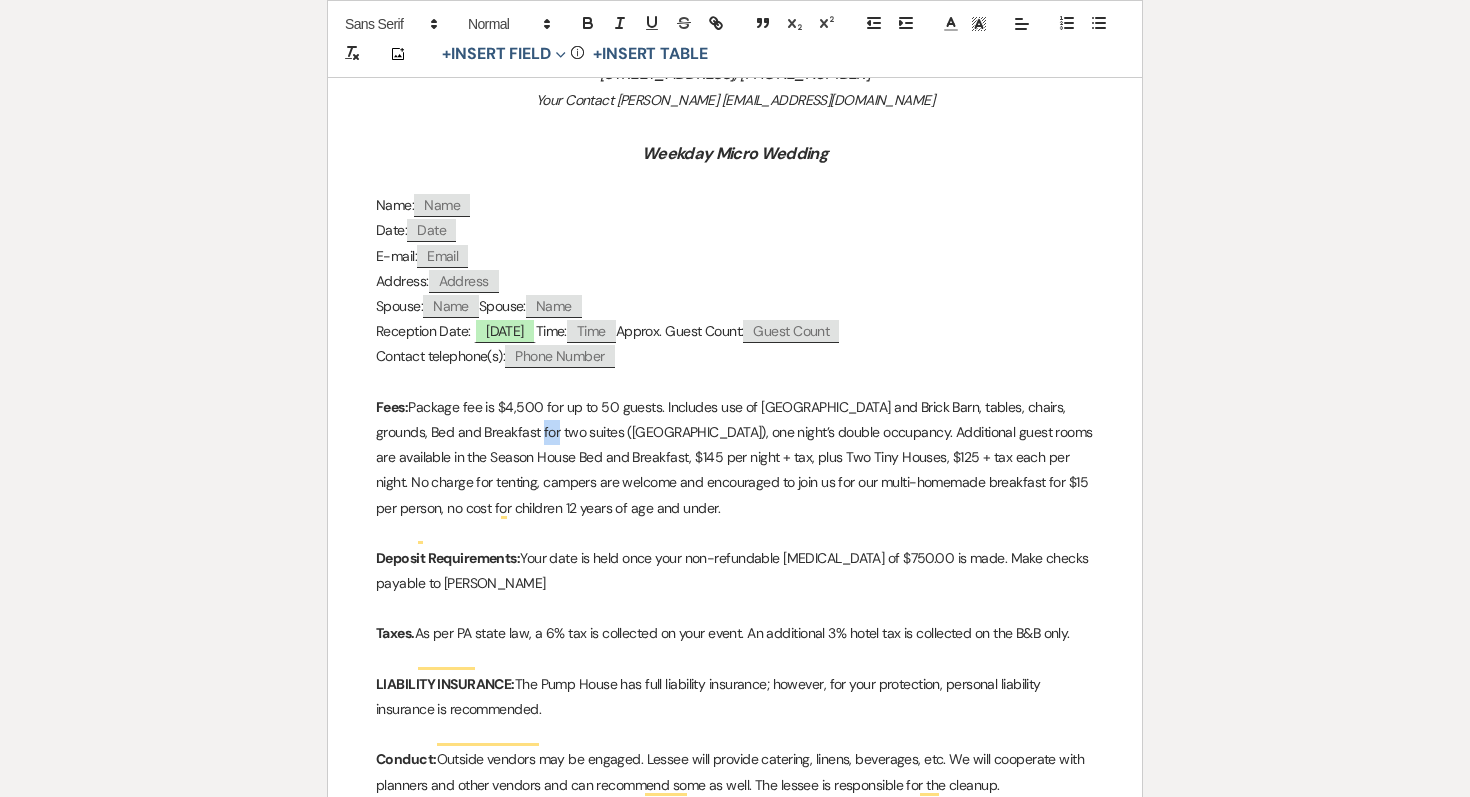 click on "Fees:   Package fee is $4,500 for up to 50 guests. Includes use of [GEOGRAPHIC_DATA] and Brick Barn, tables, chairs, grounds, Bed and Breakfast for two suites ([GEOGRAPHIC_DATA]), one night’s double occupancy. Additional guest rooms are available in the Season House Bed and Breakfast, $145 per night + tax, plus Two Tiny Houses, $125 + tax each per night. No charge for tenting, campers are welcome and encouraged to join us for our multi-homemade breakfast for $15 per person, no cost for children 12 years of age and under." at bounding box center [735, 458] 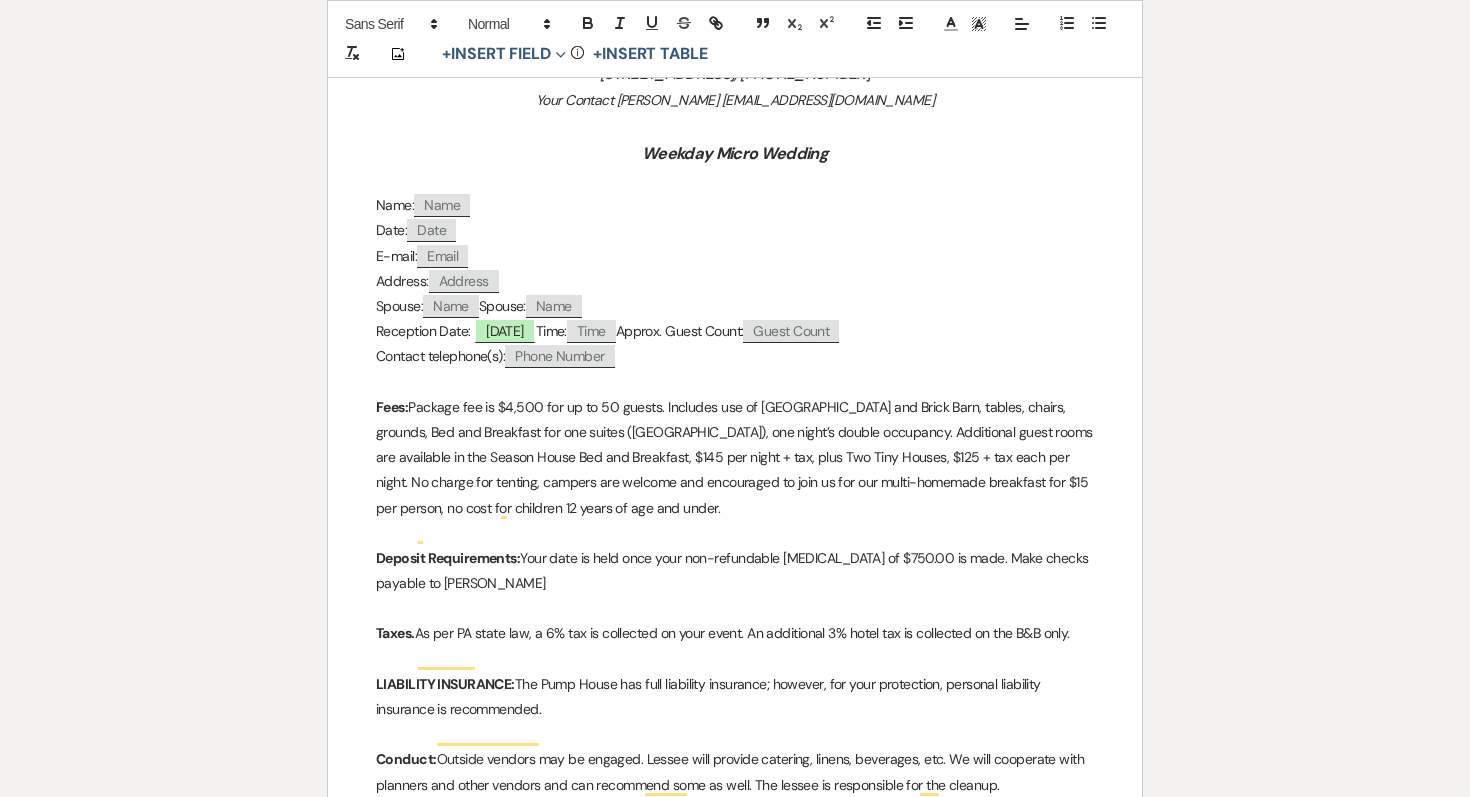 click on "Fees:   Package fee is $4,500 for up to 50 guests. Includes use of [GEOGRAPHIC_DATA] and Brick Barn, tables, chairs, grounds, Bed and Breakfast for one suites ([GEOGRAPHIC_DATA]), one night’s double occupancy. Additional guest rooms are available in the Season House Bed and Breakfast, $145 per night + tax, plus Two Tiny Houses, $125 + tax each per night. No charge for tenting, campers are welcome and encouraged to join us for our multi-homemade breakfast for $15 per person, no cost for children 12 years of age and under." at bounding box center (735, 458) 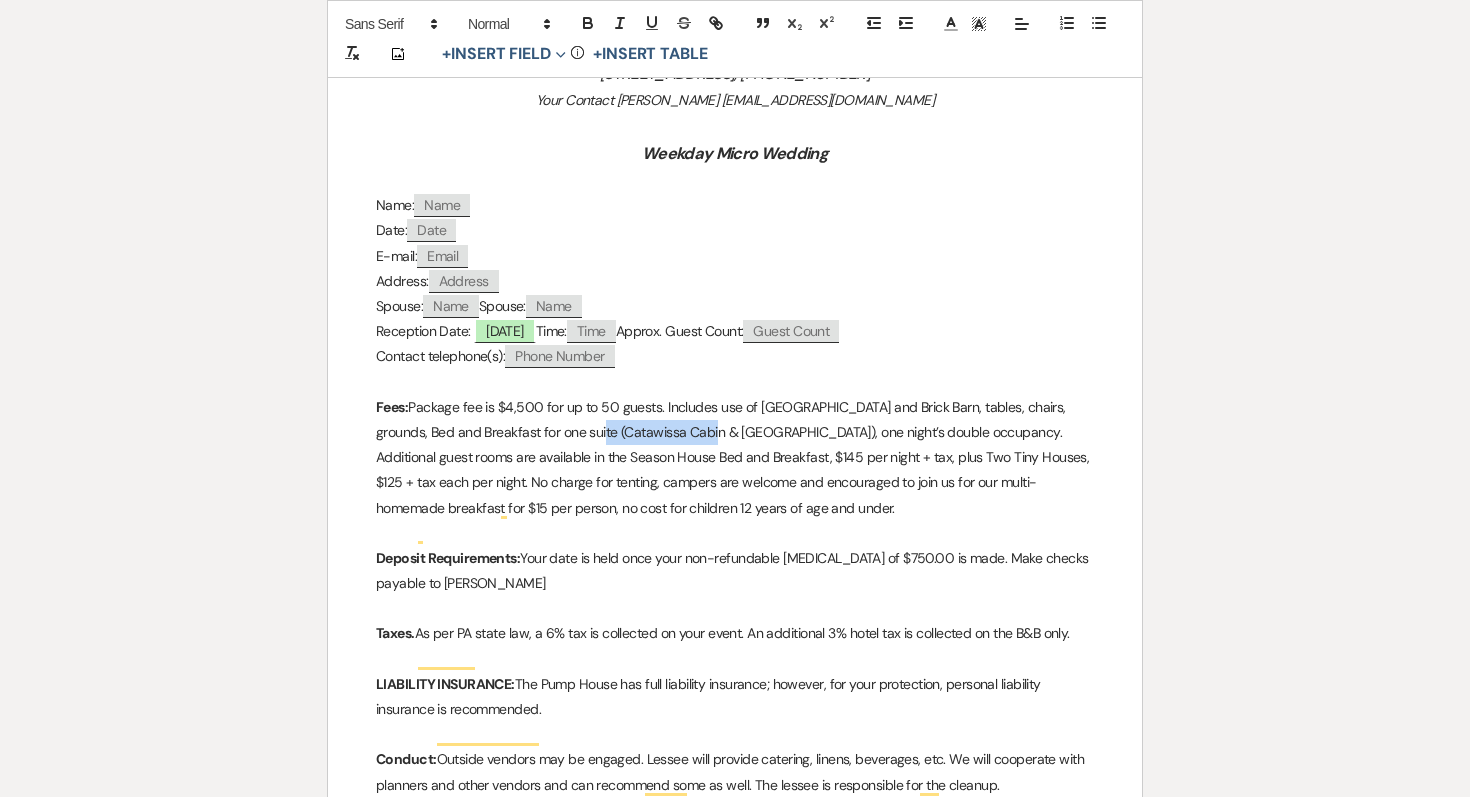 drag, startPoint x: 656, startPoint y: 460, endPoint x: 541, endPoint y: 457, distance: 115.03912 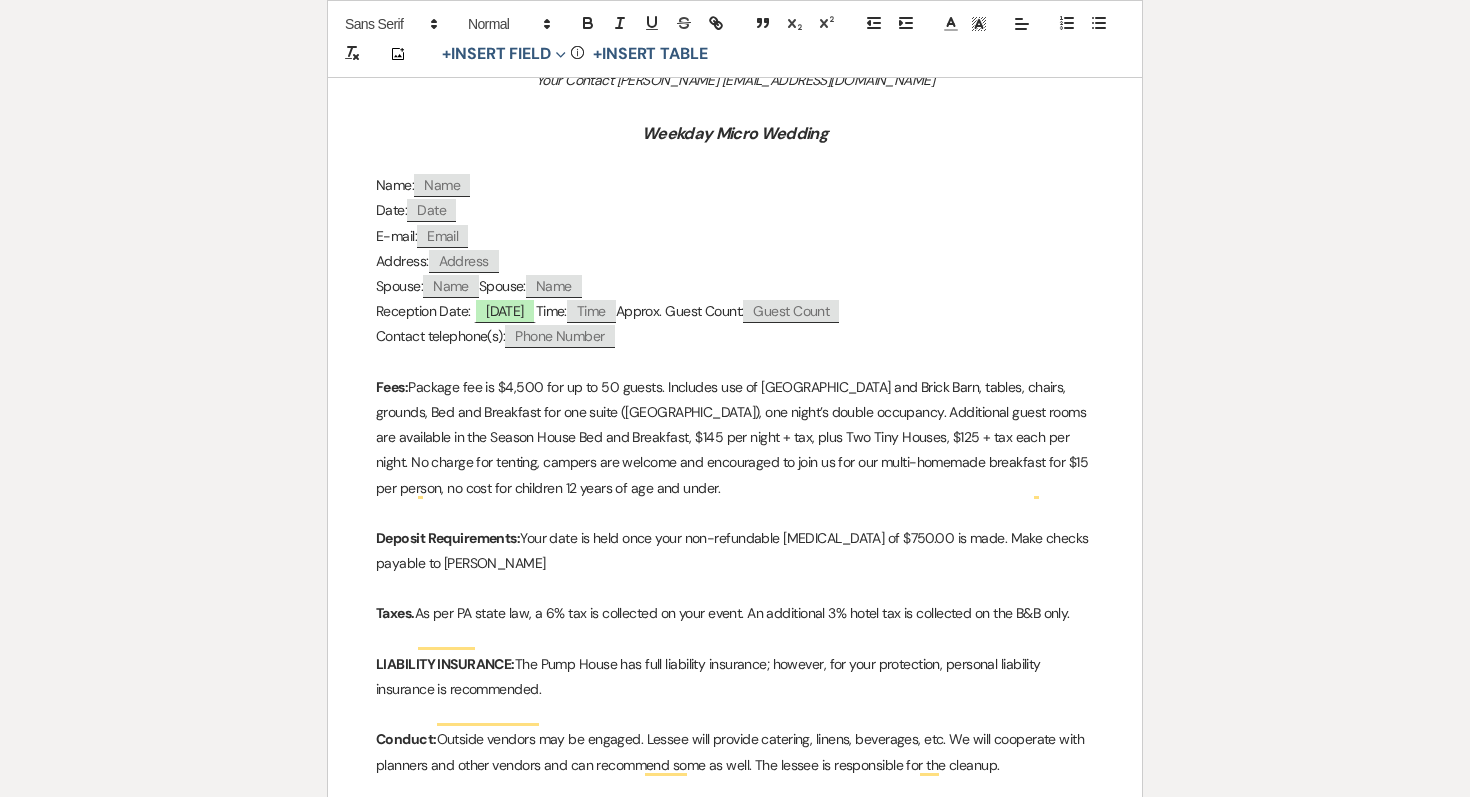 scroll, scrollTop: 585, scrollLeft: 0, axis: vertical 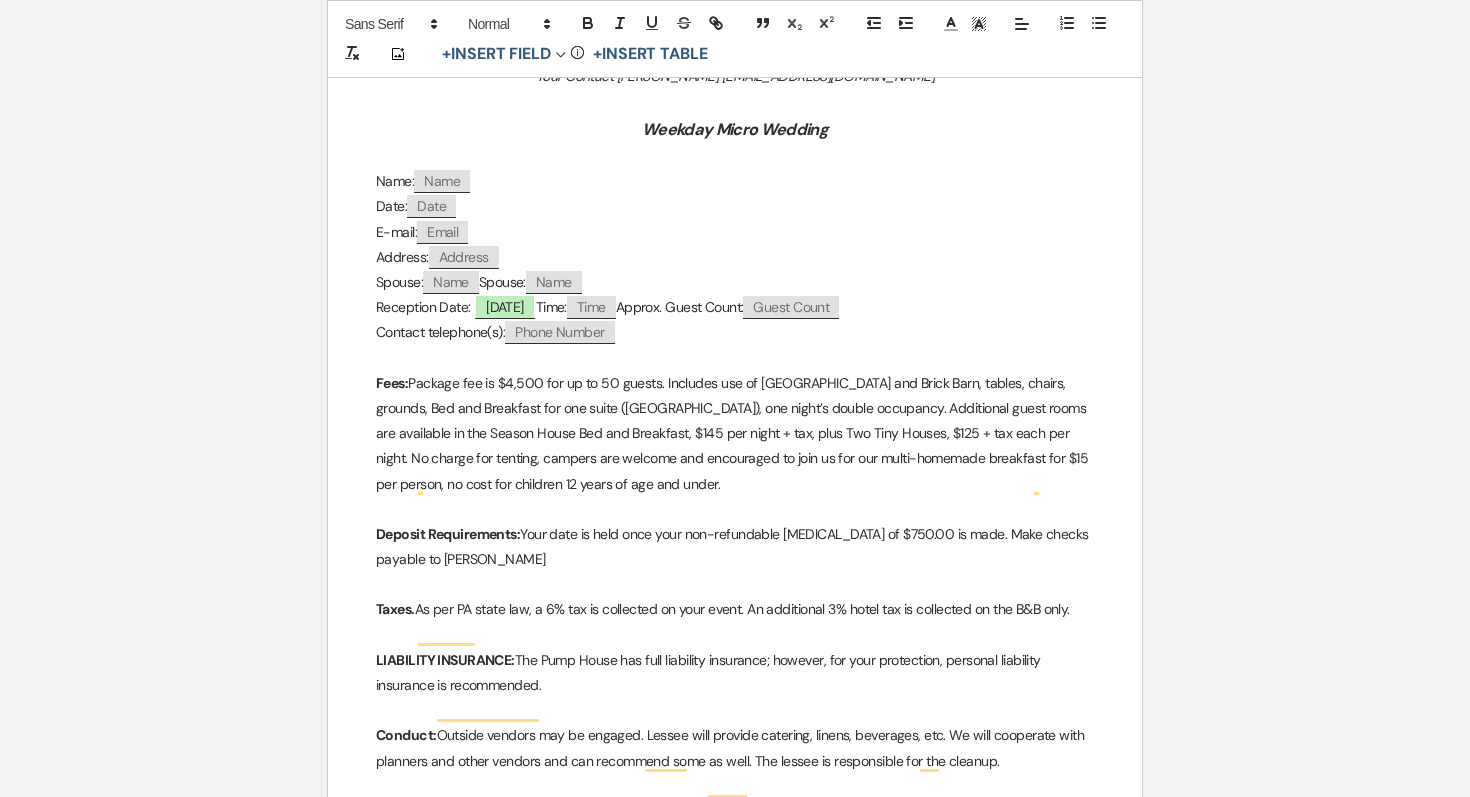 click on "Pump House Bed and Breakfast  [STREET_ADDRESS], [PHONE_NUMBER]  Your Contact [PERSON_NAME] [EMAIL_ADDRESS][DOMAIN_NAME]  Weekday Micro Wedding Name:  ﻿ Name ﻿   Date:  ﻿ Date ﻿  		 E-mail:  ﻿ Email ﻿   Address:  ﻿ Address ﻿   Spouse:  ﻿ Name ﻿  														Spouse:  ﻿ Name ﻿   Reception Date:
[DATE]
Time:  ﻿ Time ﻿  								Approx. Guest Count:  ﻿ Guest Count ﻿   Contact telephone(s):  ﻿ Phone Number ﻿   Fees: Deposit Requirements:  Your date is held once your non-refundable [MEDICAL_DATA] of $750.00 is made. Make checks payable to [PERSON_NAME] Taxes.  As per PA state law, a 6% tax is collected on your event. An additional 3% hotel tax is collected on the B&B only.  LIABILITY INSURANCE:  The Pump House has full liability insurance; however, for your protection, personal liability insurance is recommended.  Conduct: Compliance with law: Changes, additions, stipulations, or deletions:  Parking: Pet Policy: ﻿ ﻿" at bounding box center (735, 854) 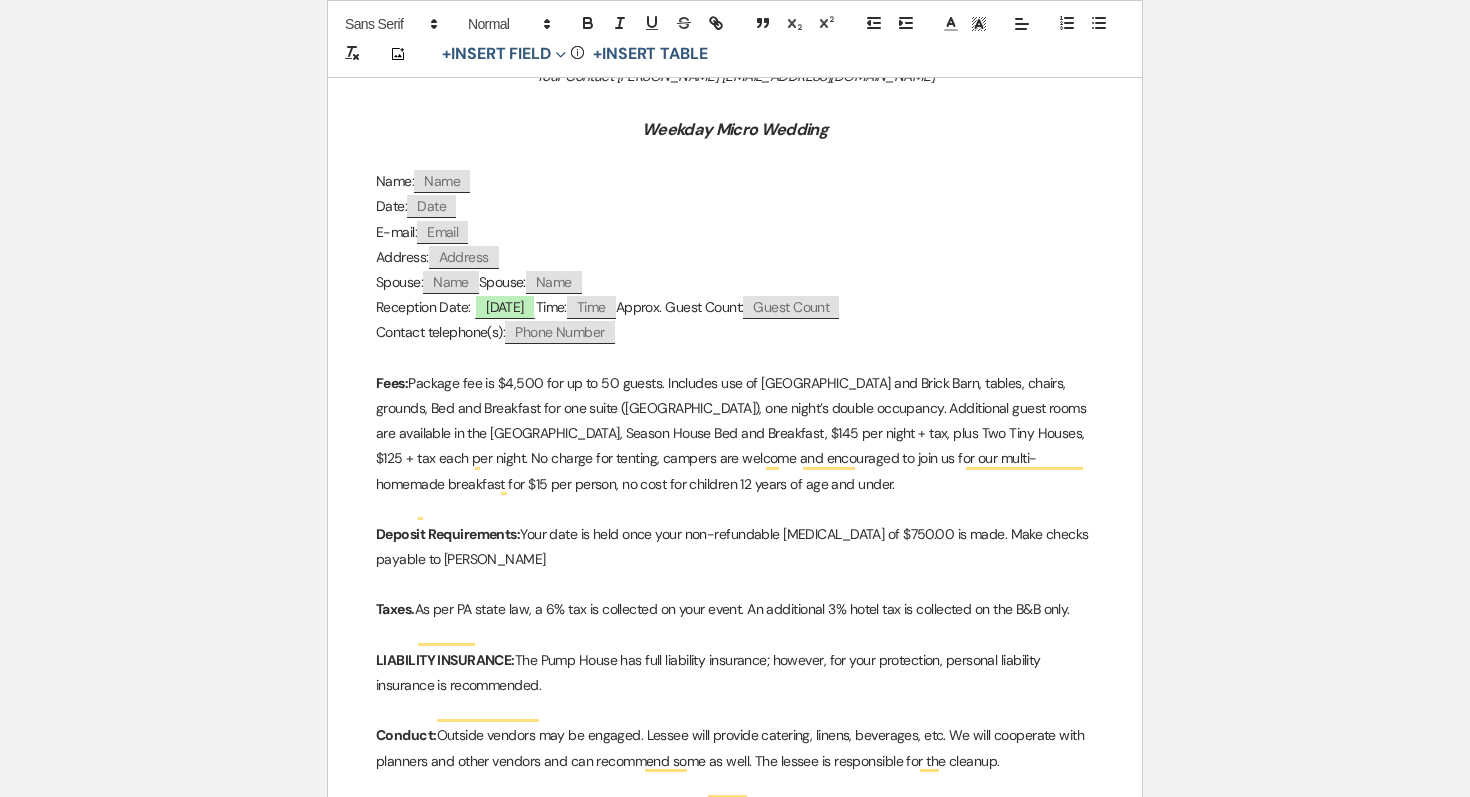 drag, startPoint x: 680, startPoint y: 457, endPoint x: 788, endPoint y: 459, distance: 108.01852 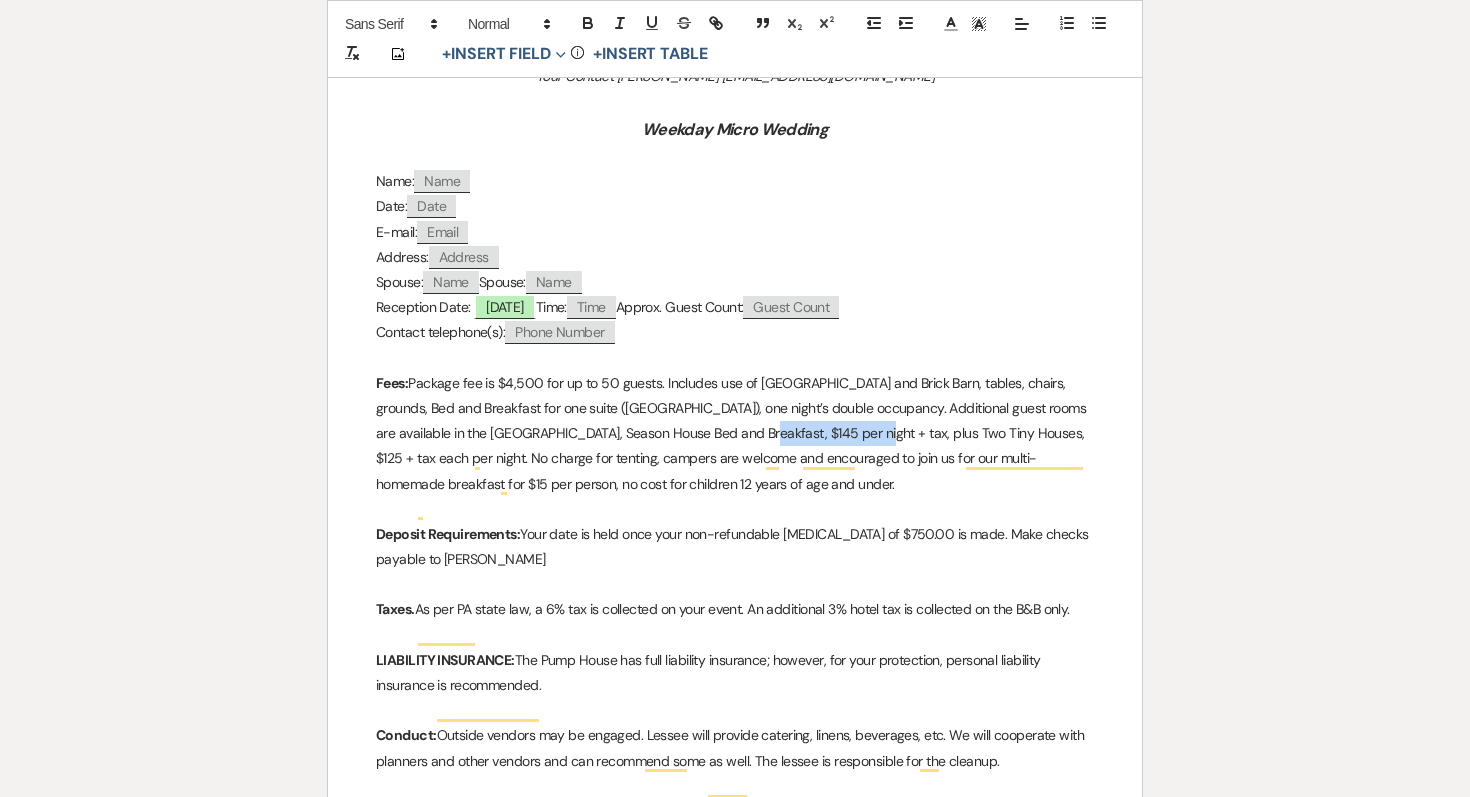 drag, startPoint x: 685, startPoint y: 455, endPoint x: 795, endPoint y: 458, distance: 110.0409 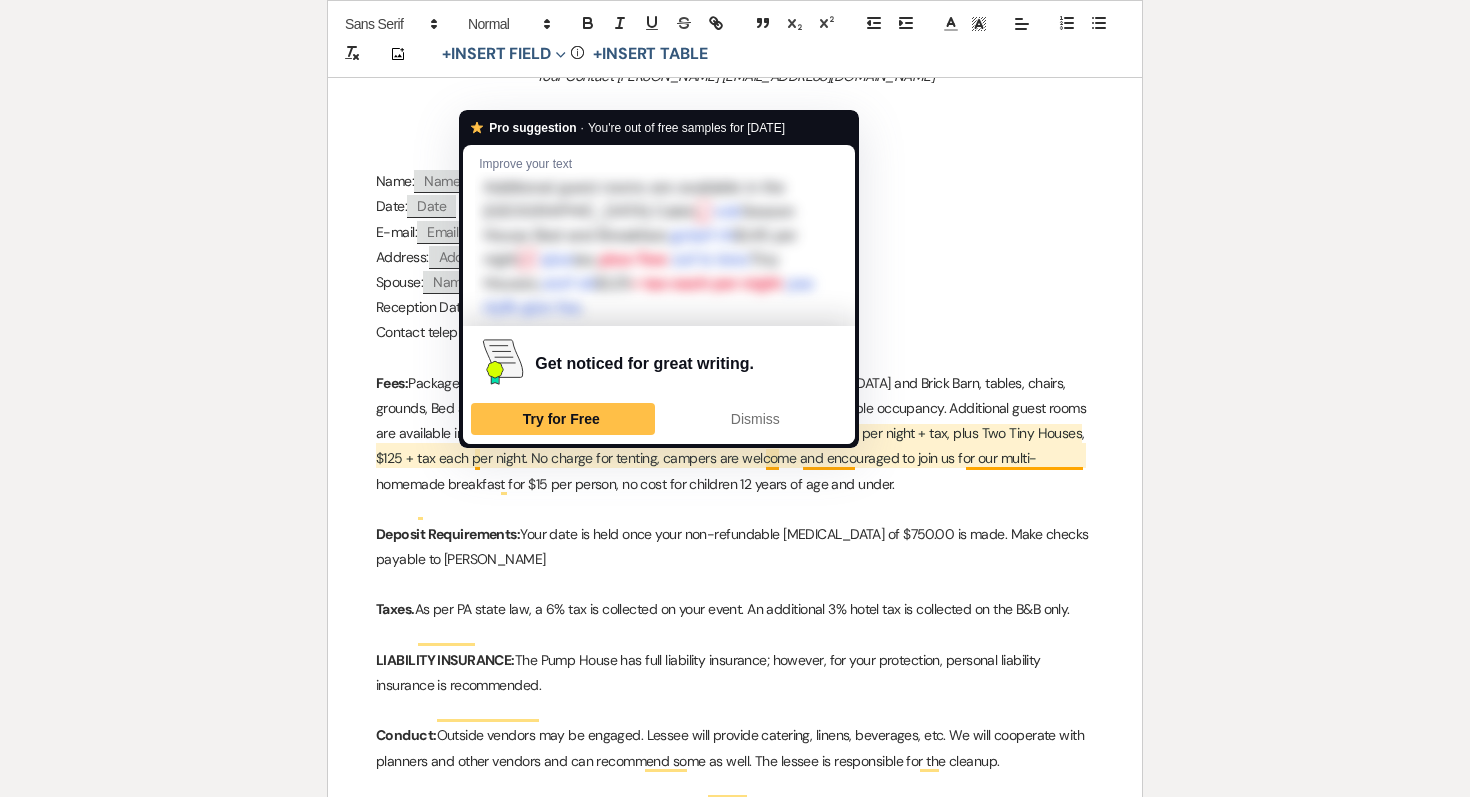 click on "Fees:   Package fee is $4,500 for up to 50 guests. Includes use of [GEOGRAPHIC_DATA] and Brick Barn, tables, chairs, grounds, Bed and Breakfast for one suite ([GEOGRAPHIC_DATA]), one night’s double occupancy. Additional guest rooms are available in the [GEOGRAPHIC_DATA], Season House Bed and Breakfast, $145 per night + tax, plus Two Tiny Houses, $125 + tax each per night. No charge for tenting, campers are welcome and encouraged to join us for our multi-homemade breakfast for $15 per person, no cost for children 12 years of age and under." at bounding box center (735, 434) 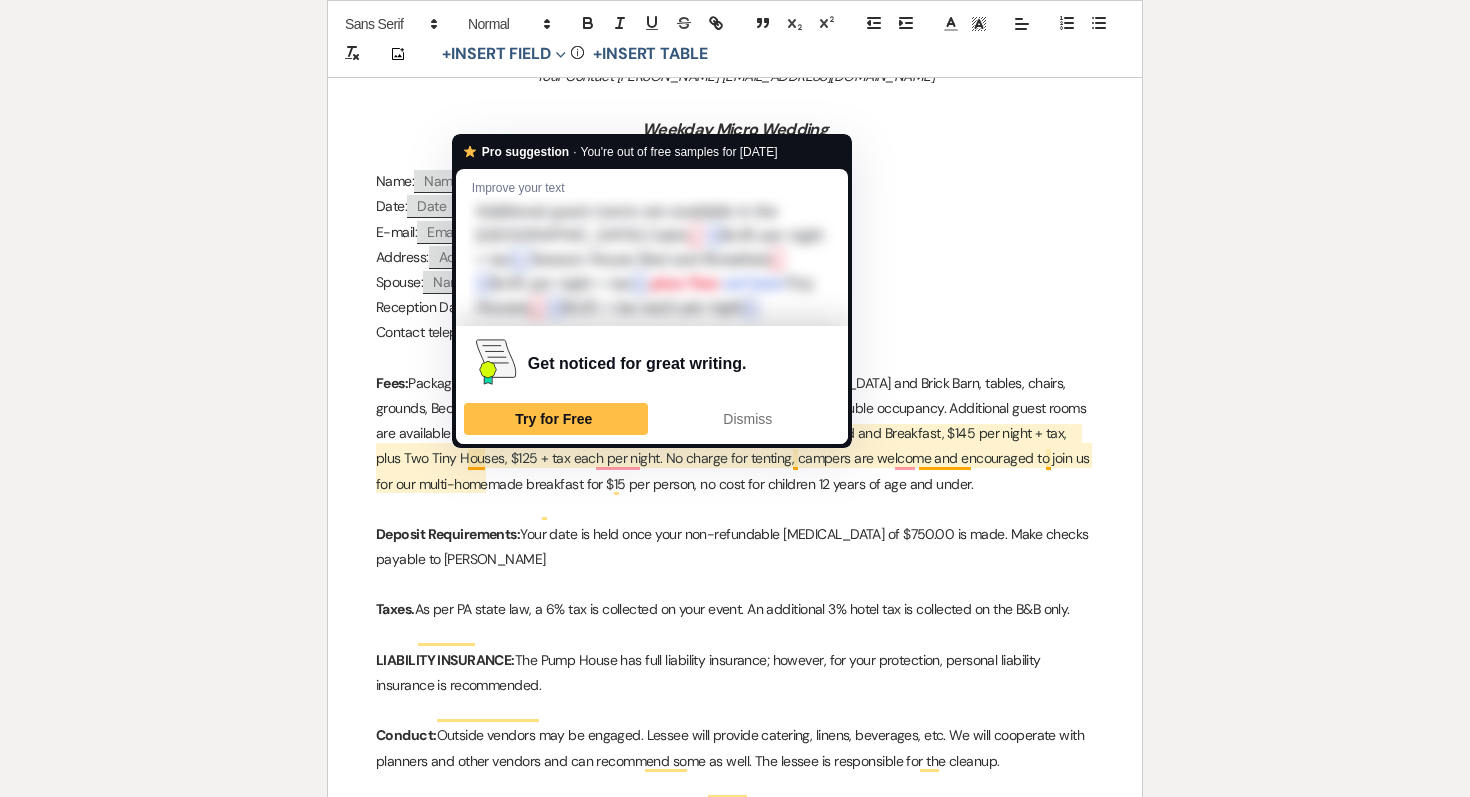 click on "Fees:   Package fee is $4,500 for up to 50 guests. Includes use of [GEOGRAPHIC_DATA] and Brick Barn, tables, chairs, grounds, Bed and Breakfast for one suite ([GEOGRAPHIC_DATA]), one night’s double occupancy. Additional guest rooms are available in the [GEOGRAPHIC_DATA],$145 per night + tax Season House Bed and Breakfast, $145 per night + tax, plus Two Tiny Houses, $125 + tax each per night. No charge for tenting, campers are welcome and encouraged to join us for our multi-homemade breakfast for $15 per person, no cost for children 12 years of age and under." at bounding box center (735, 434) 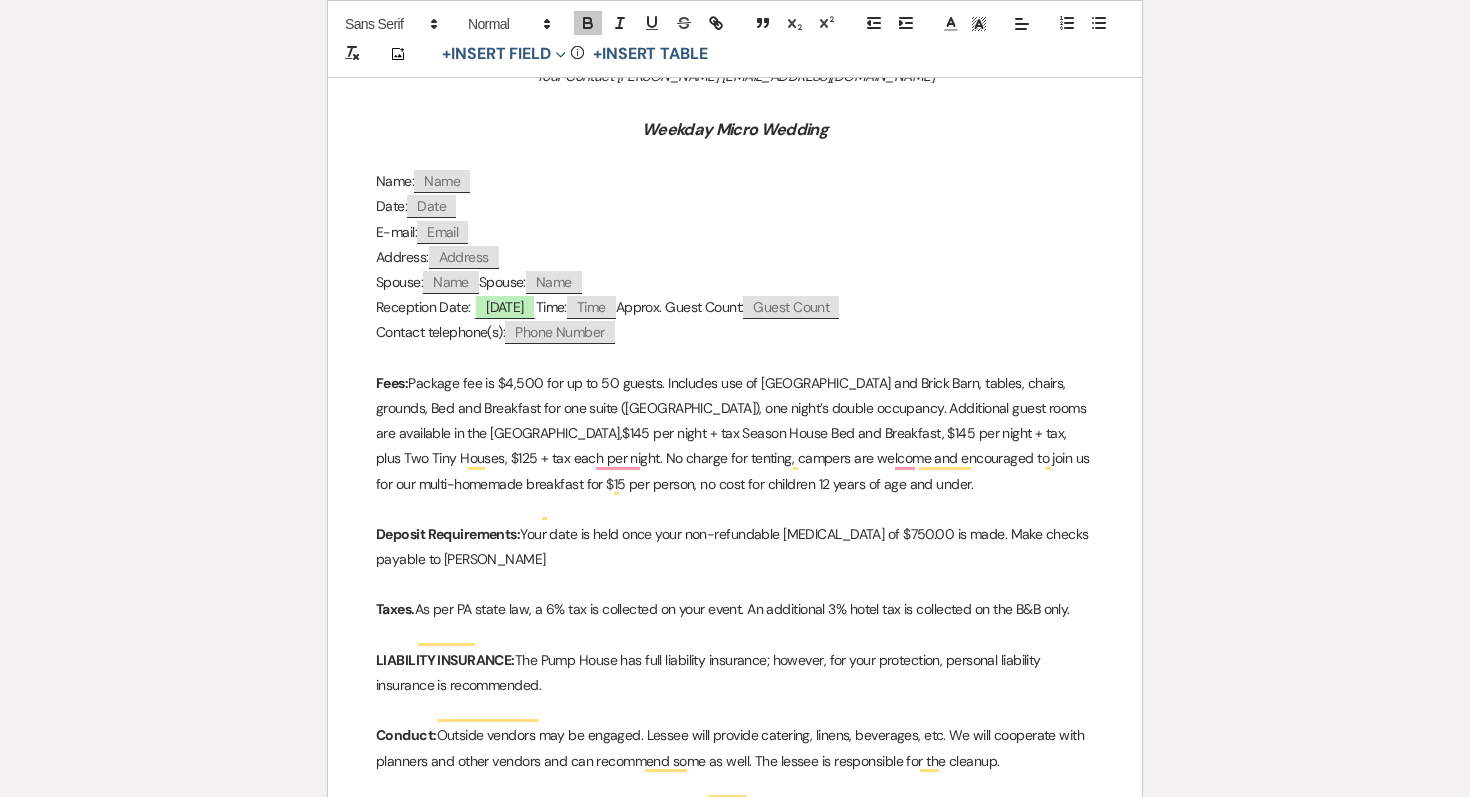 click on "Fees:   Package fee is $4,500 for up to 50 guests. Includes use of [GEOGRAPHIC_DATA] and Brick Barn, tables, chairs, grounds, Bed and Breakfast for one suite ([GEOGRAPHIC_DATA]), one night’s double occupancy. Additional guest rooms are available in the [GEOGRAPHIC_DATA],$145 per night + tax Season House Bed and Breakfast, $145 per night + tax, plus Two Tiny Houses, $125 + tax each per night. No charge for tenting, campers are welcome and encouraged to join us for our multi-homemade breakfast for $15 per person, no cost for children 12 years of age and under." at bounding box center (735, 434) 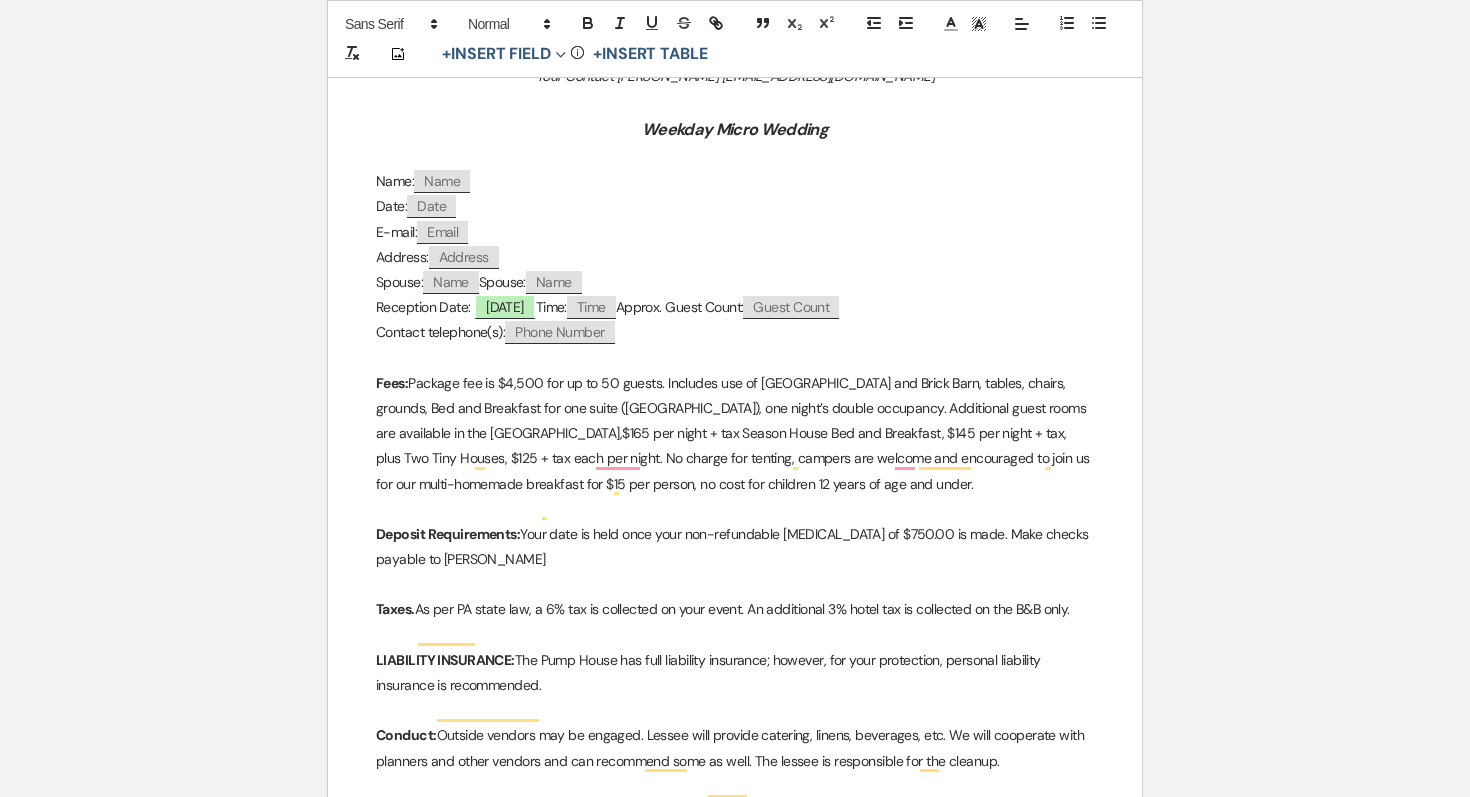 click at bounding box center [735, 584] 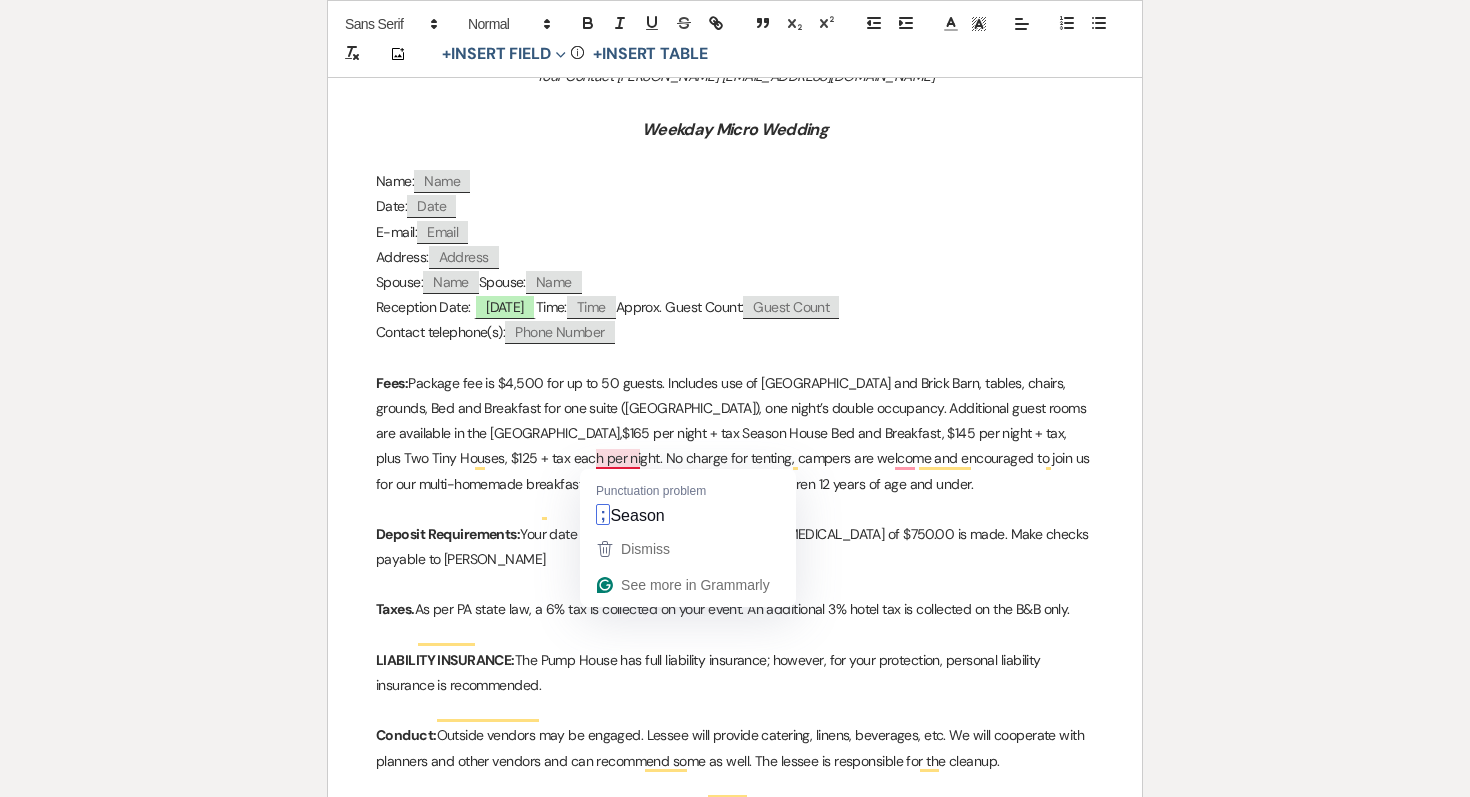 click on "Fees:   Package fee is $4,500 for up to 50 guests. Includes use of [GEOGRAPHIC_DATA] and Brick Barn, tables, chairs, grounds, Bed and Breakfast for one suite ([GEOGRAPHIC_DATA]), one night’s double occupancy. Additional guest rooms are available in the [GEOGRAPHIC_DATA],$165 per night + tax Season House Bed and Breakfast, $145 per night + tax, plus Two Tiny Houses, $125 + tax each per night. No charge for tenting, campers are welcome and encouraged to join us for our multi-homemade breakfast for $15 per person, no cost for children 12 years of age and under." at bounding box center [735, 434] 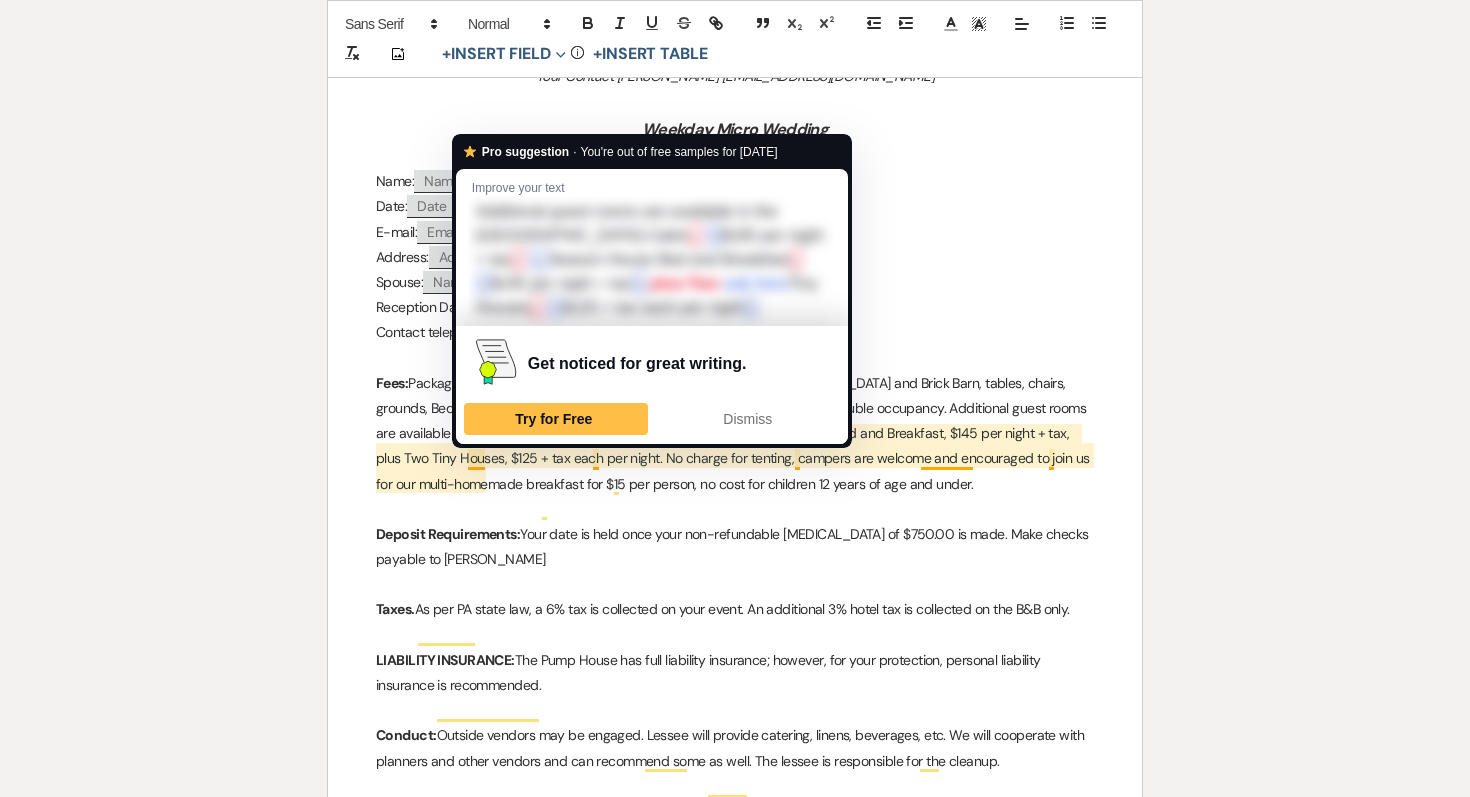 click on "Fees:   Package fee is $4,500 for up to 50 guests. Includes use of [GEOGRAPHIC_DATA] and Brick Barn, tables, chairs, grounds, Bed and Breakfast for one suite ([GEOGRAPHIC_DATA]), one night’s double occupancy. Additional guest rooms are available in the [GEOGRAPHIC_DATA],$165 per night + tax; Season House Bed and Breakfast, $145 per night + tax, plus Two Tiny Houses, $125 + tax each per night. No charge for tenting, campers are welcome and encouraged to join us for our multi-homemade breakfast for $15 per person, no cost for children 12 years of age and under." at bounding box center (735, 434) 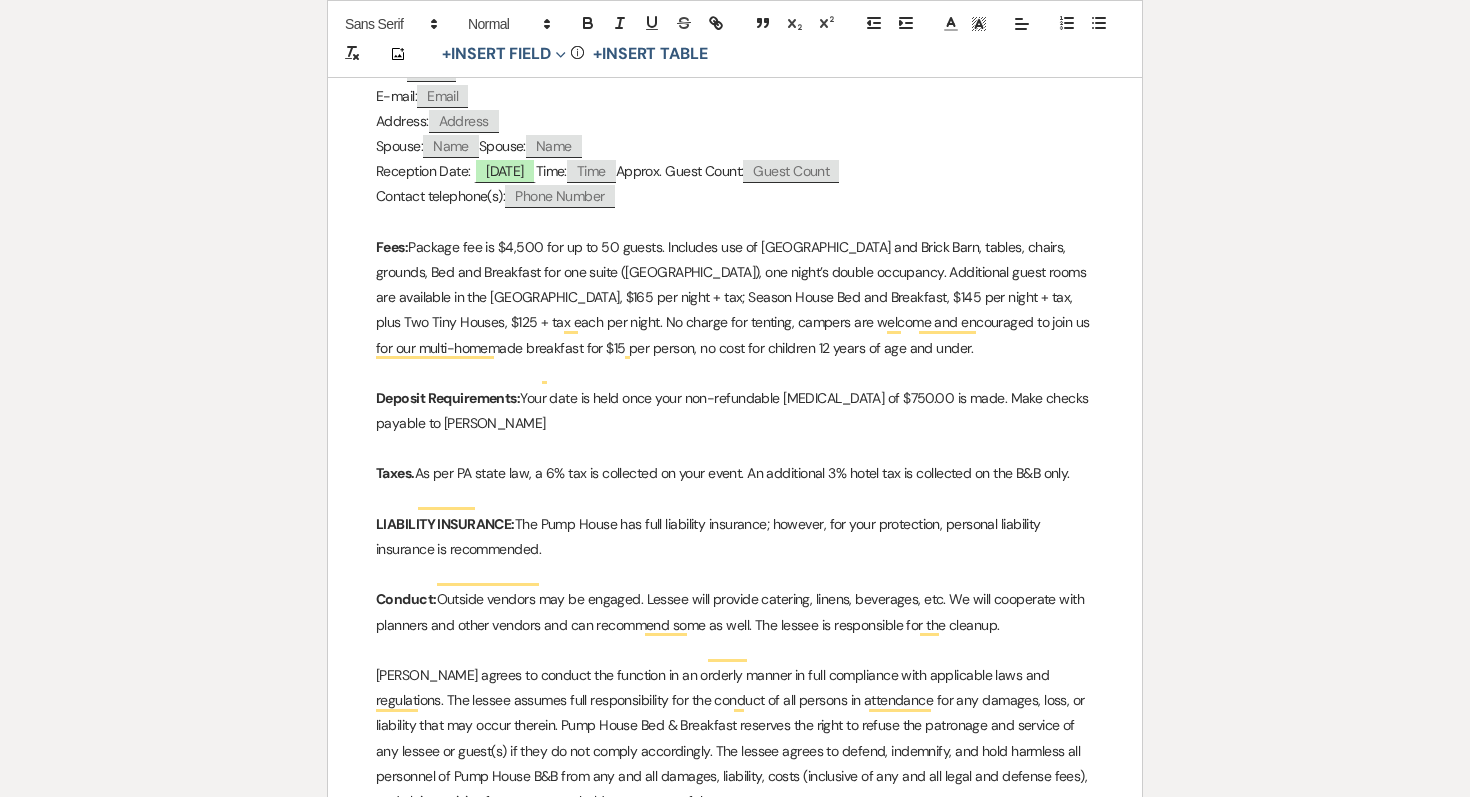scroll, scrollTop: 749, scrollLeft: 0, axis: vertical 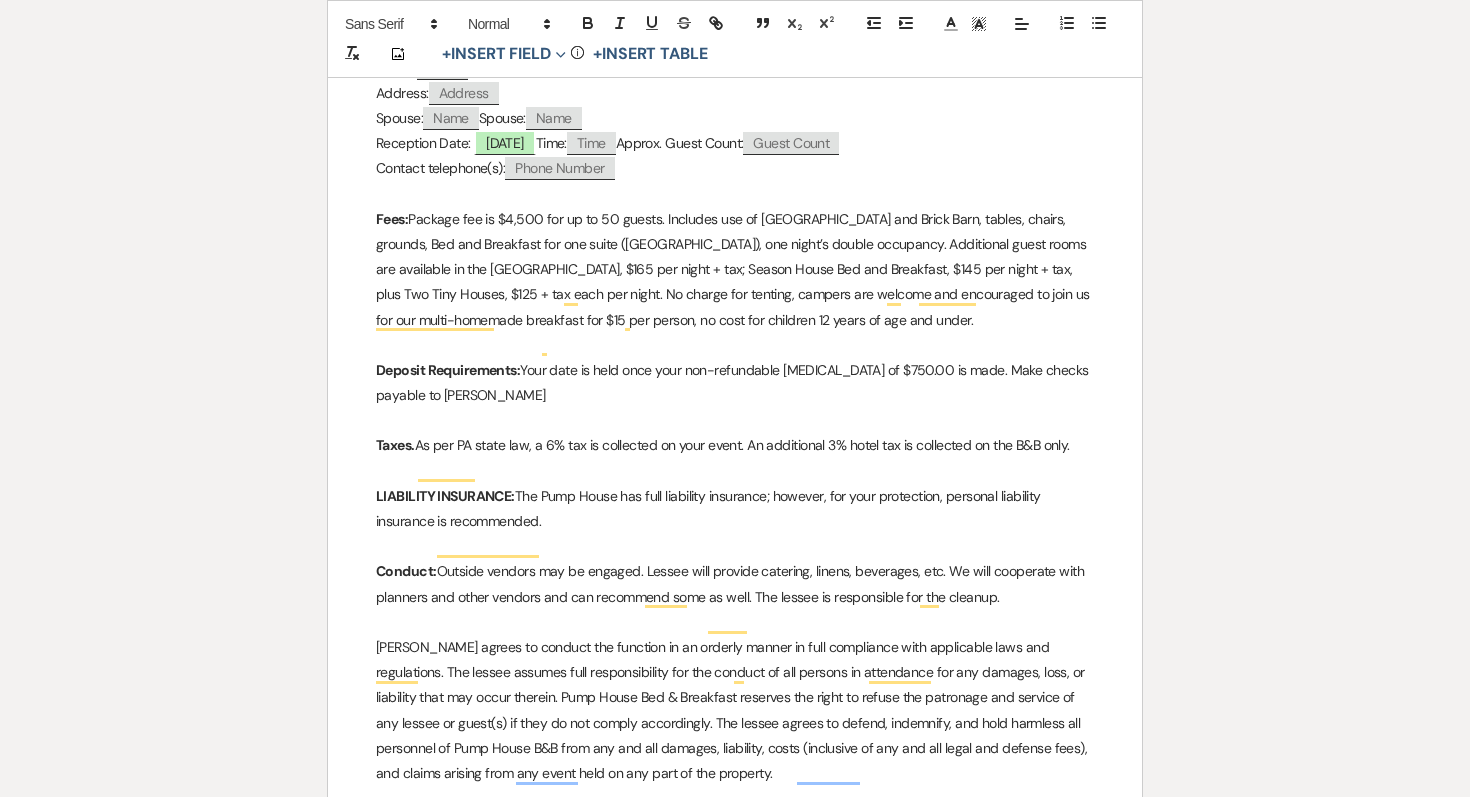 click on "Deposit Requirements:  Your date is held once your non-refundable [MEDICAL_DATA] of $750.00 is made. Make checks payable to [PERSON_NAME]" at bounding box center [735, 383] 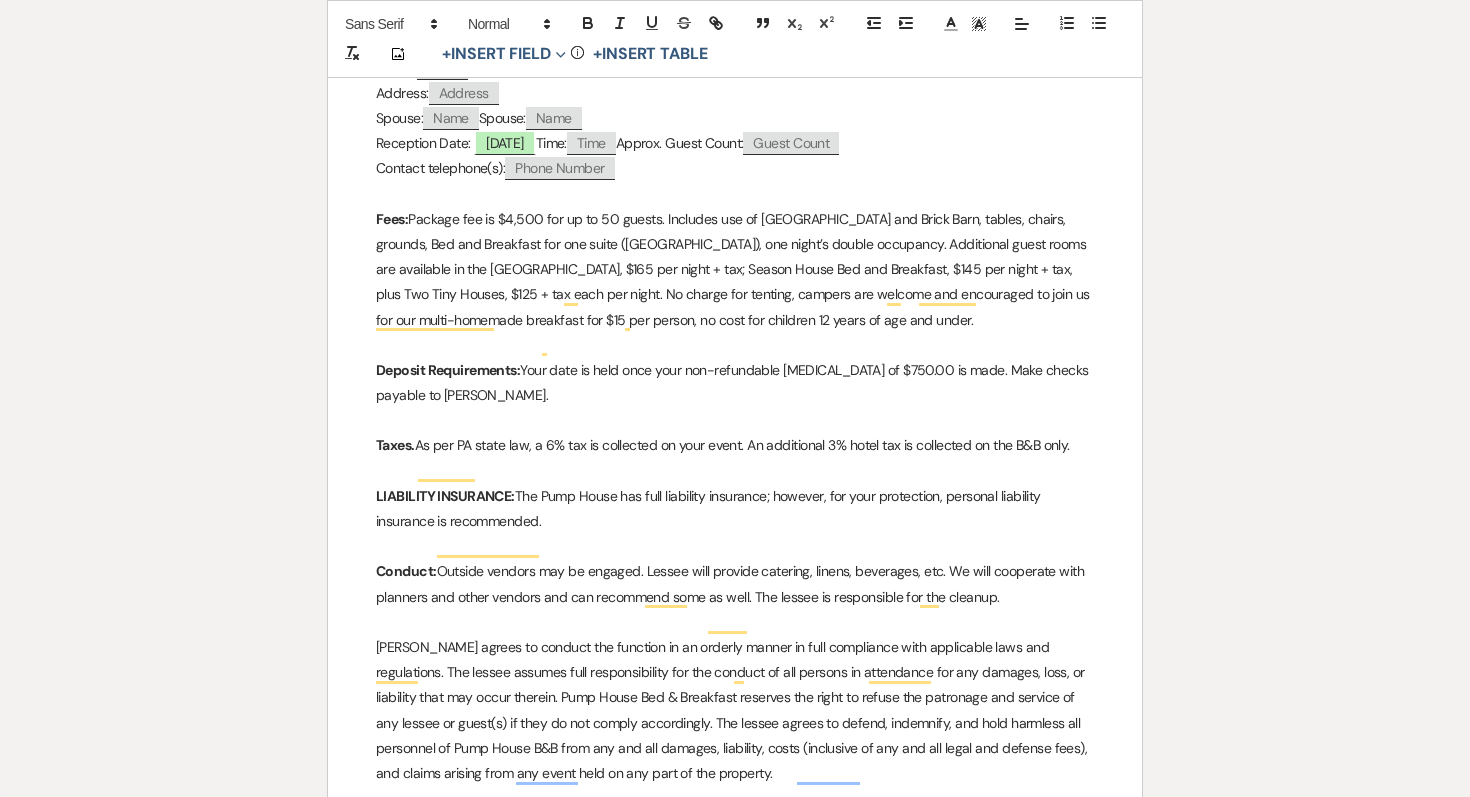 click at bounding box center (735, 420) 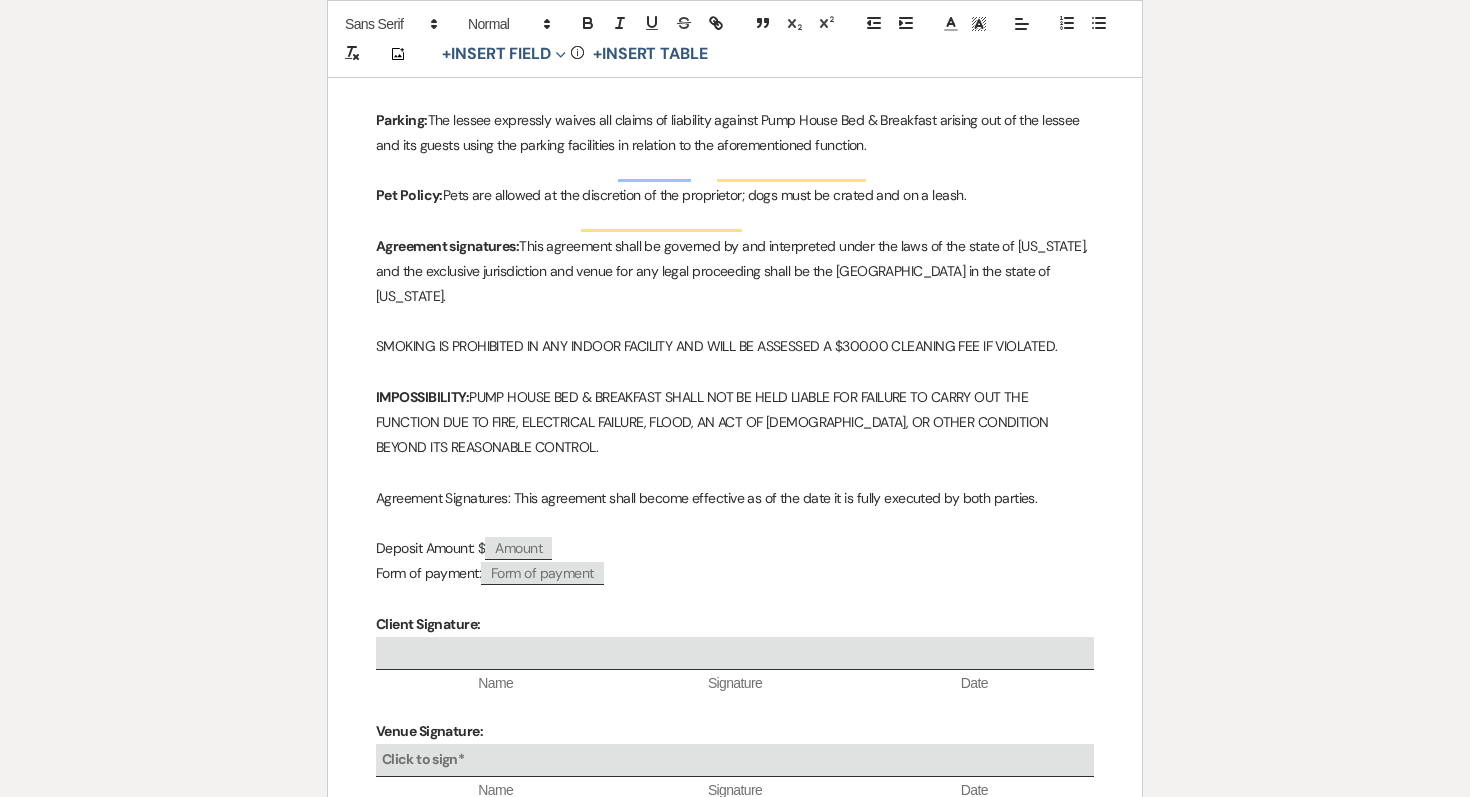 scroll, scrollTop: 1656, scrollLeft: 0, axis: vertical 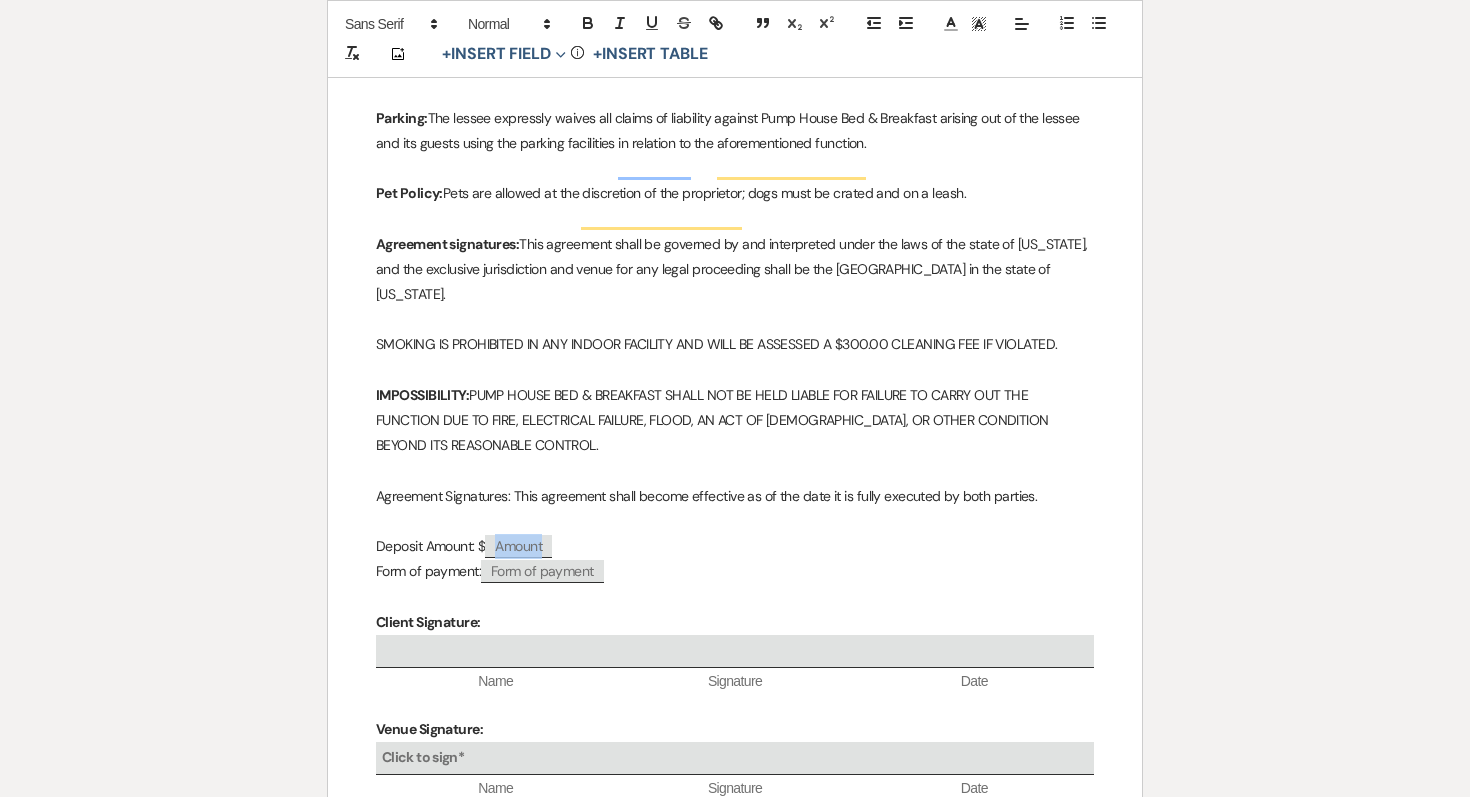 click on "Amount" at bounding box center [518, 546] 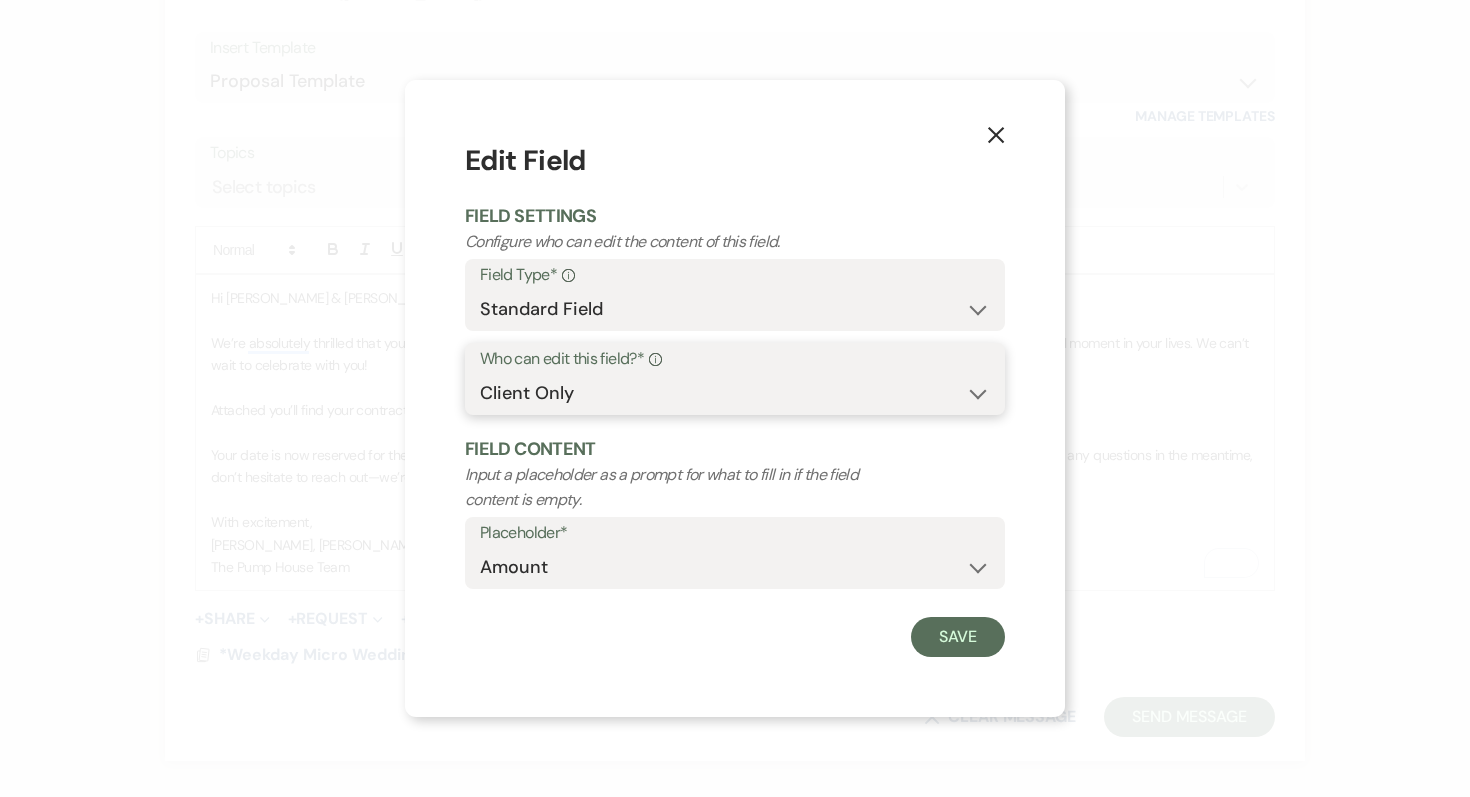 click on "Both Venue & Client Client Only Venue Only" at bounding box center (735, 393) 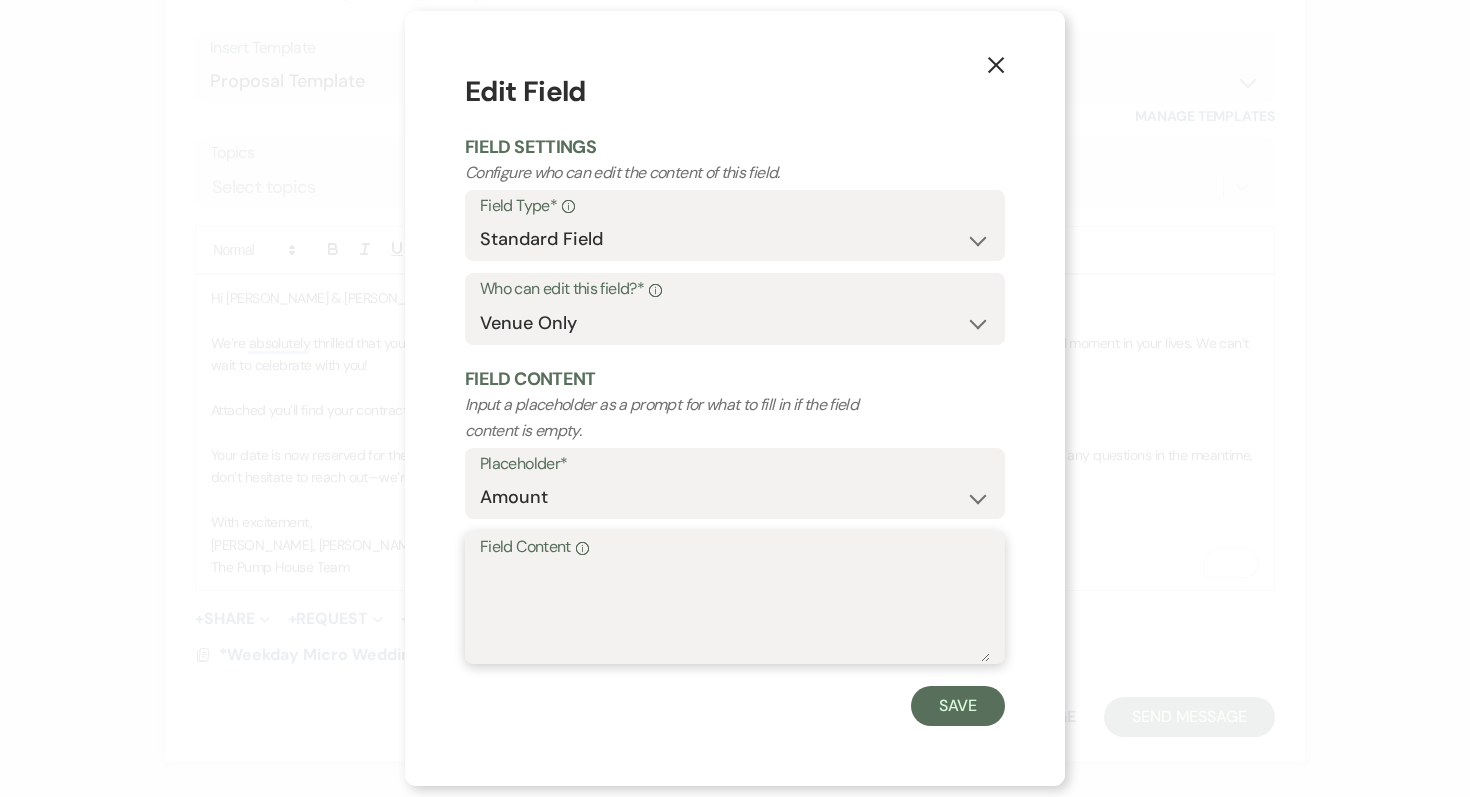 click on "Field Content Info" at bounding box center (735, 612) 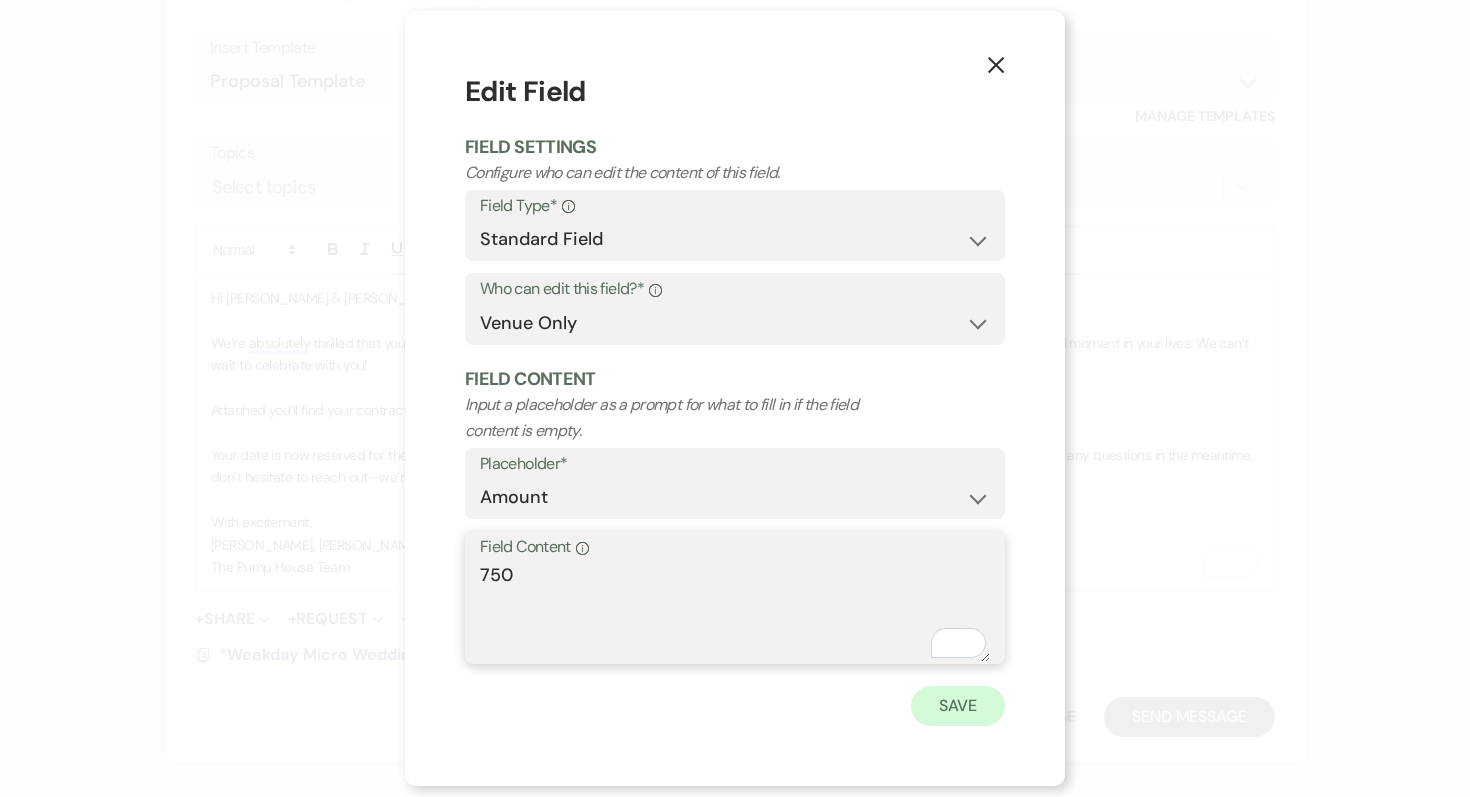 type on "750" 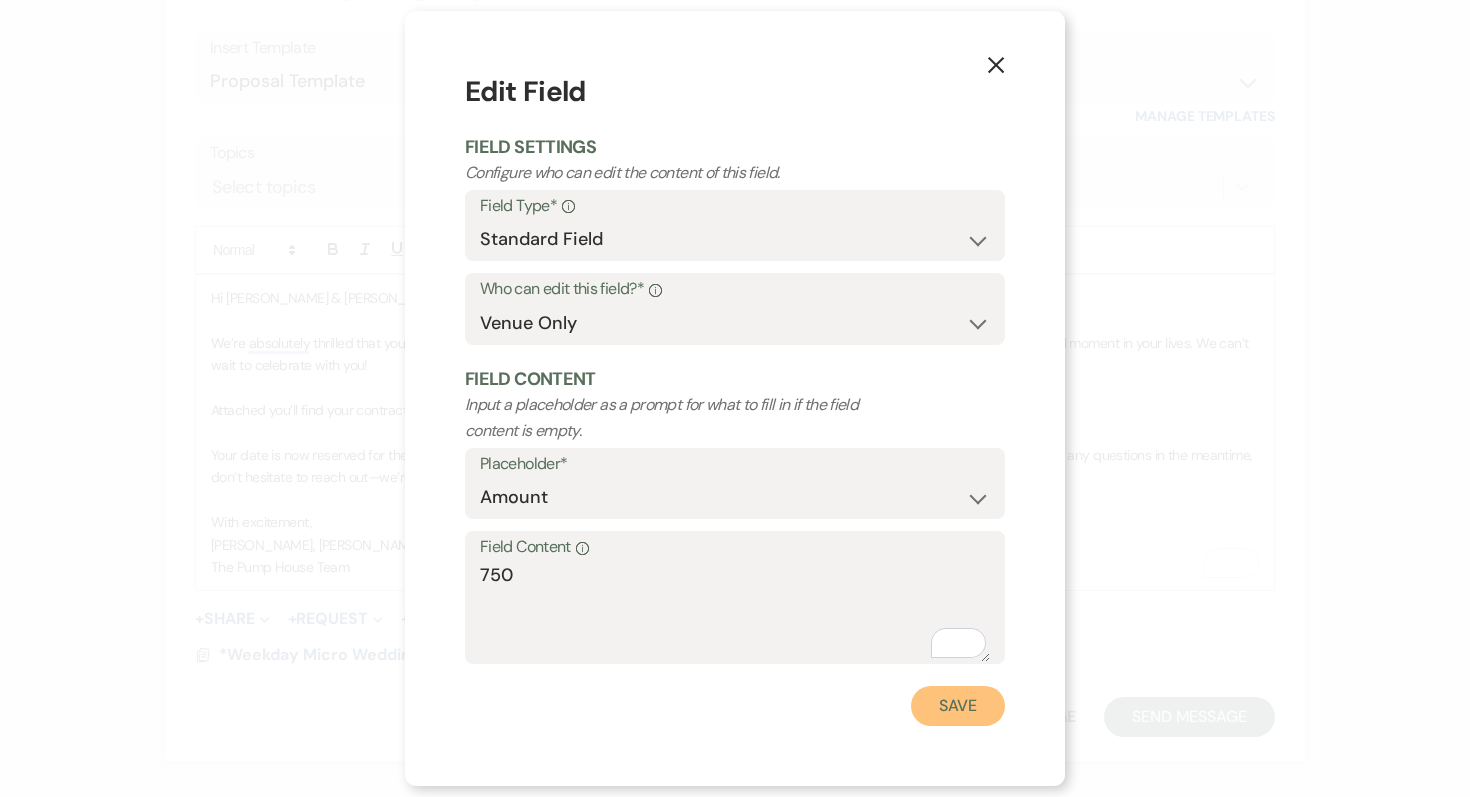 click on "Save" at bounding box center [958, 706] 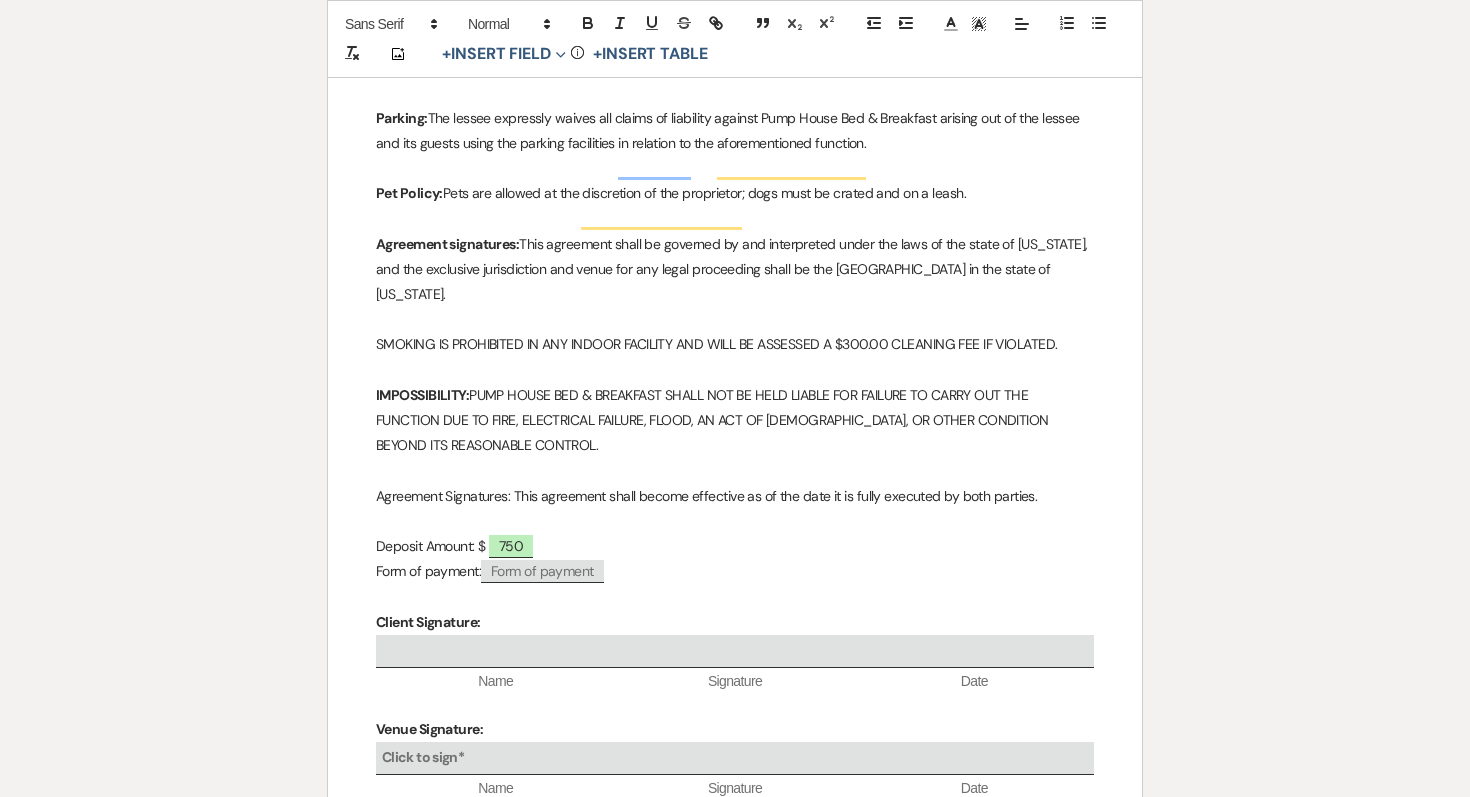 click on "Form of payment" at bounding box center (542, 571) 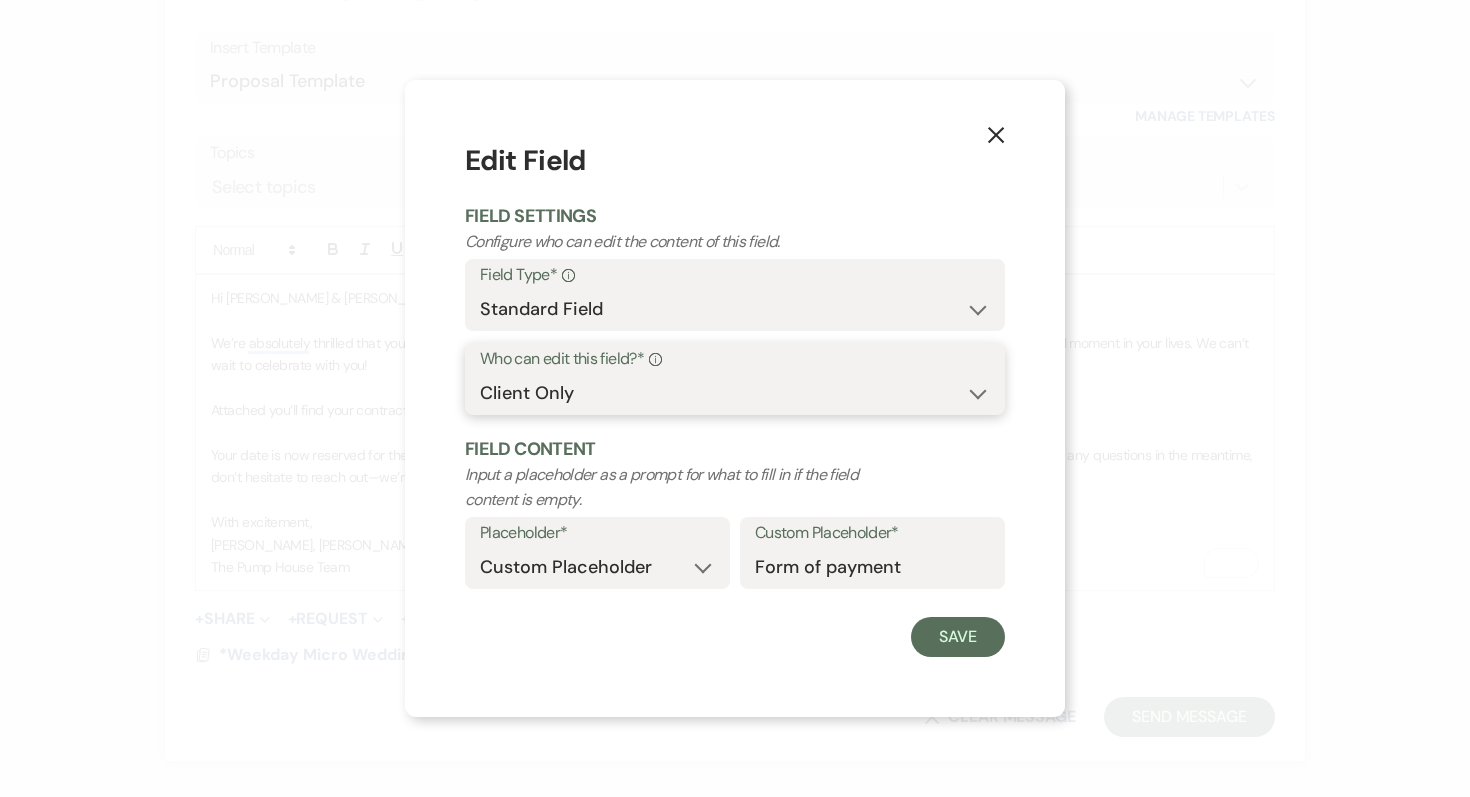 click on "Both Venue & Client Client Only Venue Only" at bounding box center [735, 393] 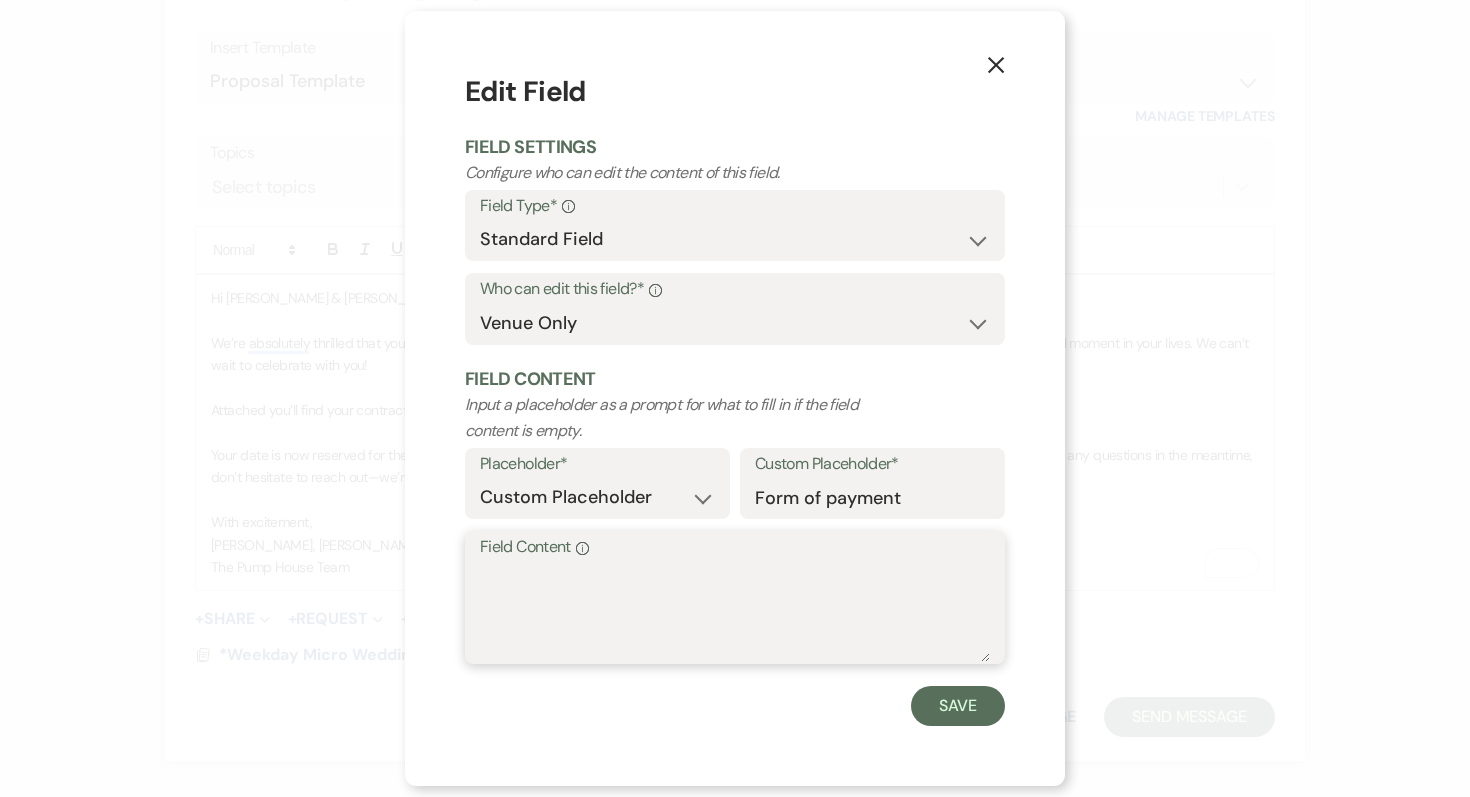 click on "Field Content Info" at bounding box center (735, 612) 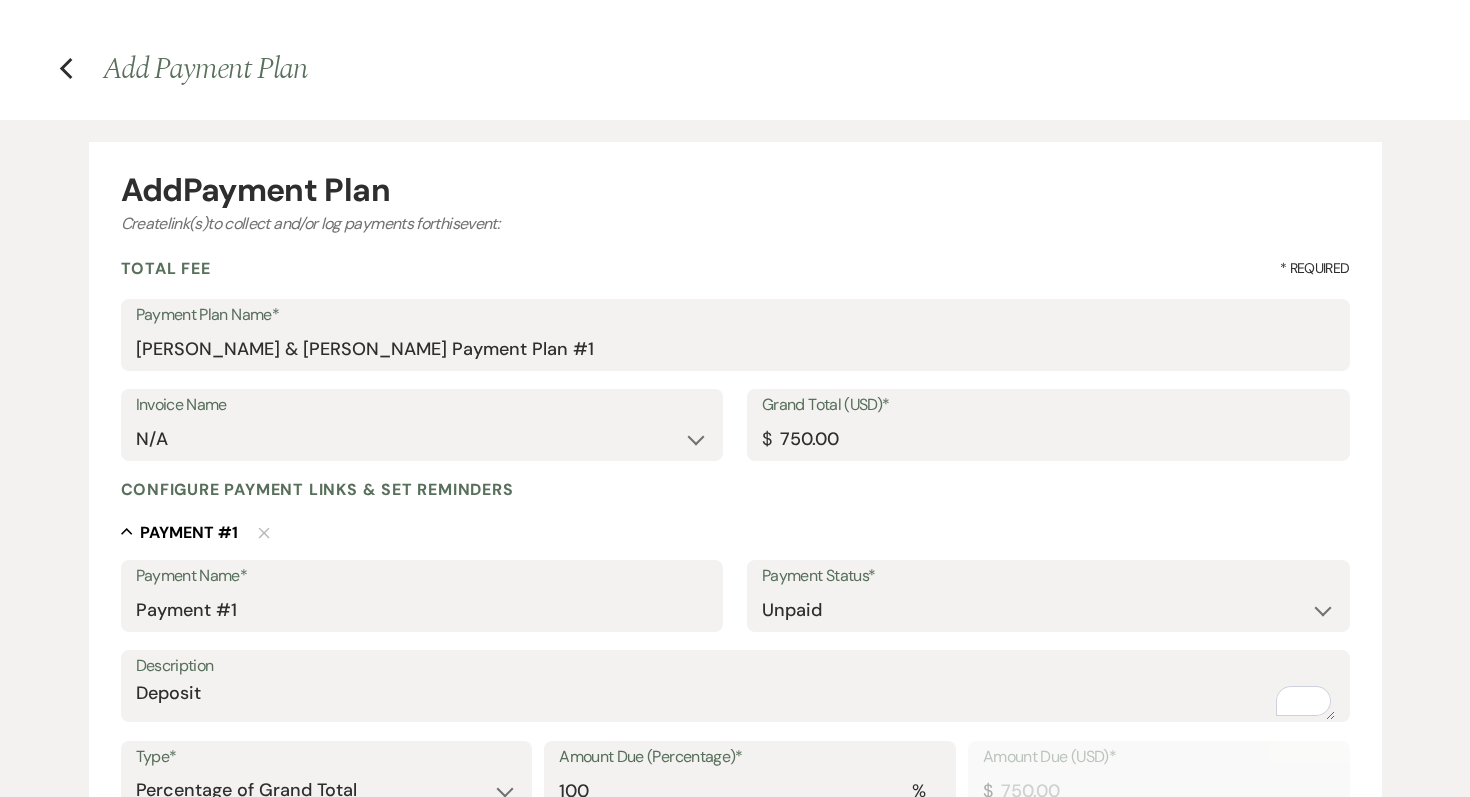 select on "5" 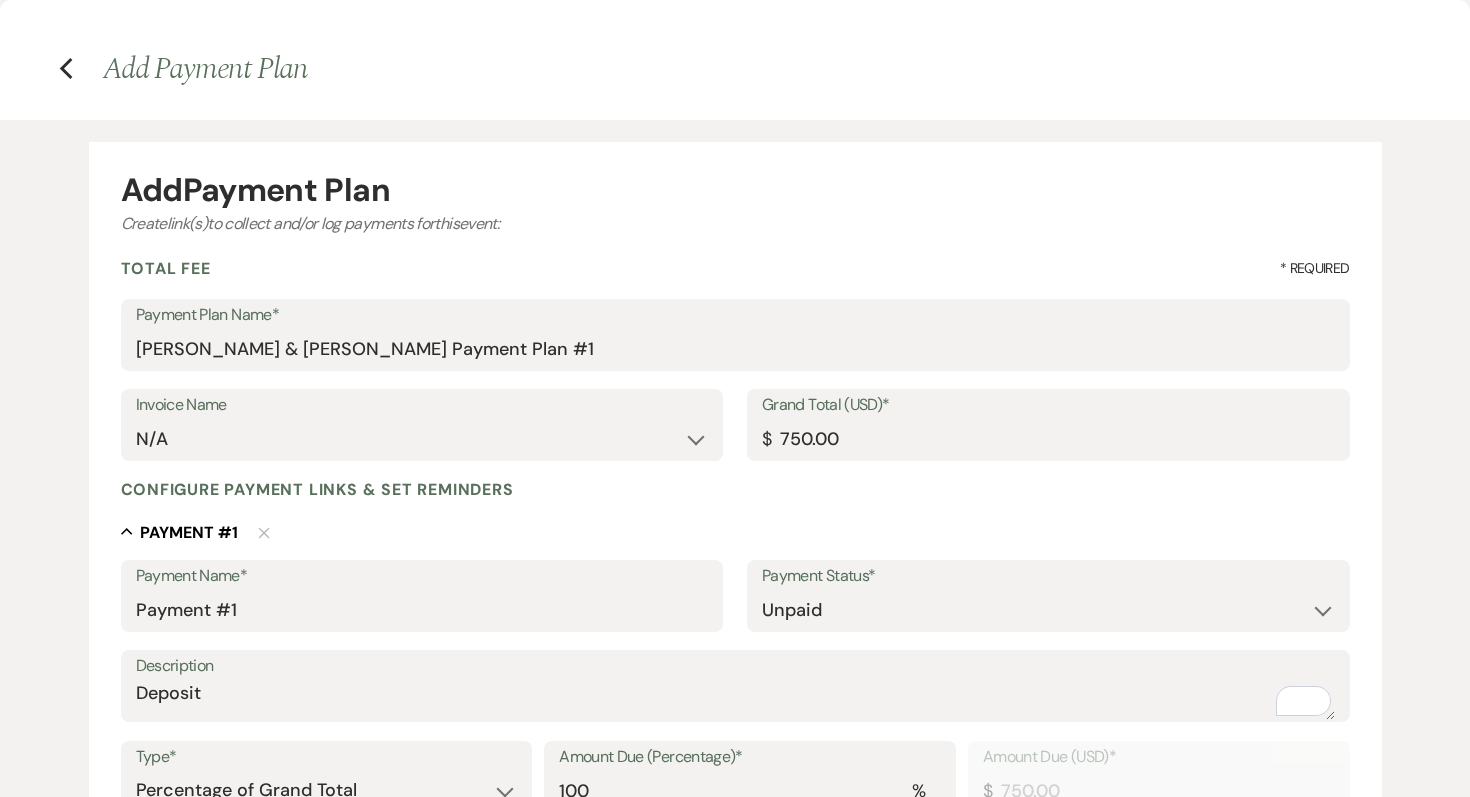 scroll, scrollTop: 0, scrollLeft: 0, axis: both 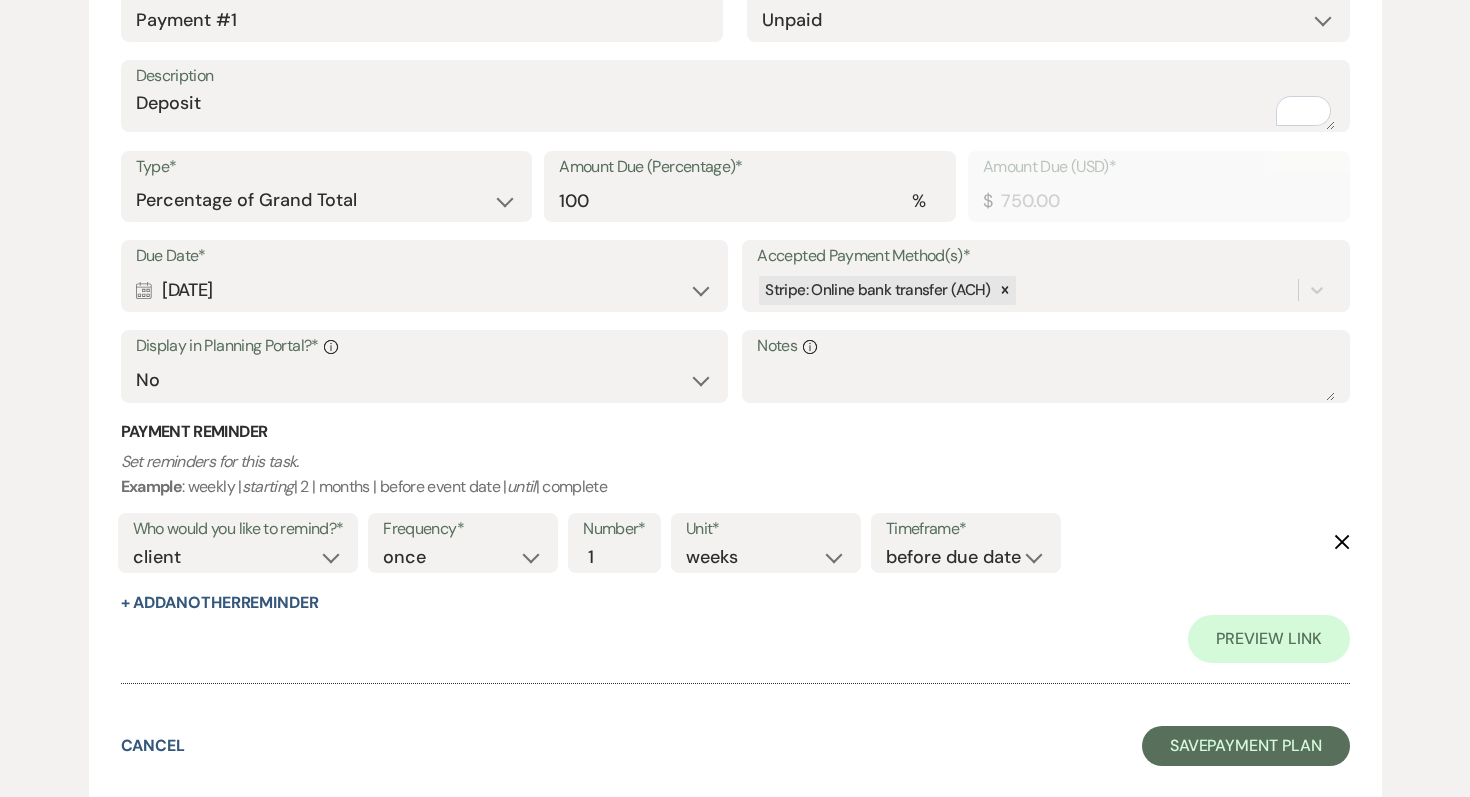 click on "Calendar Aug 03, 2025 Expand" at bounding box center [424, 290] 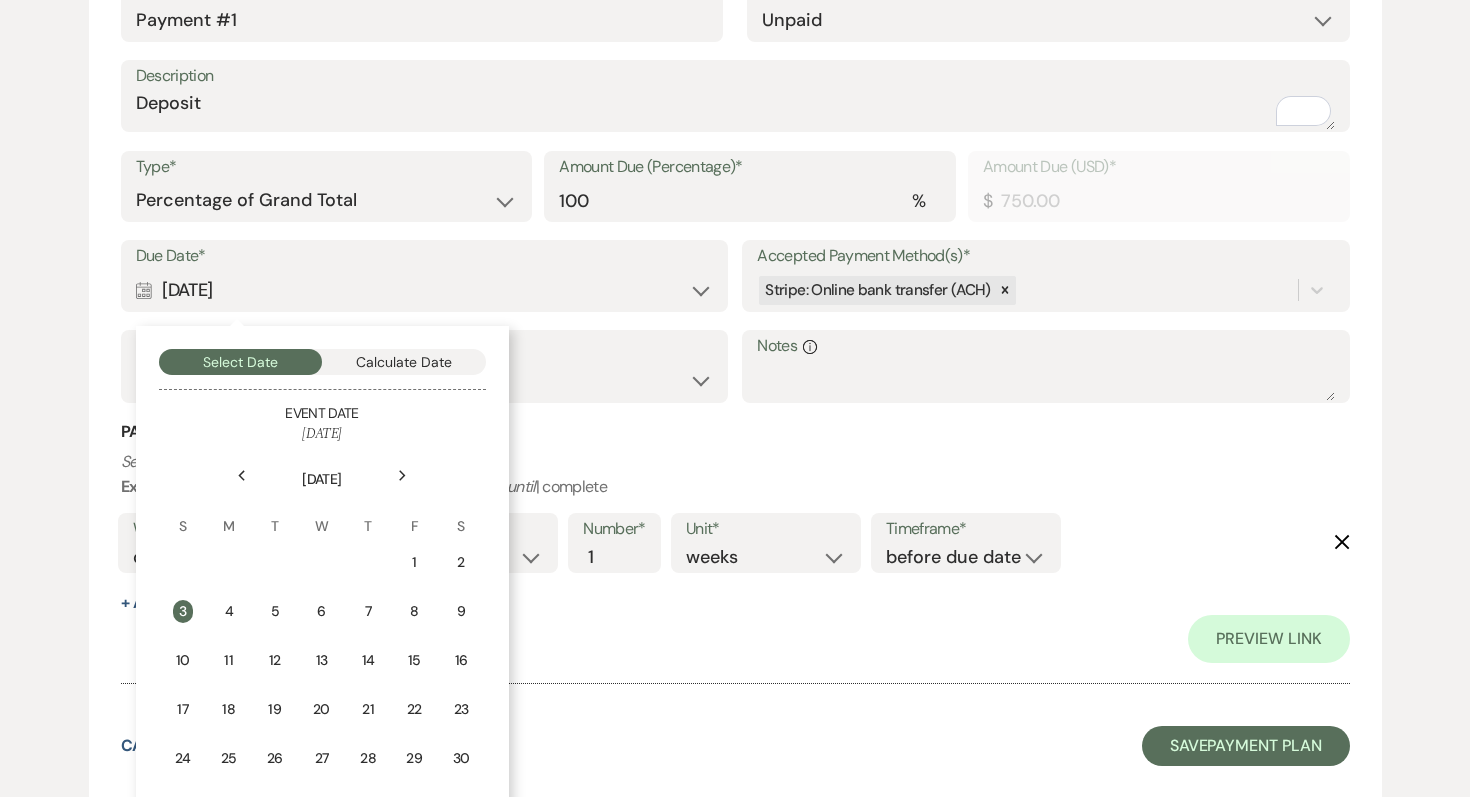 scroll, scrollTop: 673, scrollLeft: 0, axis: vertical 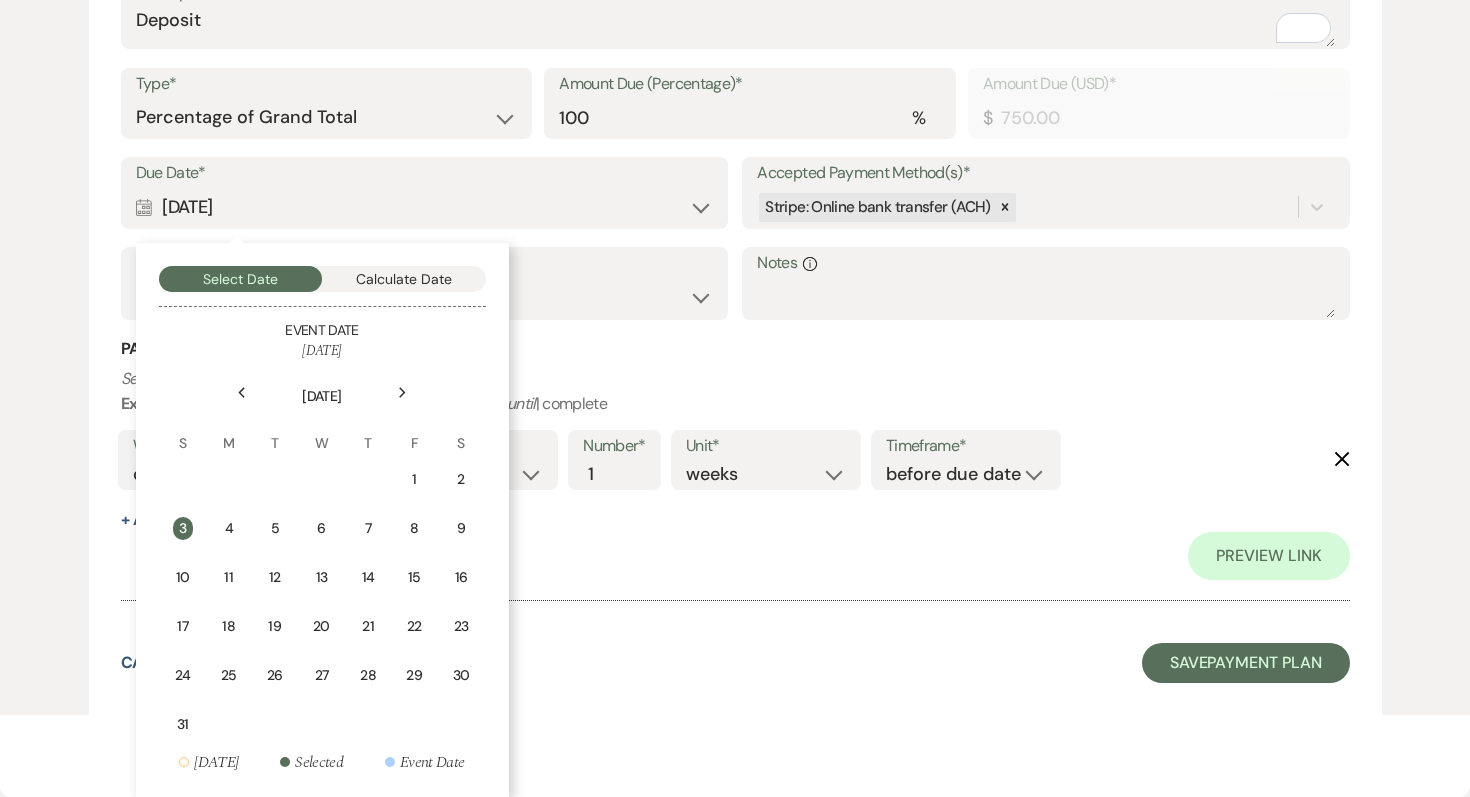 click on "Previous" 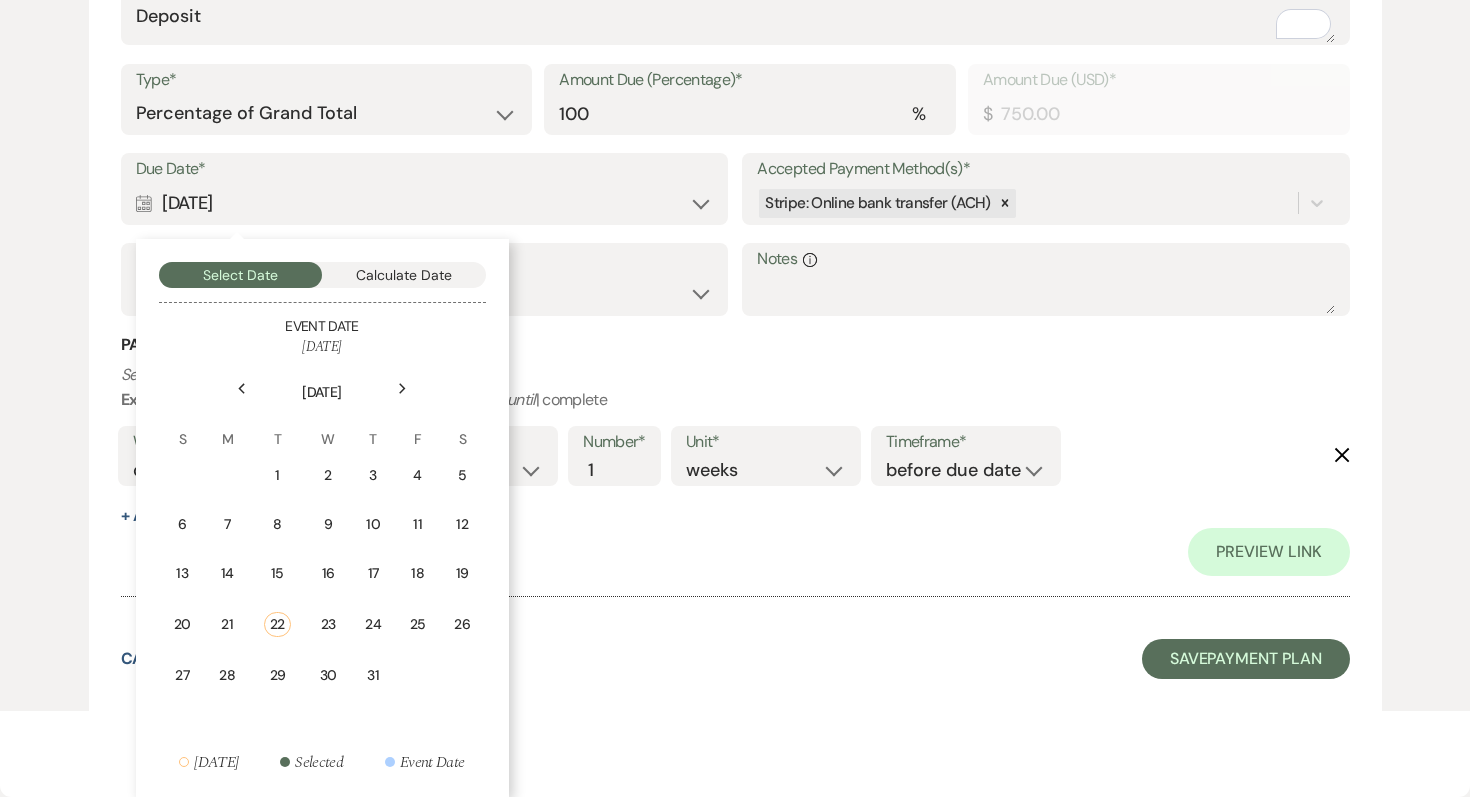 click on "Next" at bounding box center [403, 389] 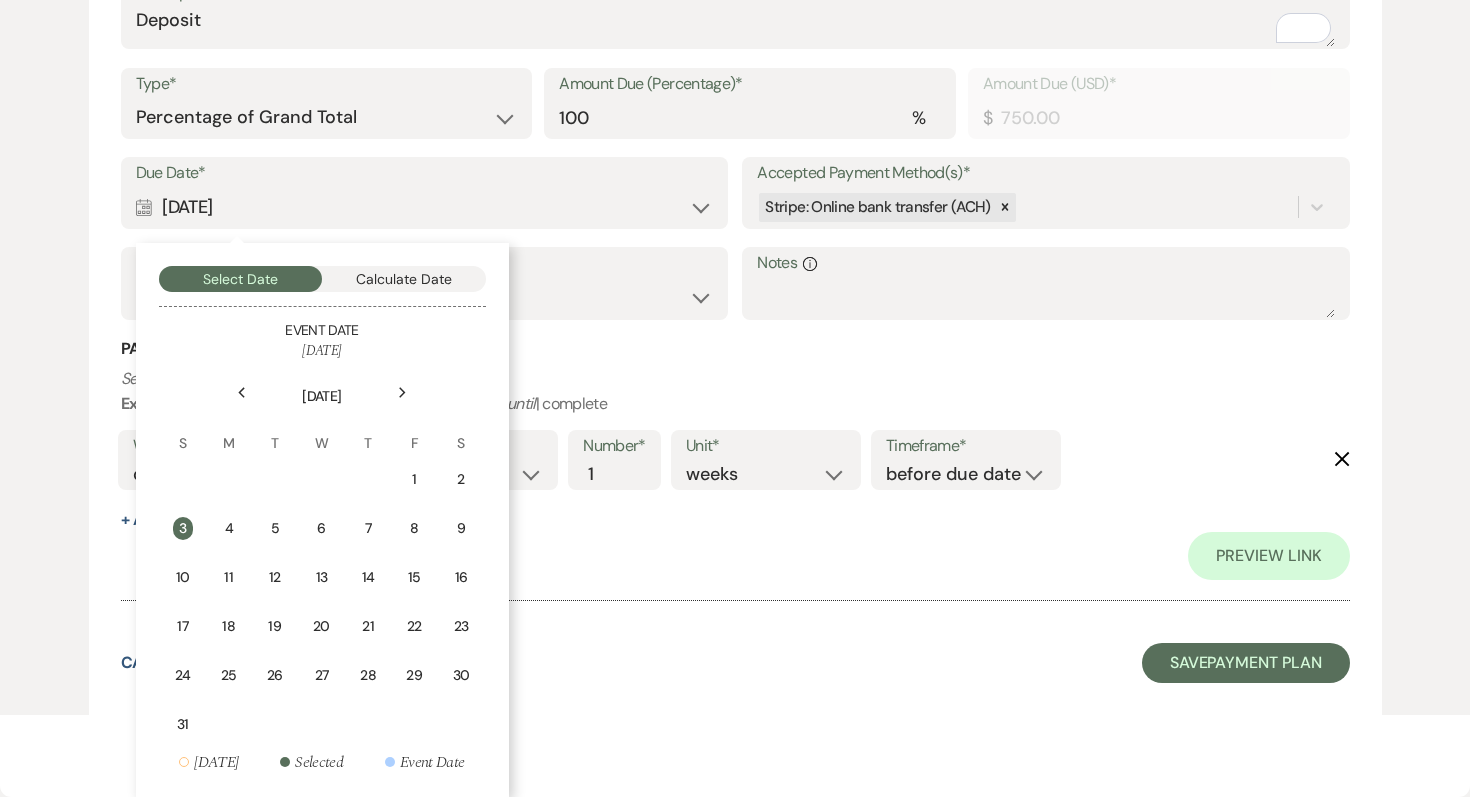 scroll, scrollTop: 673, scrollLeft: 0, axis: vertical 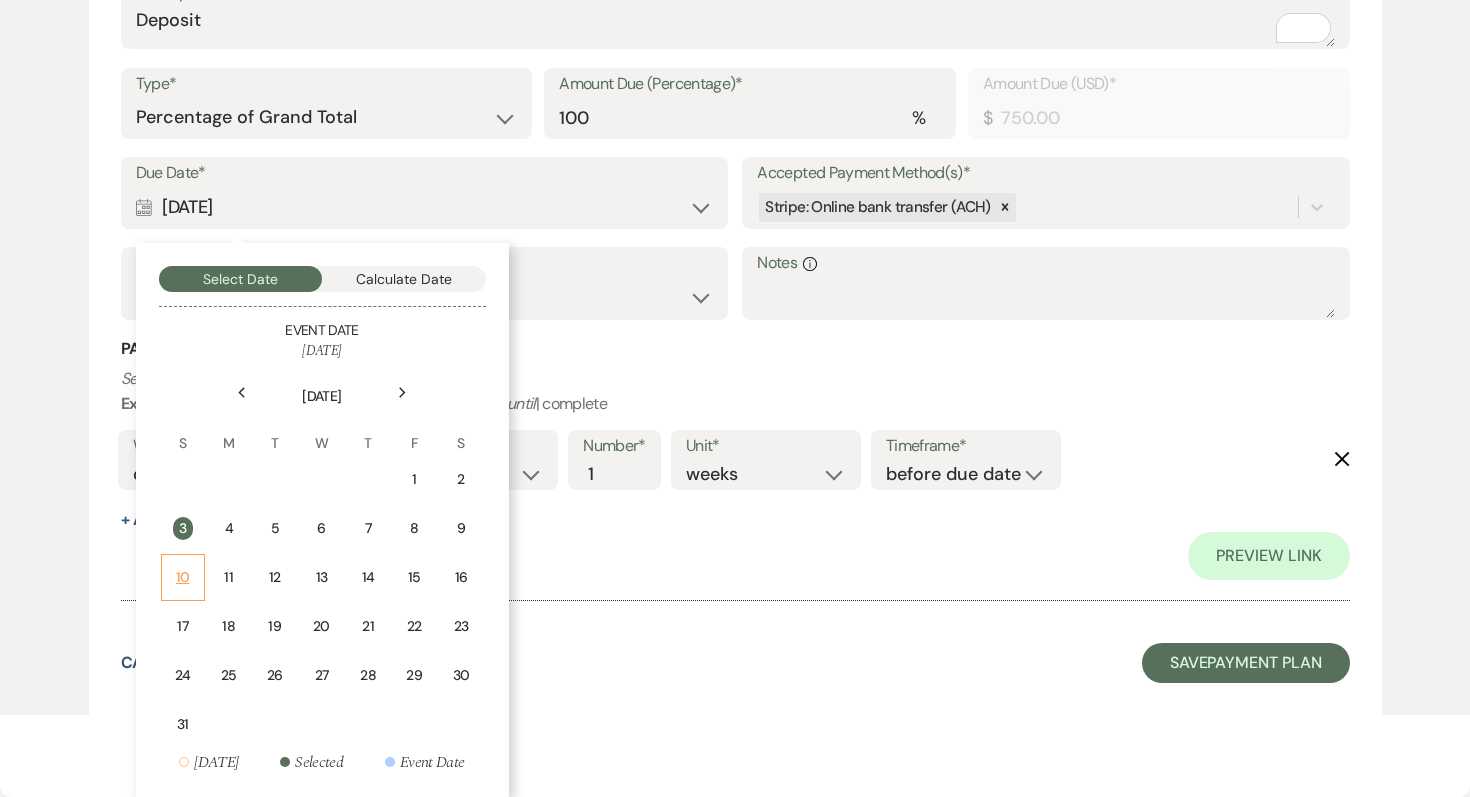 click on "10" at bounding box center [183, 577] 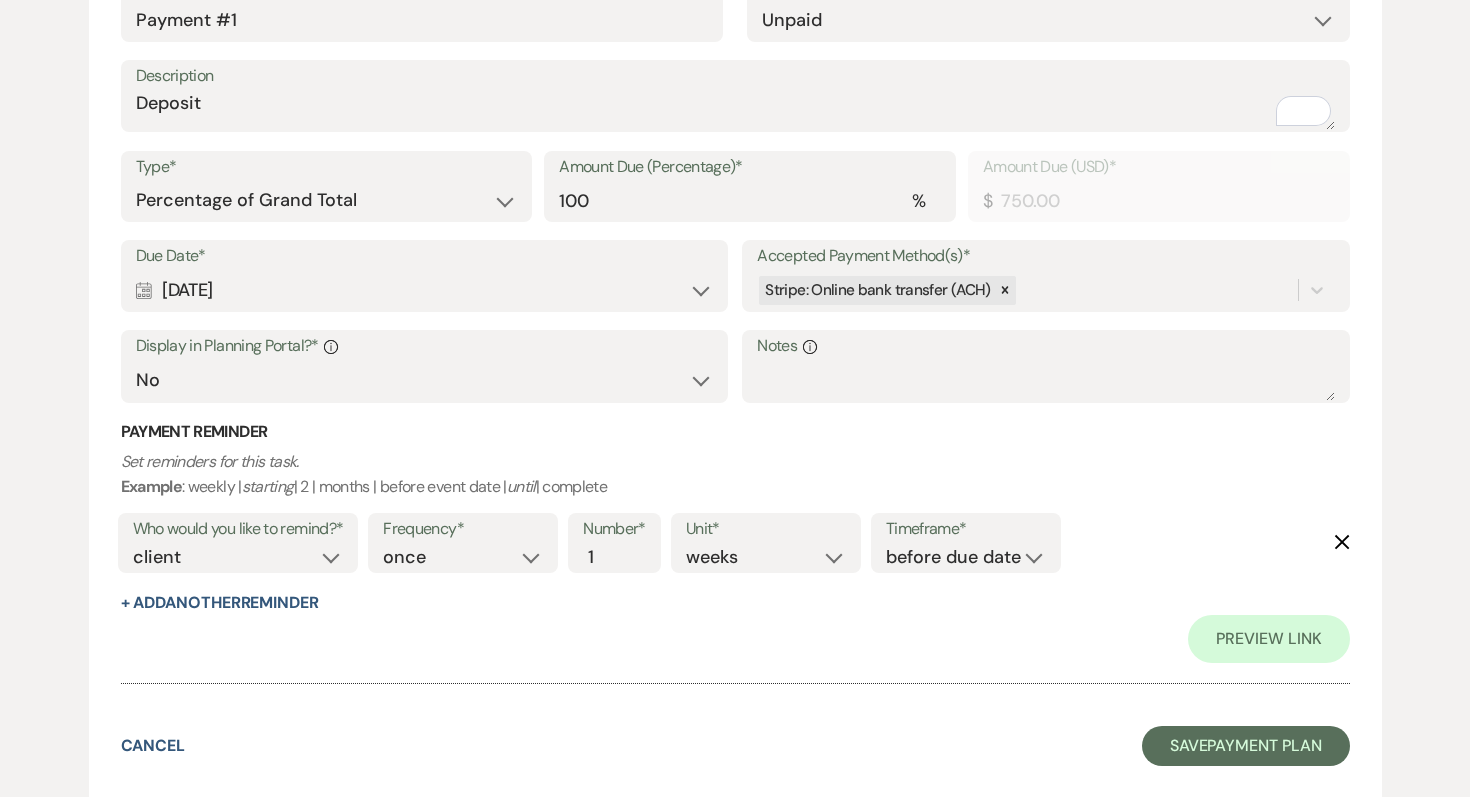 click on "Add  Payment Plan Create  link(s)  to collect and/or log payments for  this  event: Total Fee * Required Payment Plan  Name* Mohammed Nadeemudin & Beverlyn Blanco's Payment Plan #1 Invoice Name N/A Grand Total (USD)* $ 750.00 Configure payment links & set reminders Collapse Payment # 1 Delete Payment Name* Payment #1 Payment Status* Paid Unpaid Description Deposit Type* Dollar Amount Percentage of Grand Total Amount Due (Percentage)* % 100 Amount Due (USD)* $ 750.00 Due Date* Calendar Aug 10, 2025 Expand Accepted Payment Method(s)* Stripe: Online bank transfer (ACH) Display in Planning Portal?* Info Yes No Notes Info Payment Reminder Set reminders for this task. Example : weekly |  starting  | 2 | months | before event date |  until  | complete Who would you like to remind?* client venue both Frequency* once daily weekly monthly Number* 1 Unit* days weeks months Timeframe* before due date after due date on due date on custom date Delete + Add  Another  Reminder Preview Link Cancel Save  Payment Plan" at bounding box center (735, 175) 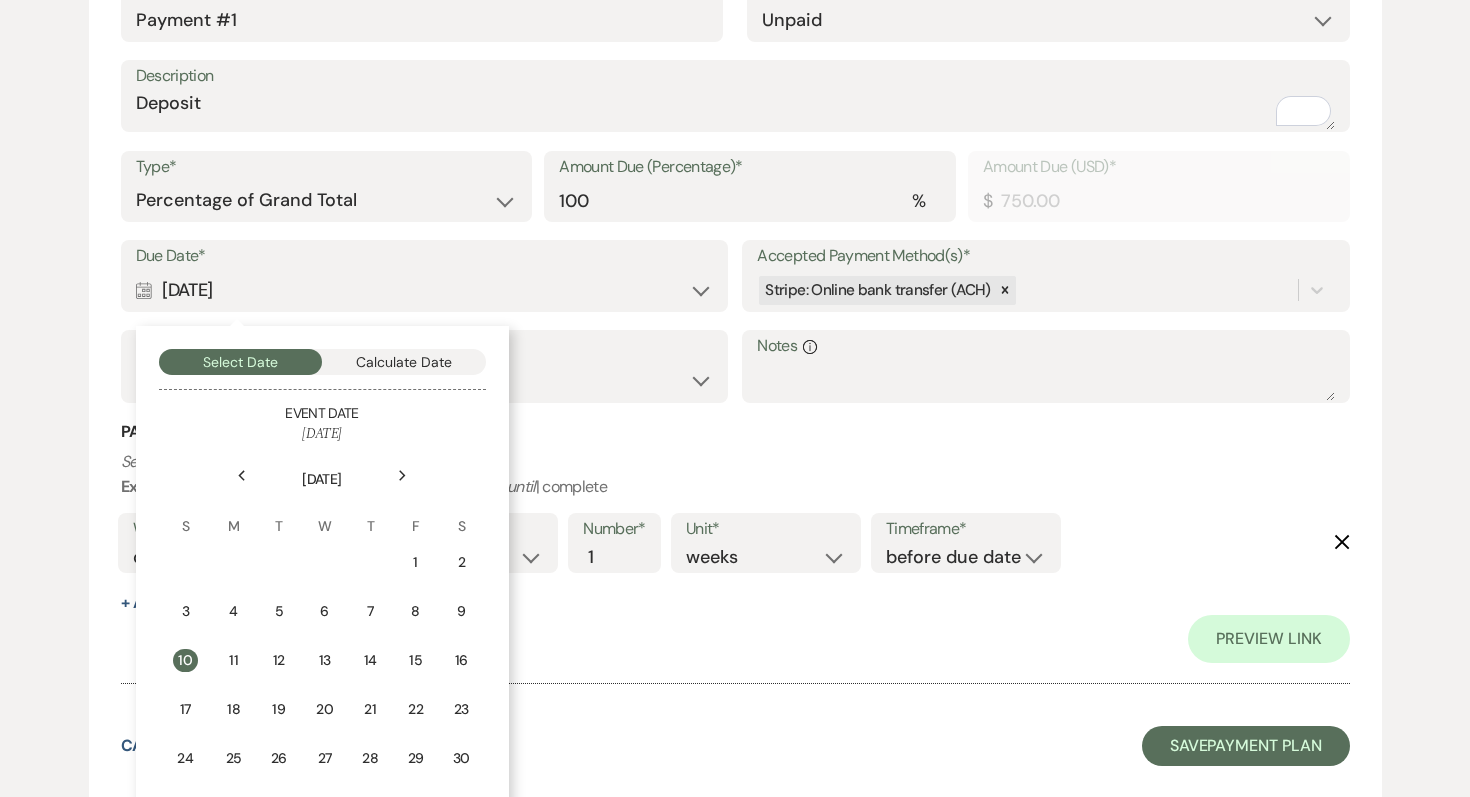 scroll, scrollTop: 673, scrollLeft: 0, axis: vertical 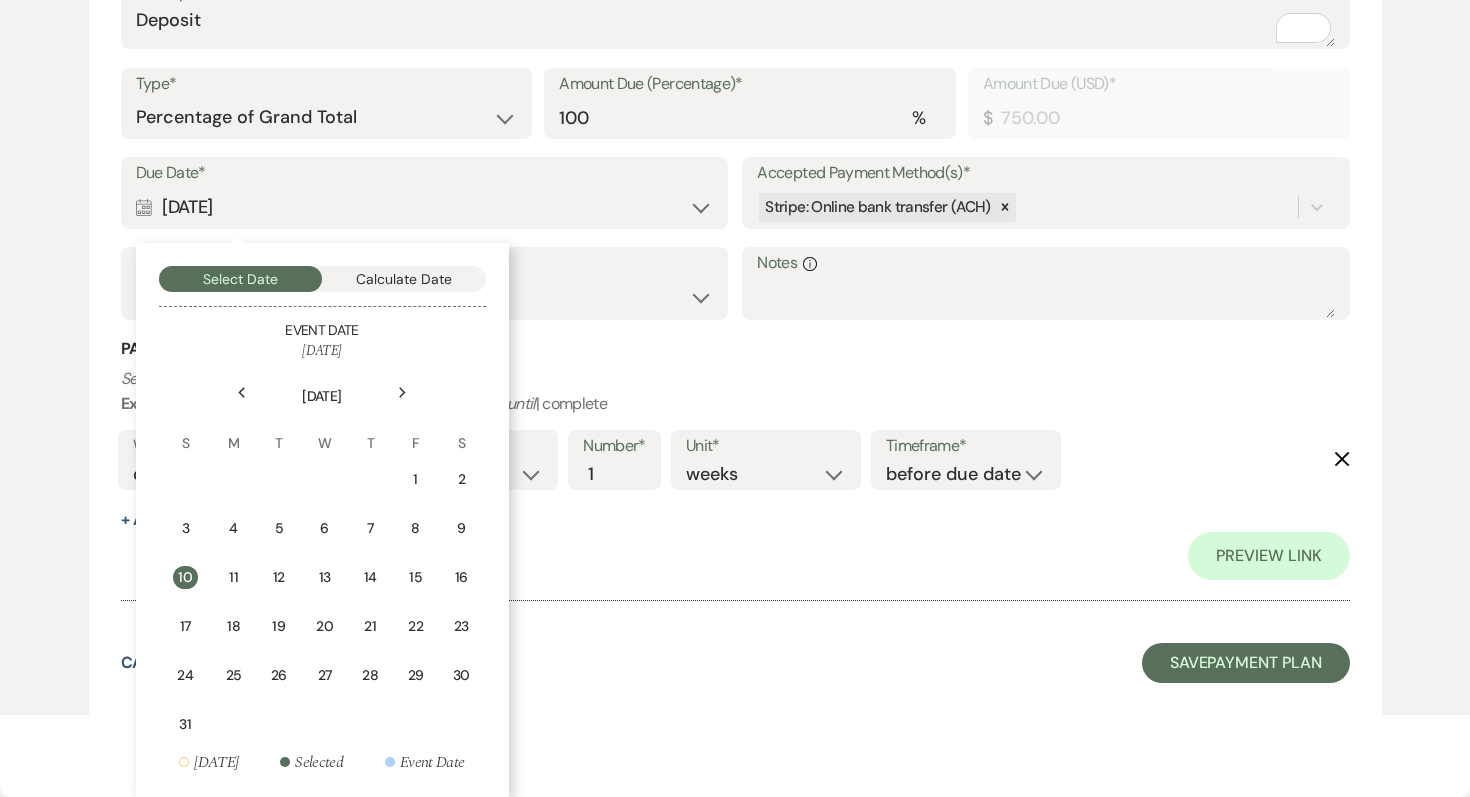 click on "Previous" at bounding box center [242, 393] 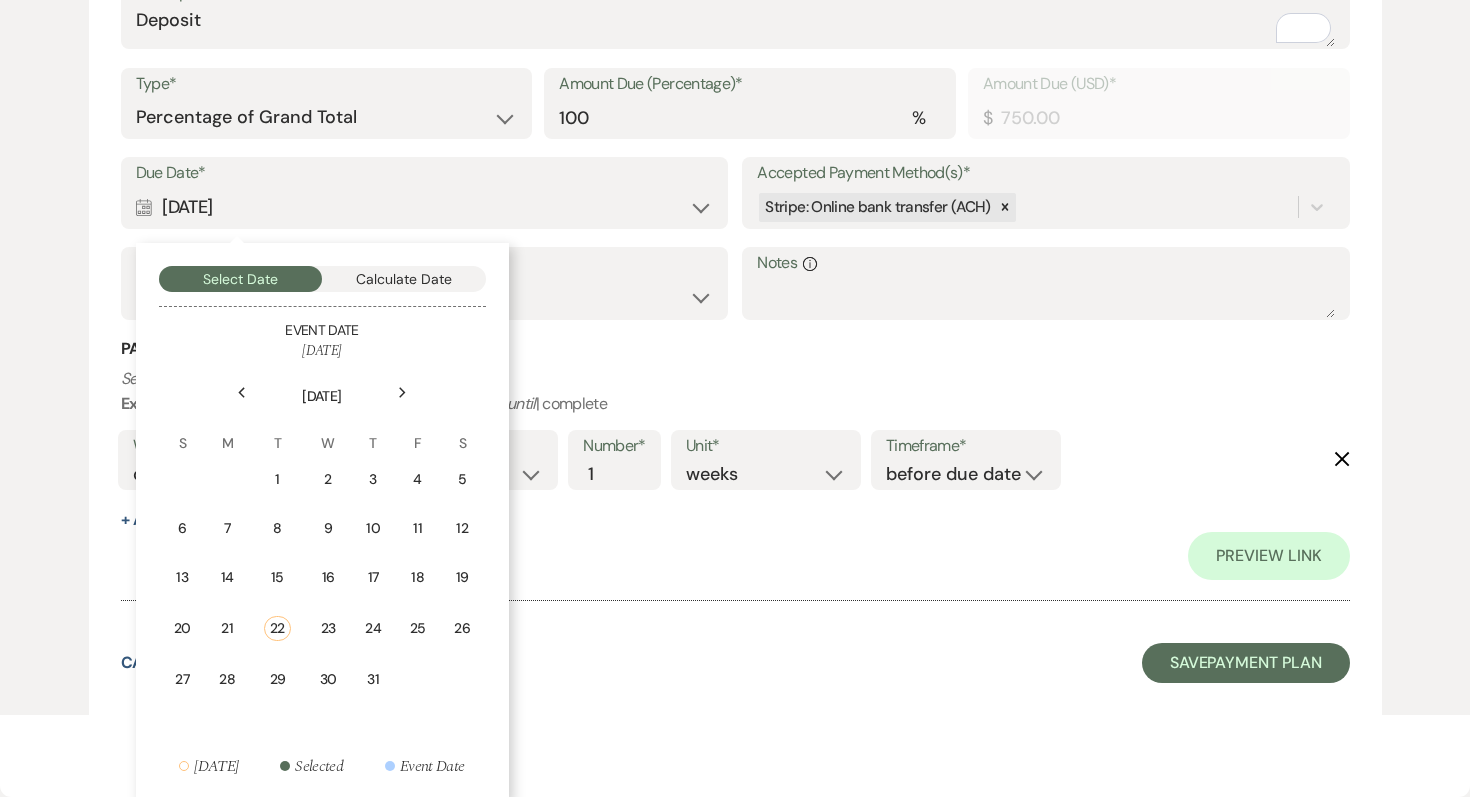 scroll, scrollTop: 677, scrollLeft: 0, axis: vertical 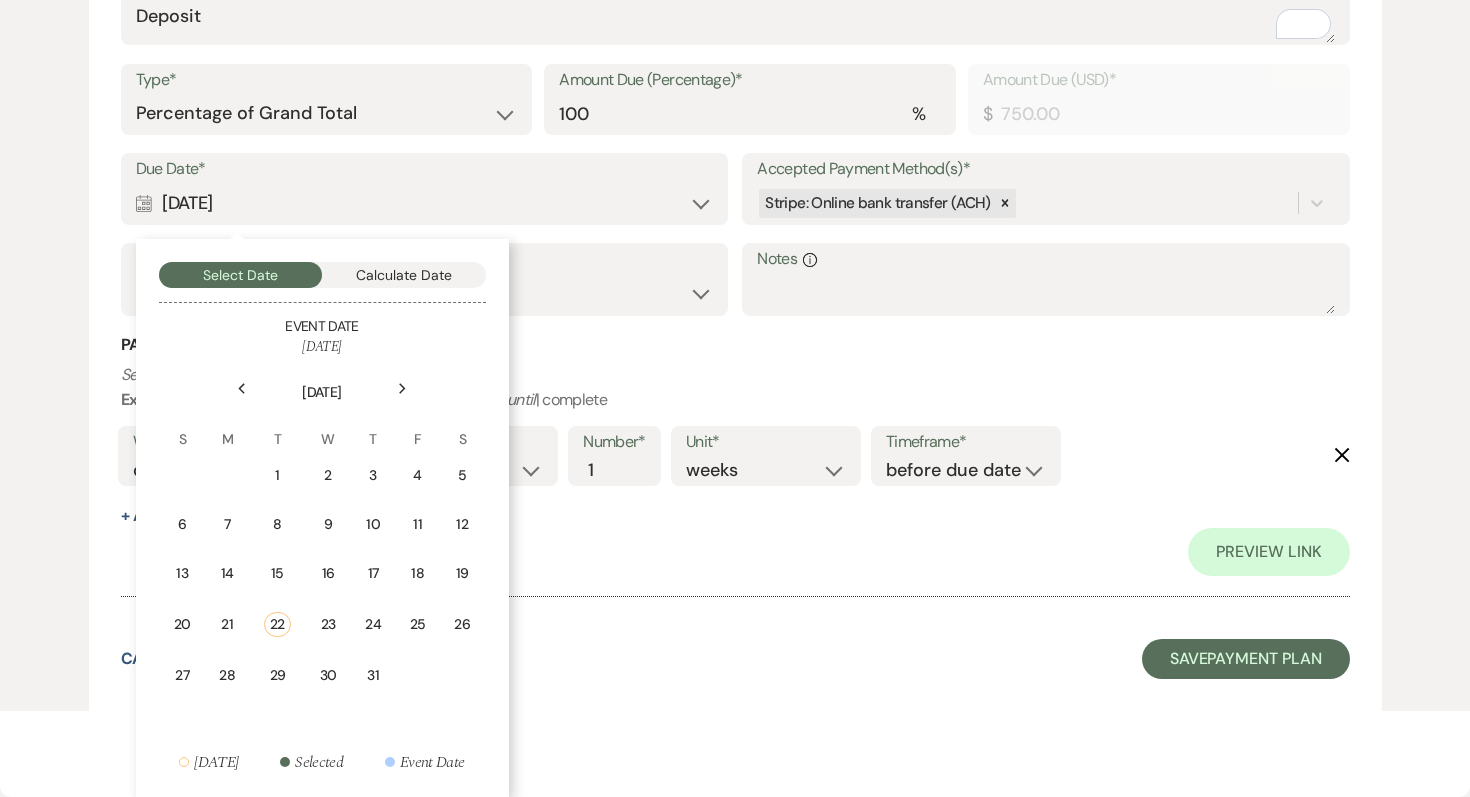 click on "Next" 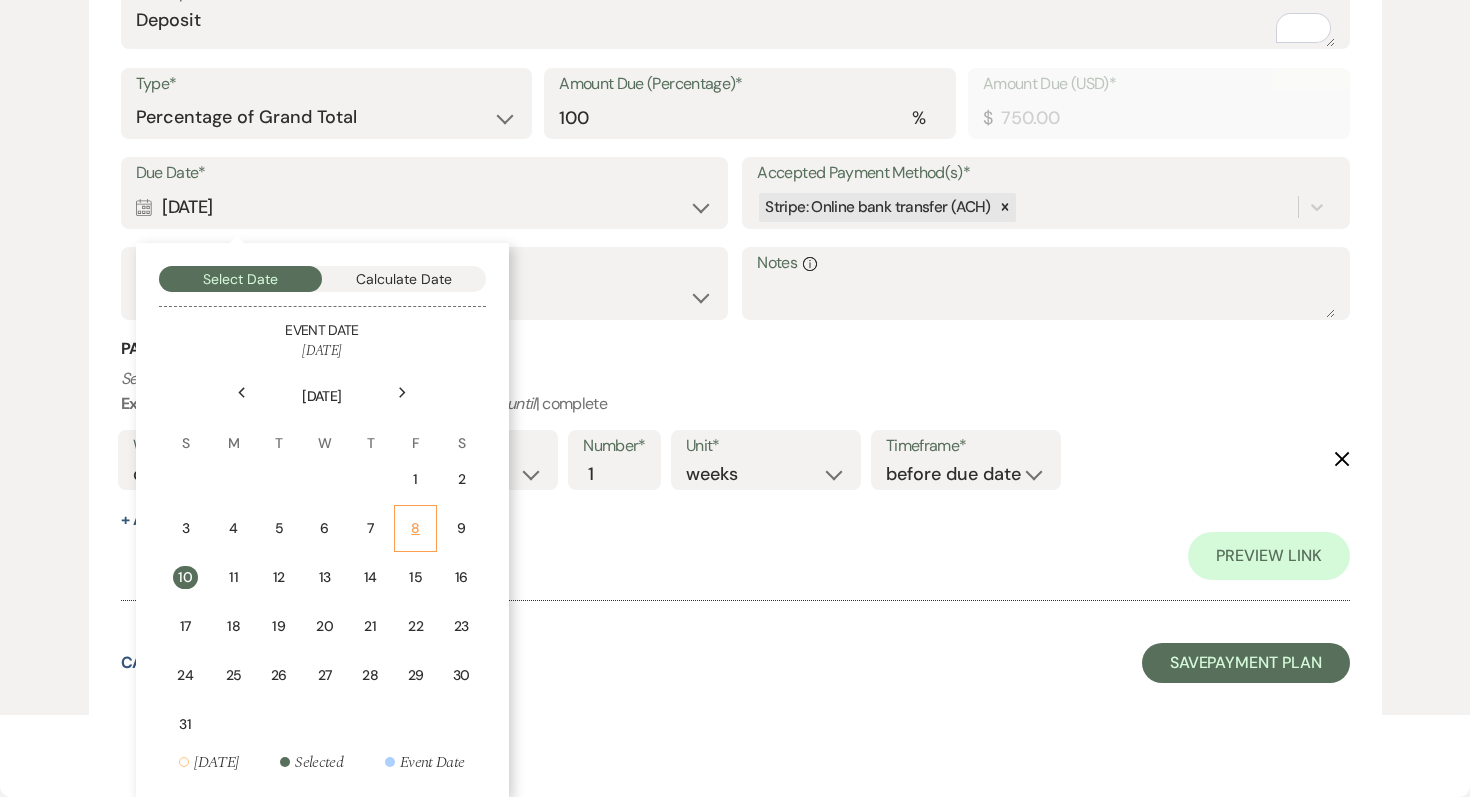 click on "8" at bounding box center [415, 528] 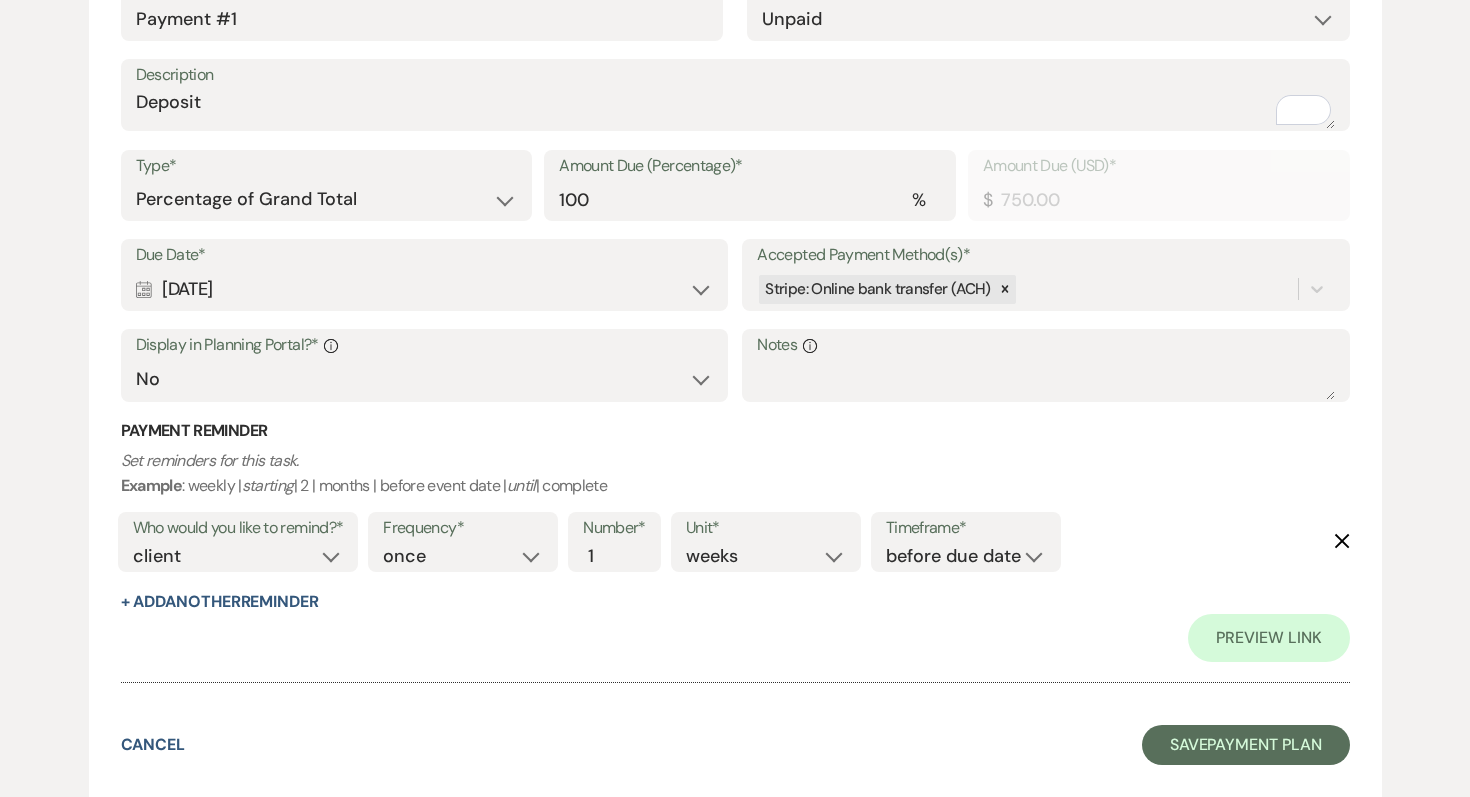 scroll, scrollTop: 590, scrollLeft: 0, axis: vertical 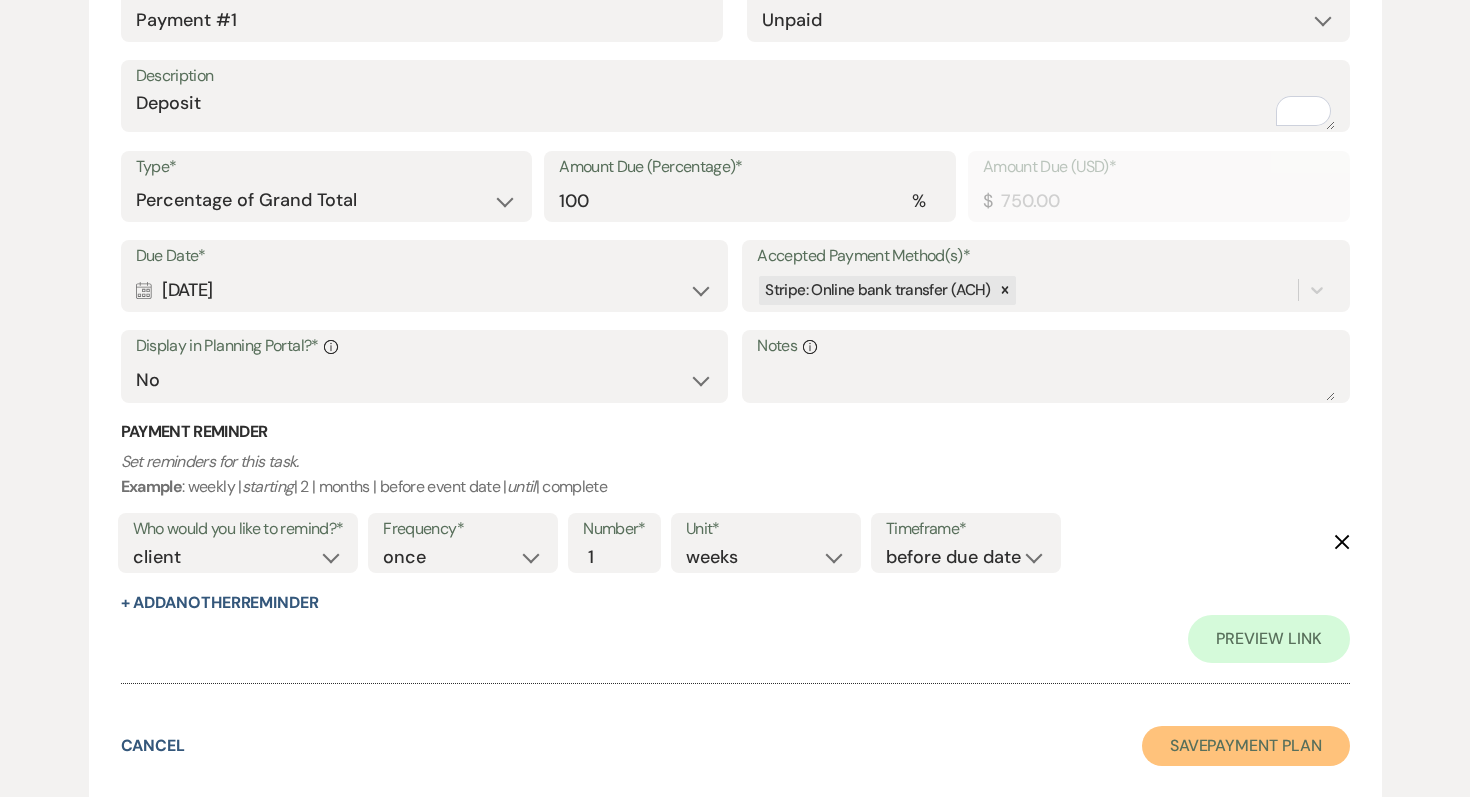 click on "Save  Payment Plan" at bounding box center [1246, 746] 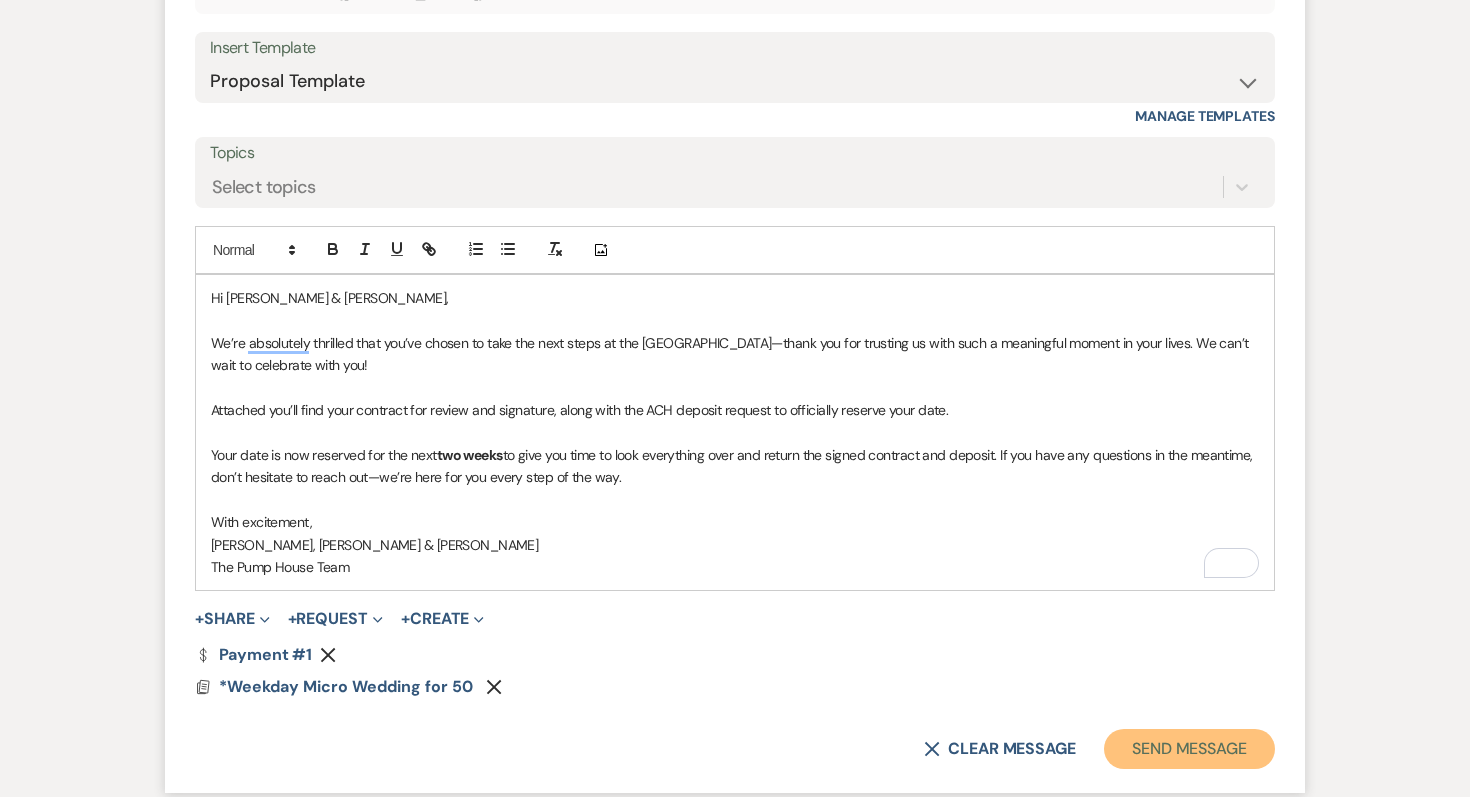 click on "Send Message" at bounding box center [1189, 749] 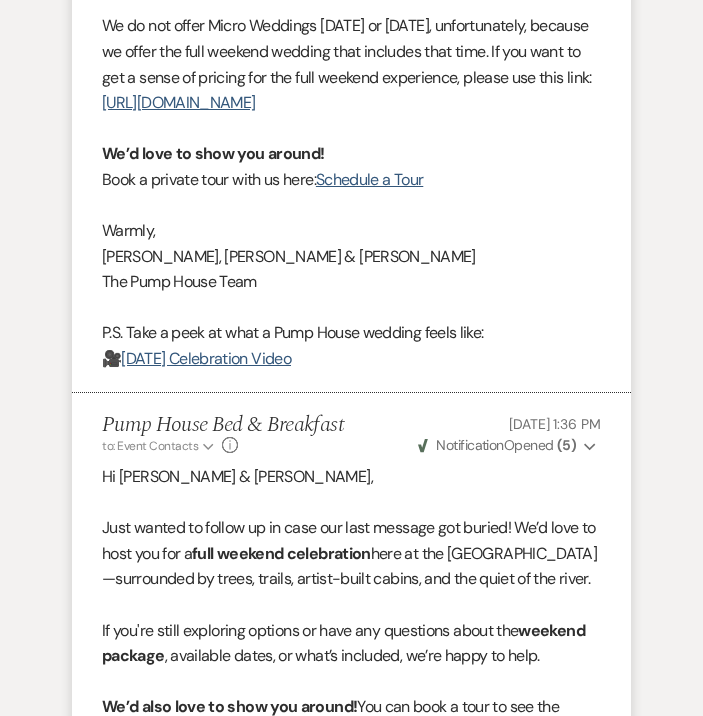 scroll, scrollTop: 2417, scrollLeft: 0, axis: vertical 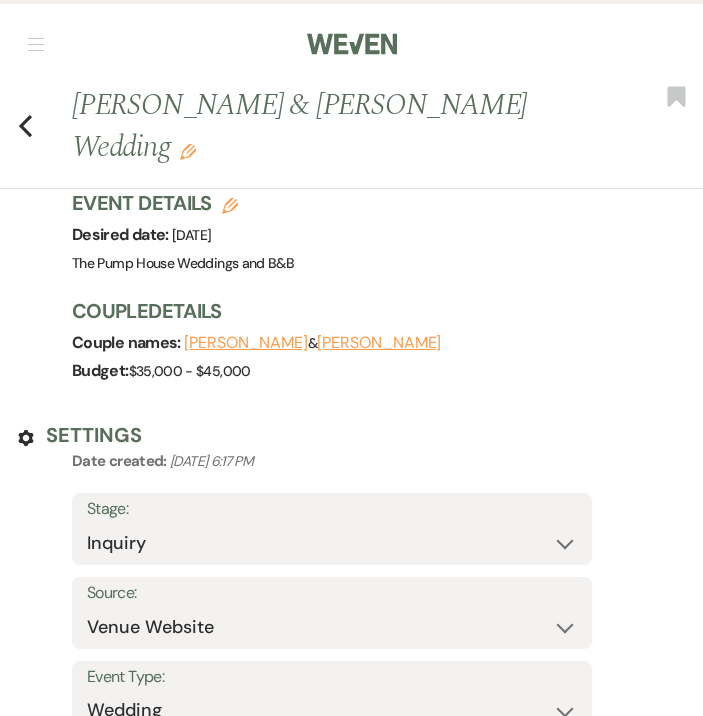 select on "5" 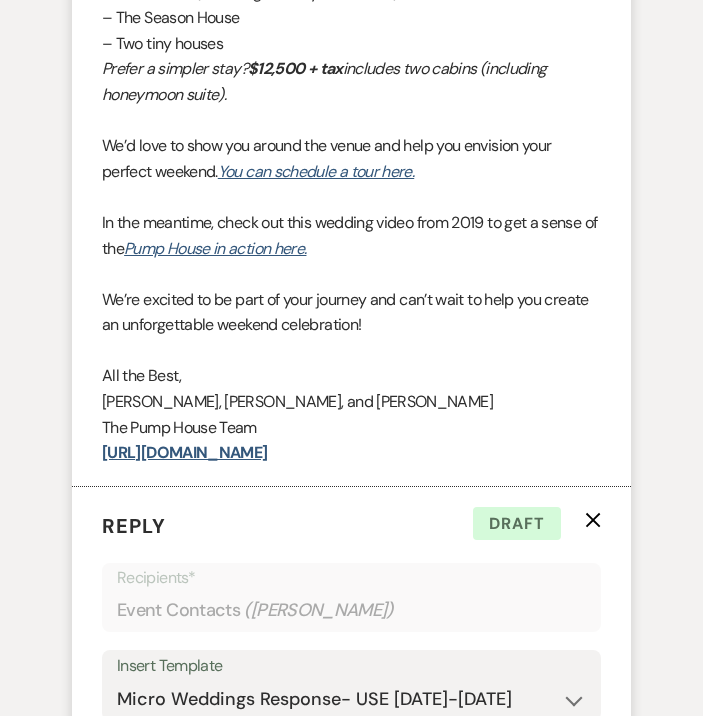 scroll, scrollTop: 0, scrollLeft: 0, axis: both 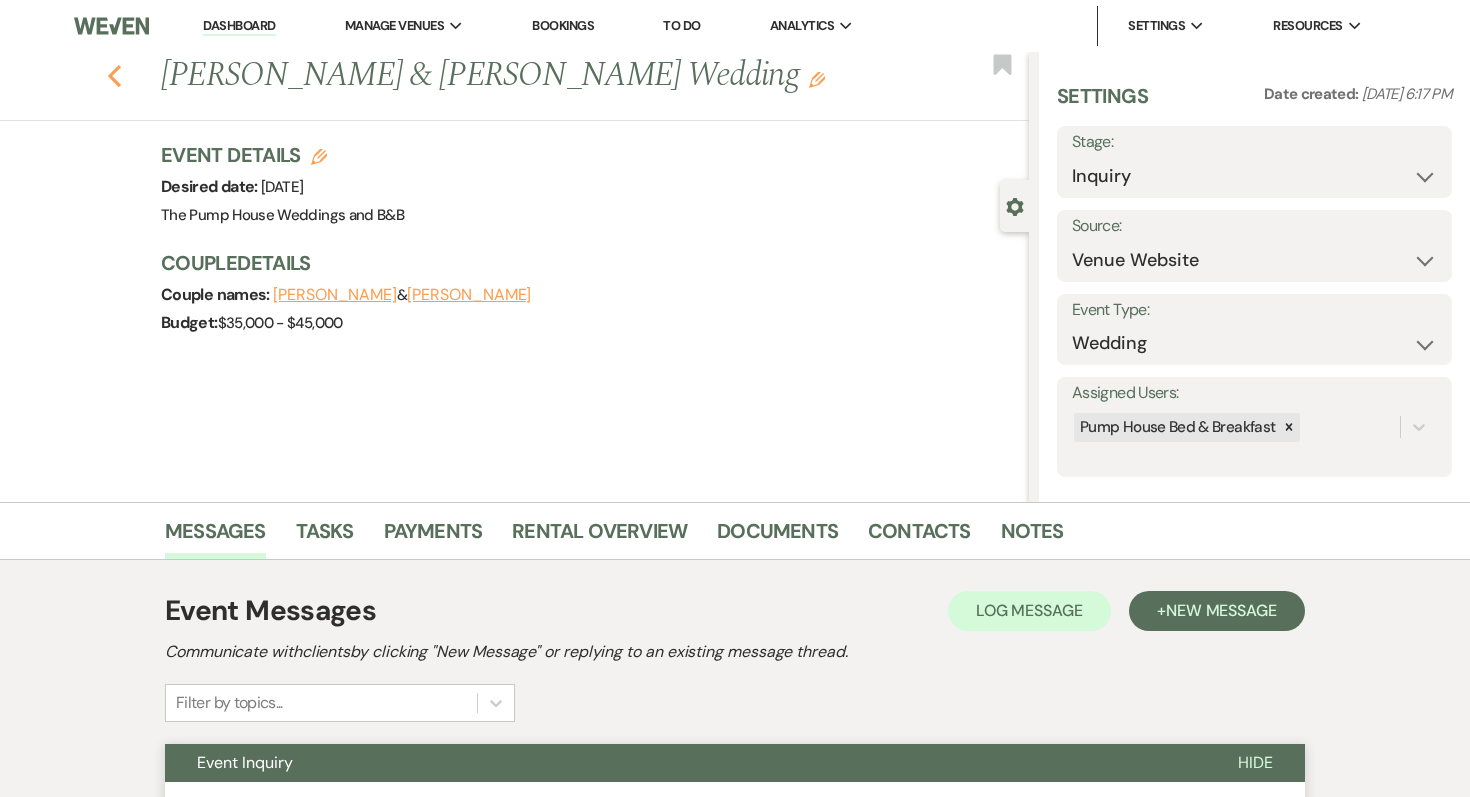 click 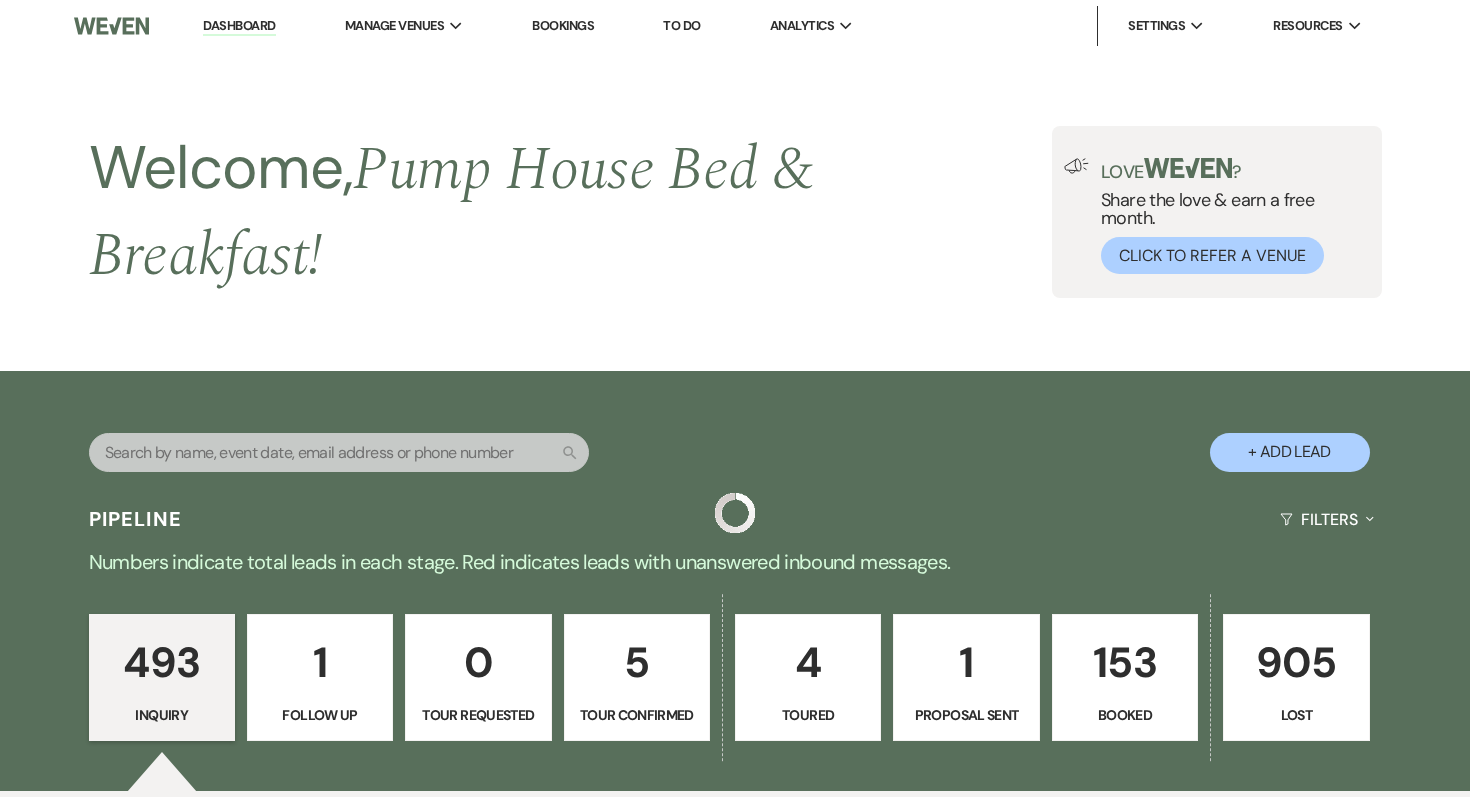 scroll, scrollTop: 538, scrollLeft: 0, axis: vertical 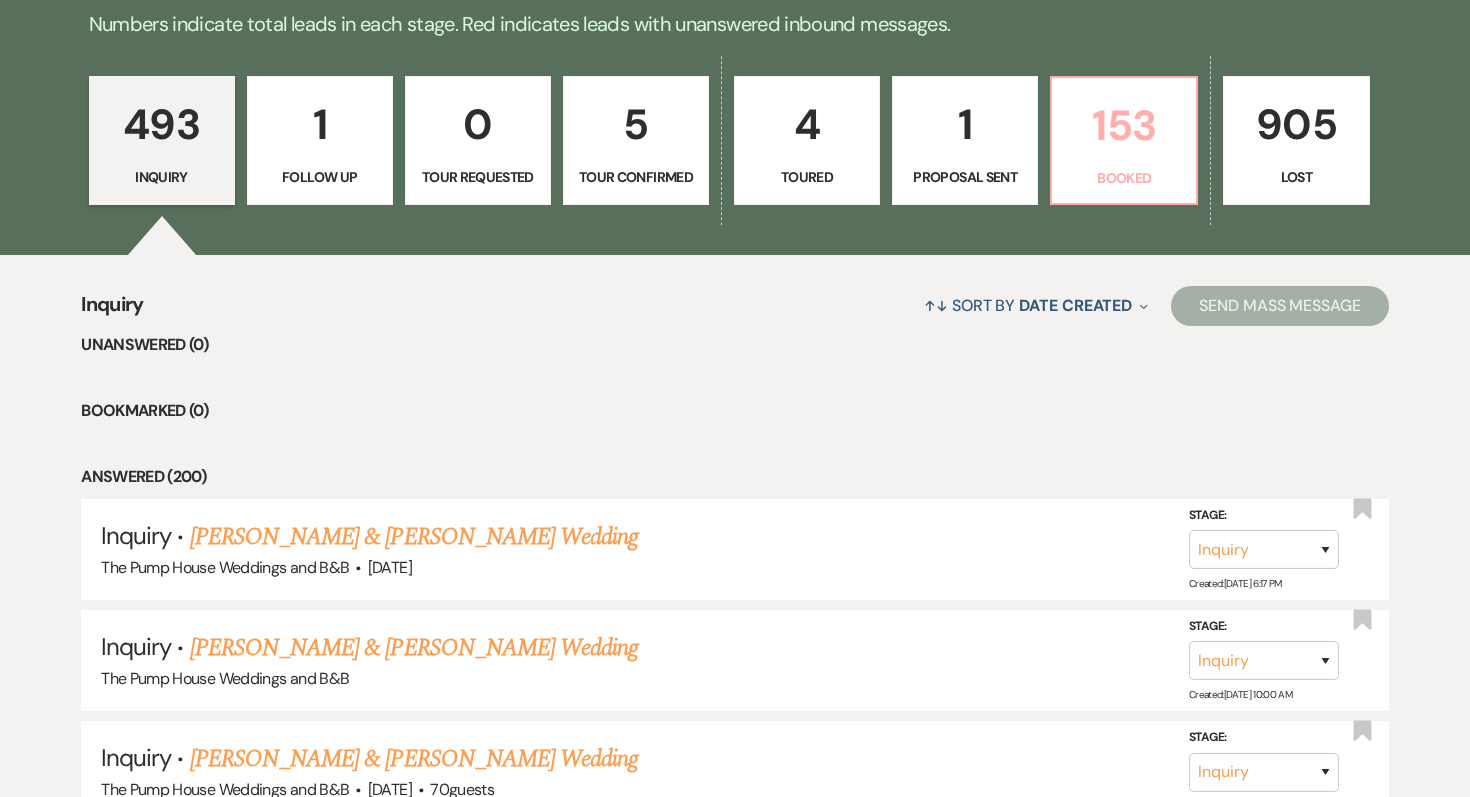 click on "153" at bounding box center (1124, 125) 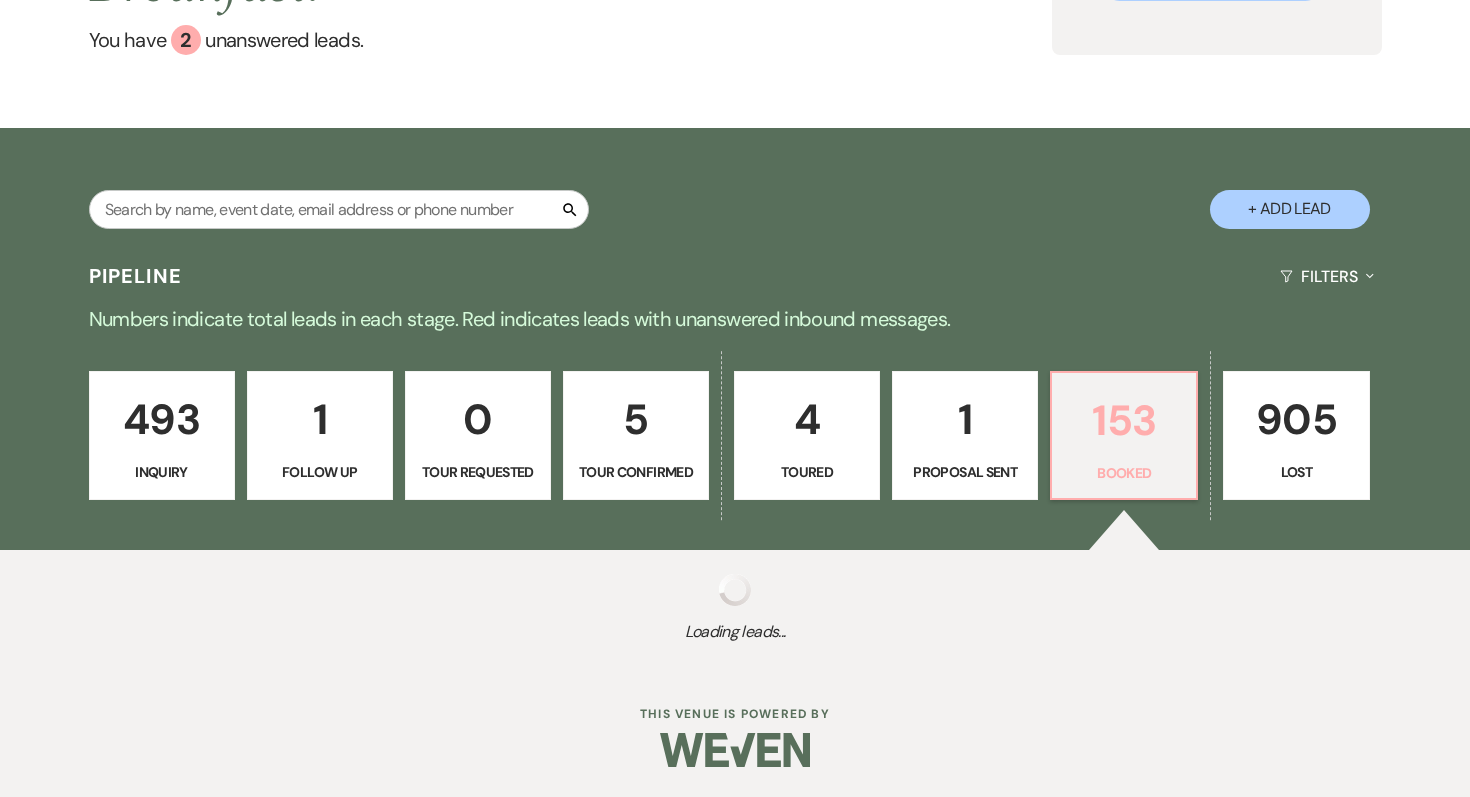 select on "7" 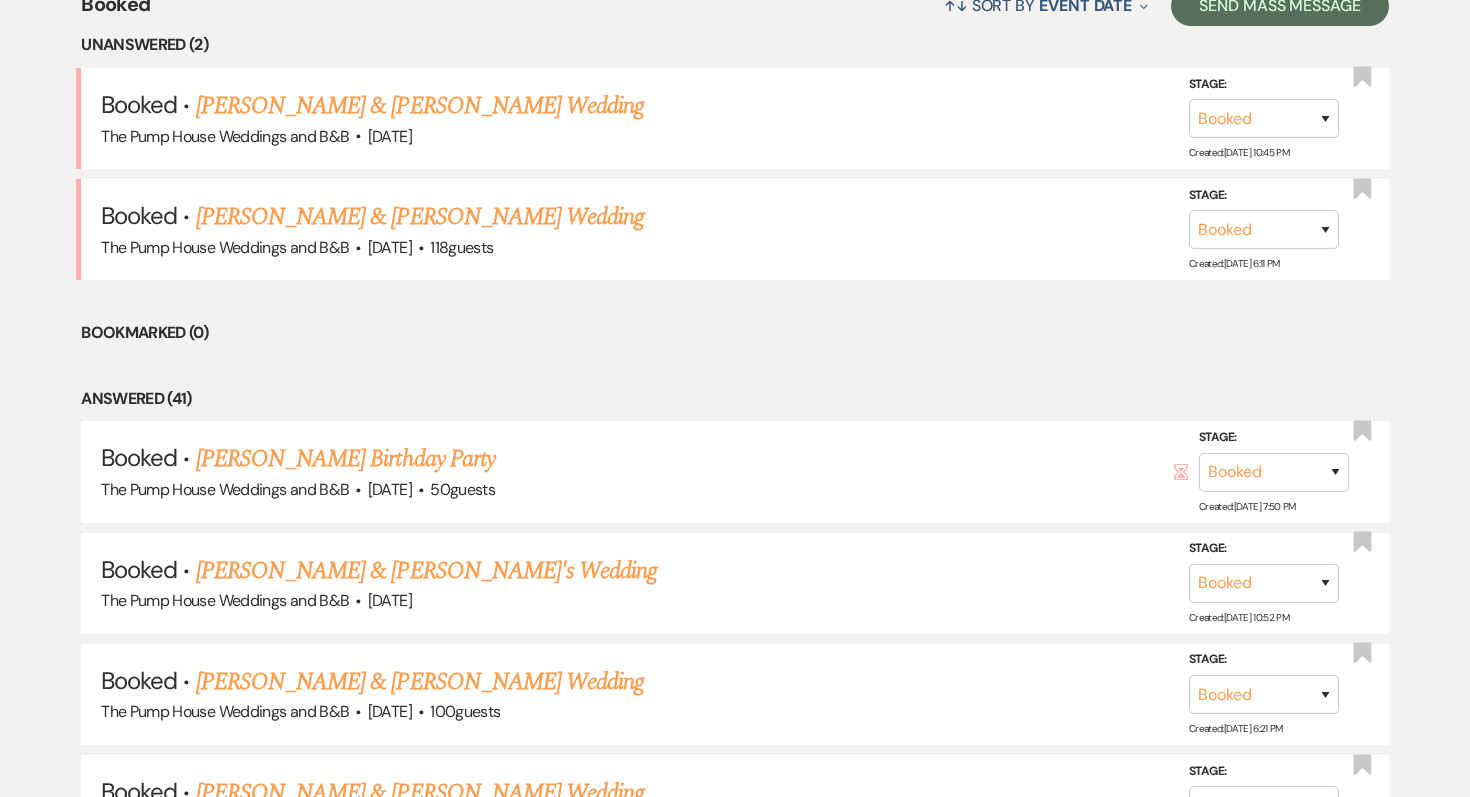 scroll, scrollTop: 0, scrollLeft: 0, axis: both 